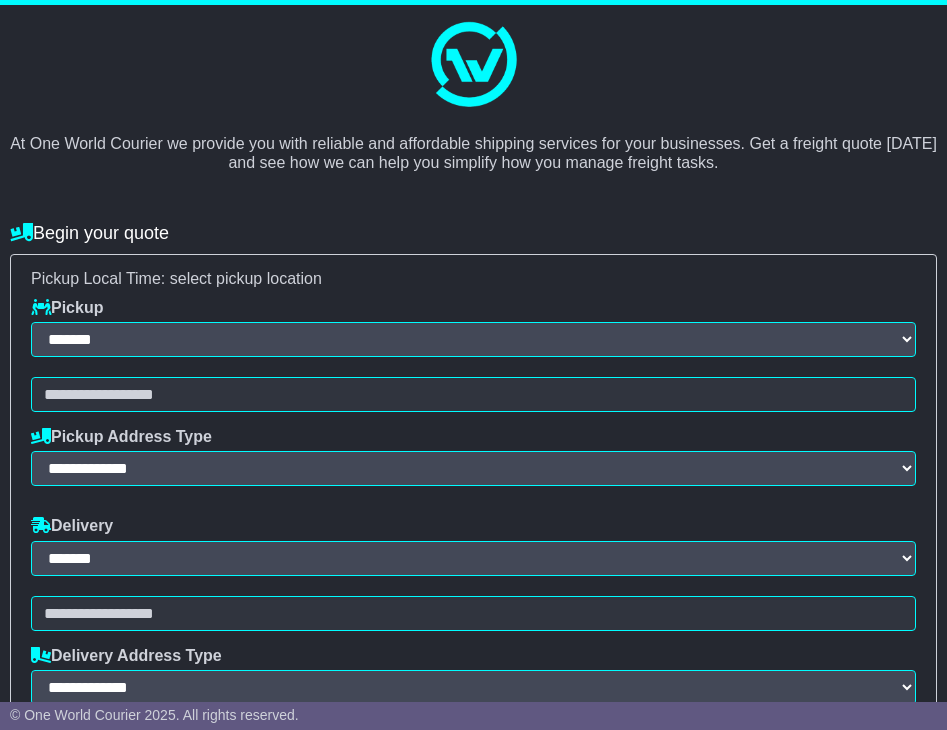 select on "**" 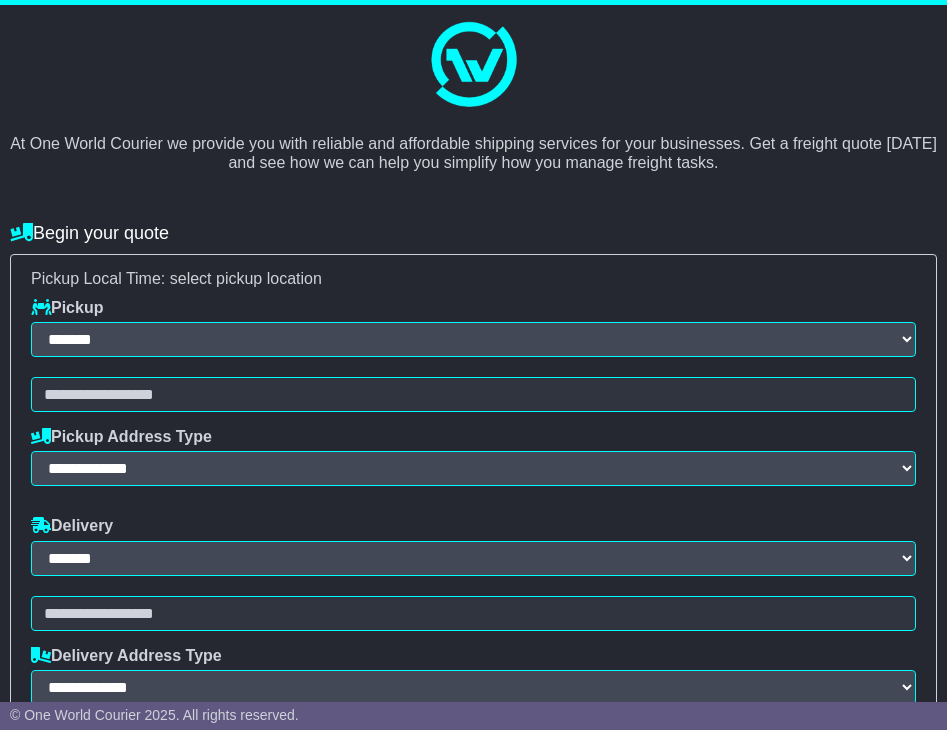 scroll, scrollTop: 0, scrollLeft: 0, axis: both 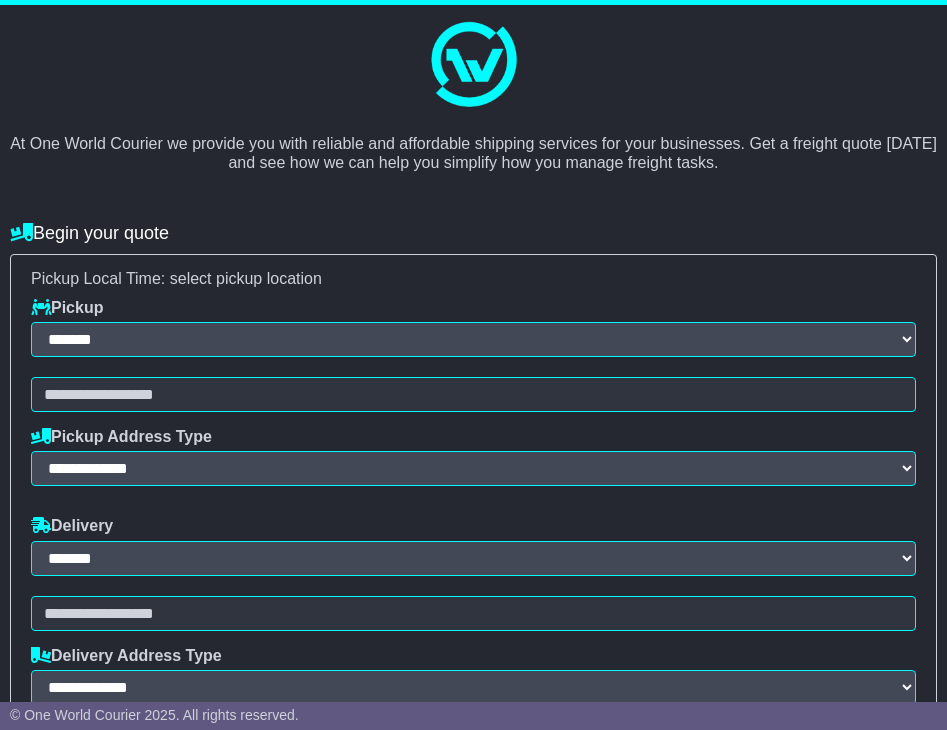 click at bounding box center (473, 65) 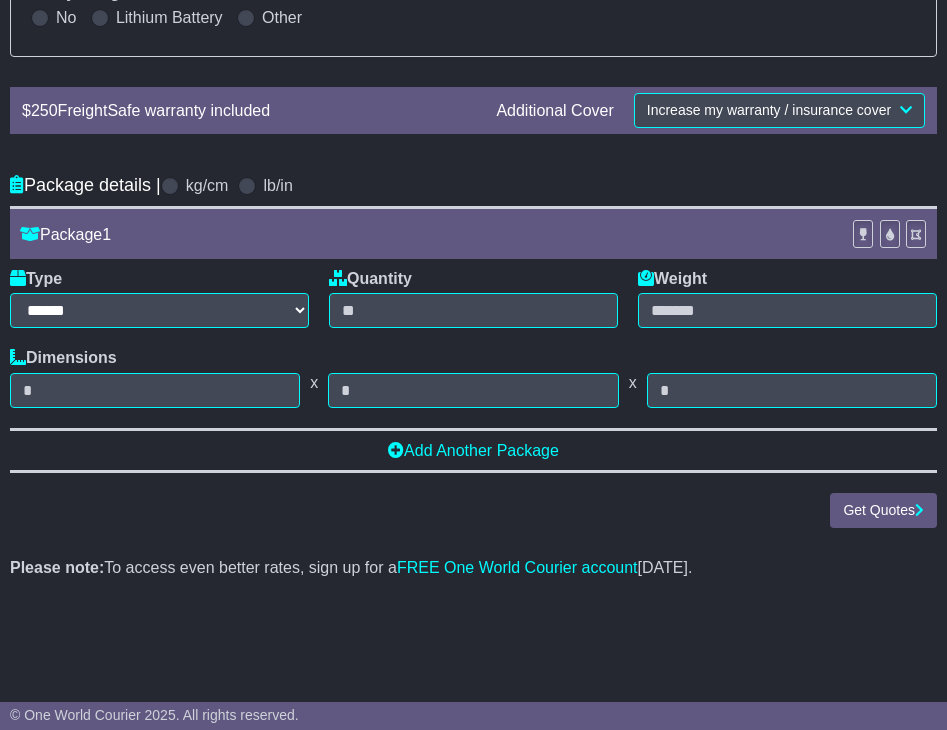 scroll, scrollTop: 0, scrollLeft: 0, axis: both 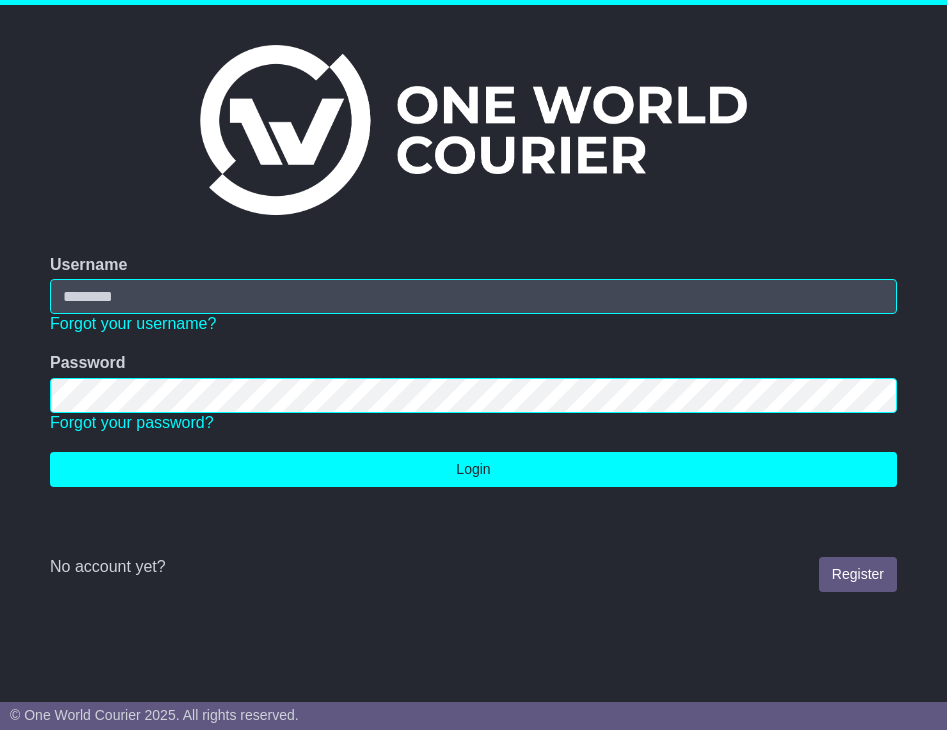 type on "**********" 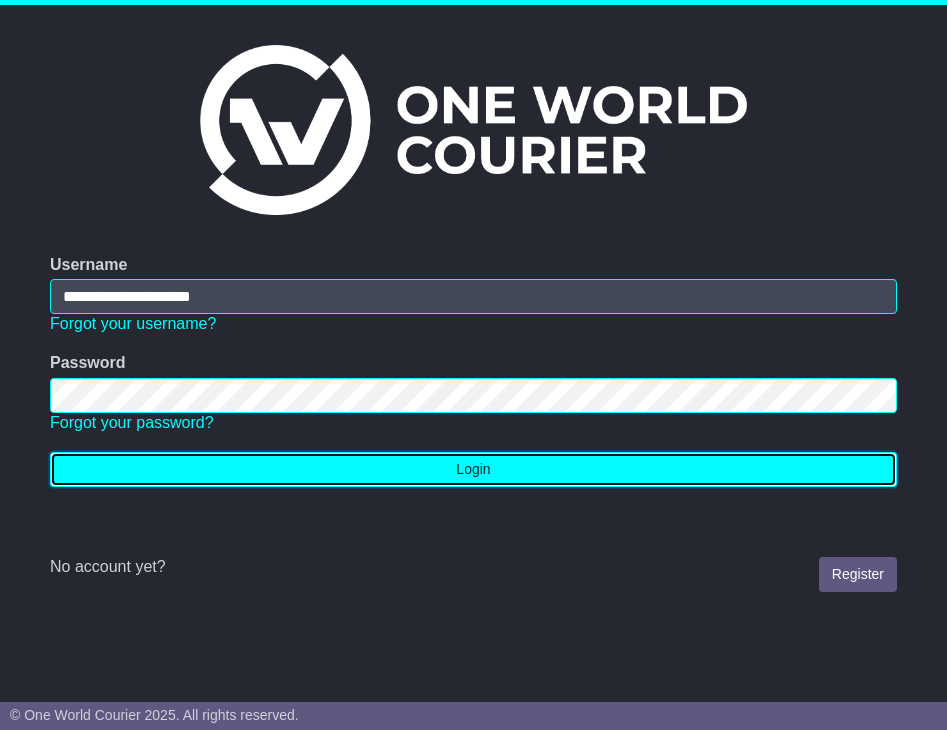 click on "Login" at bounding box center [473, 469] 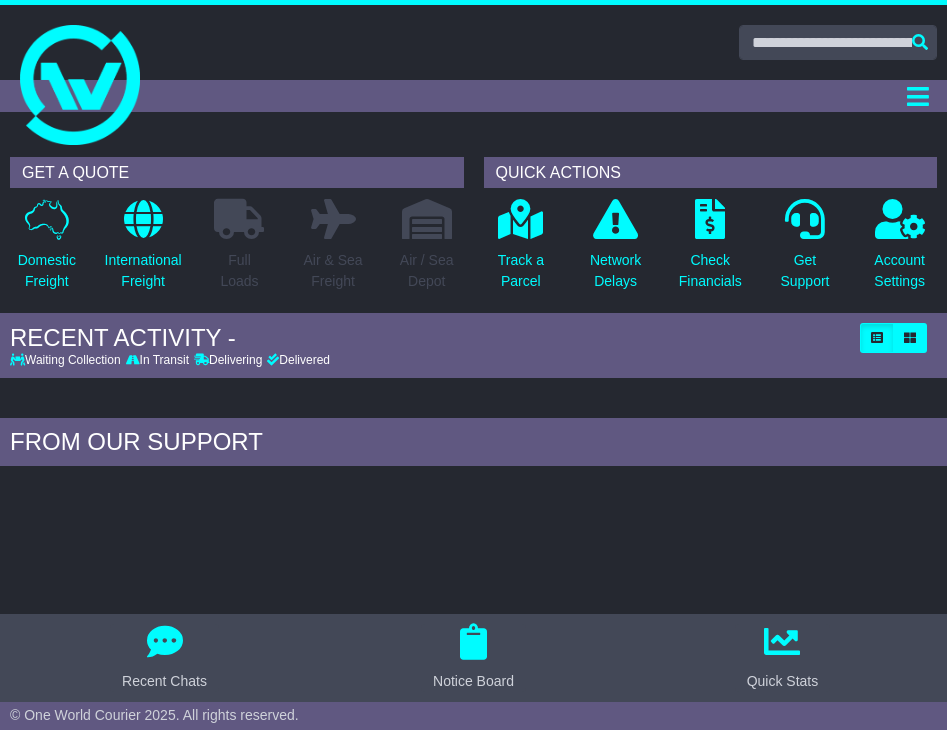 scroll, scrollTop: 0, scrollLeft: 0, axis: both 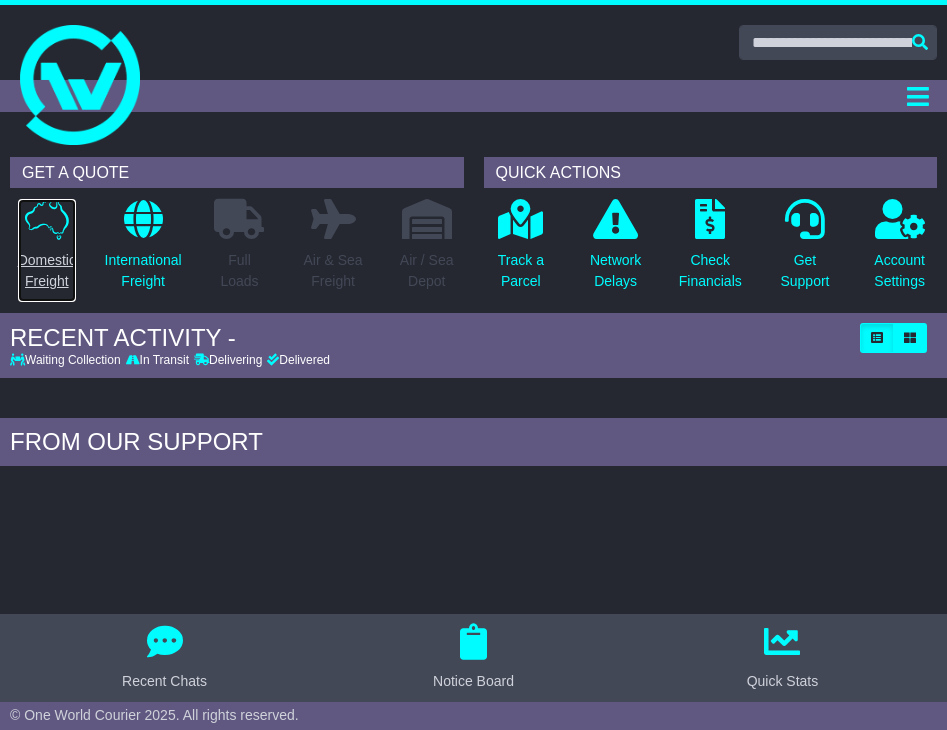 click at bounding box center [47, 219] 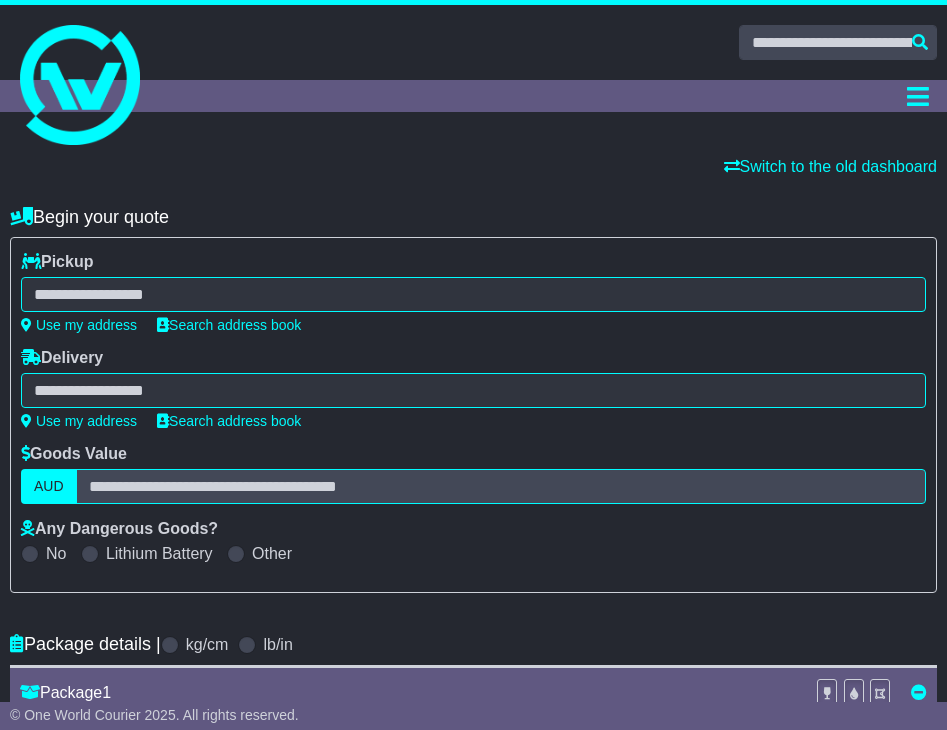 scroll, scrollTop: 0, scrollLeft: 0, axis: both 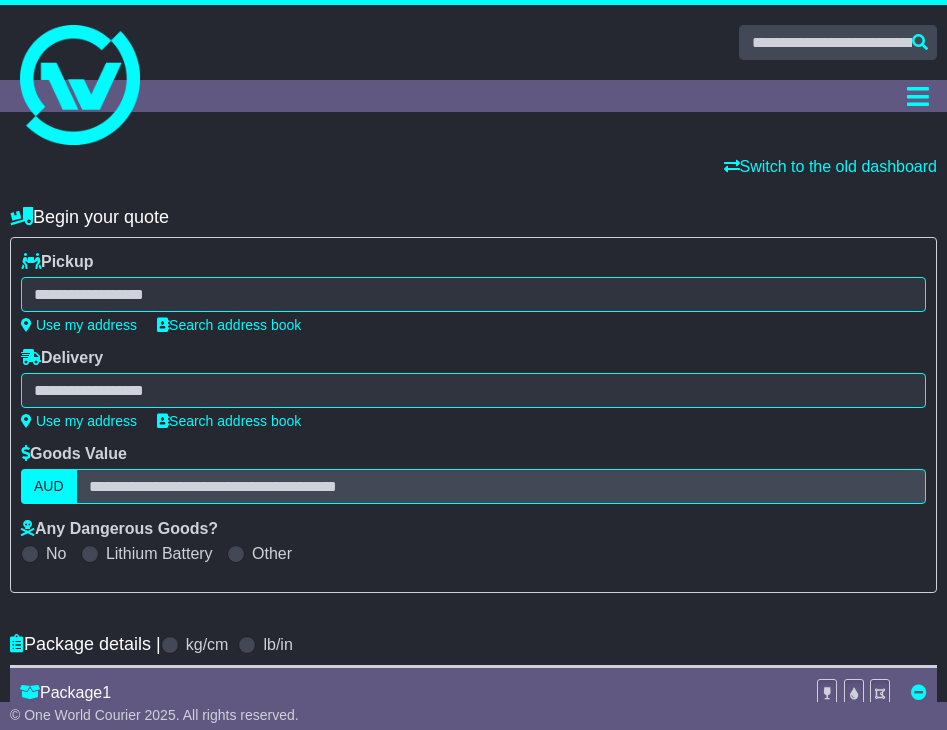 click at bounding box center [473, 294] 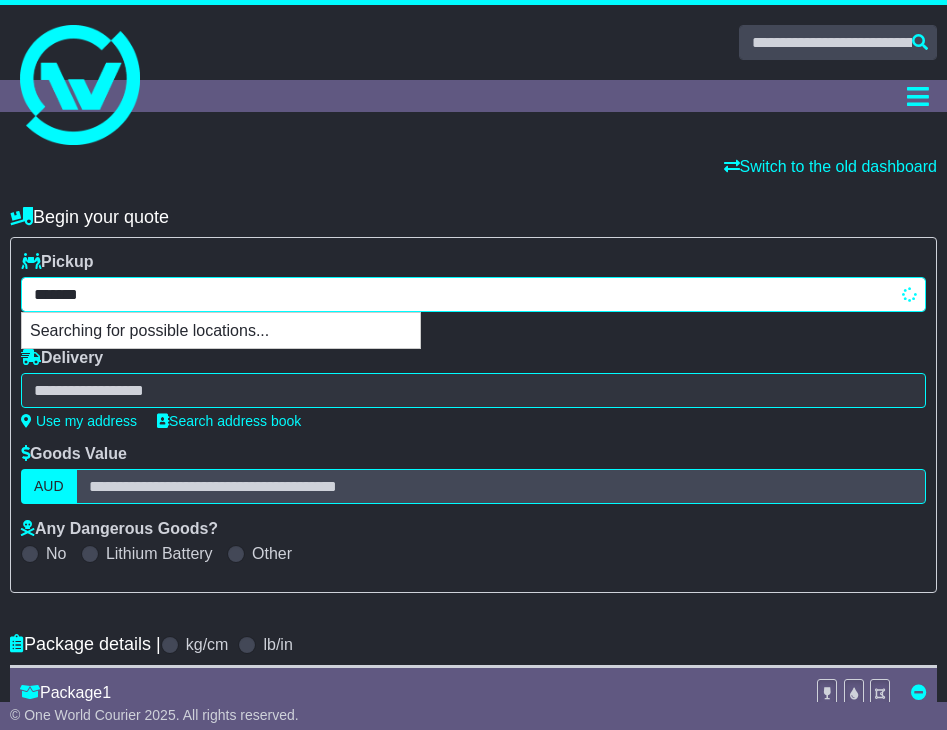 type on "********" 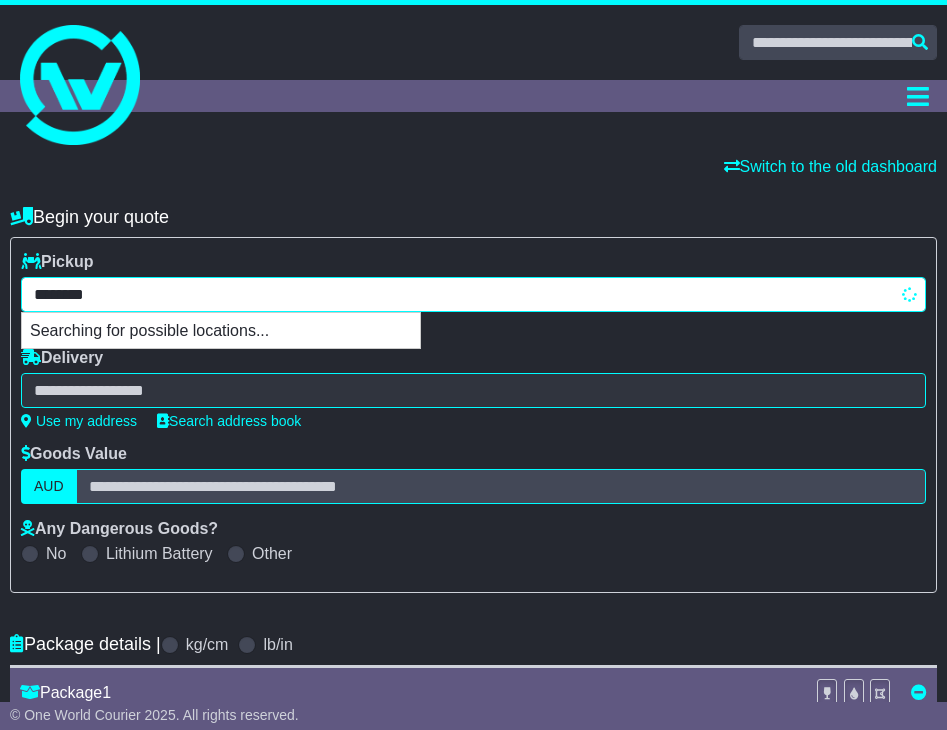 type on "*********" 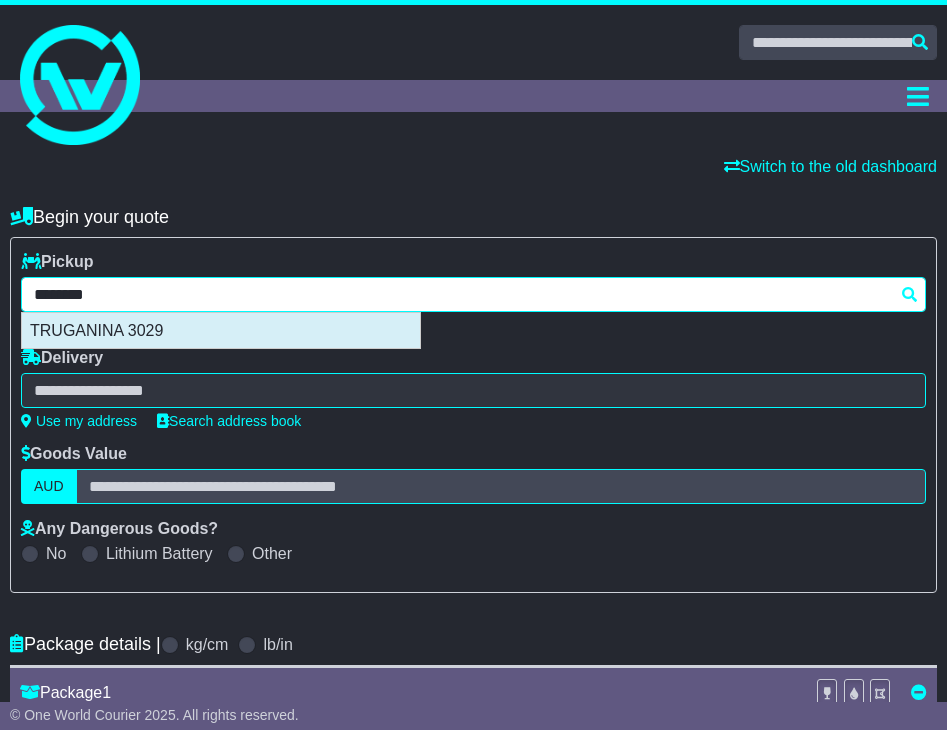 click on "TRUGANINA 3029" at bounding box center [221, 330] 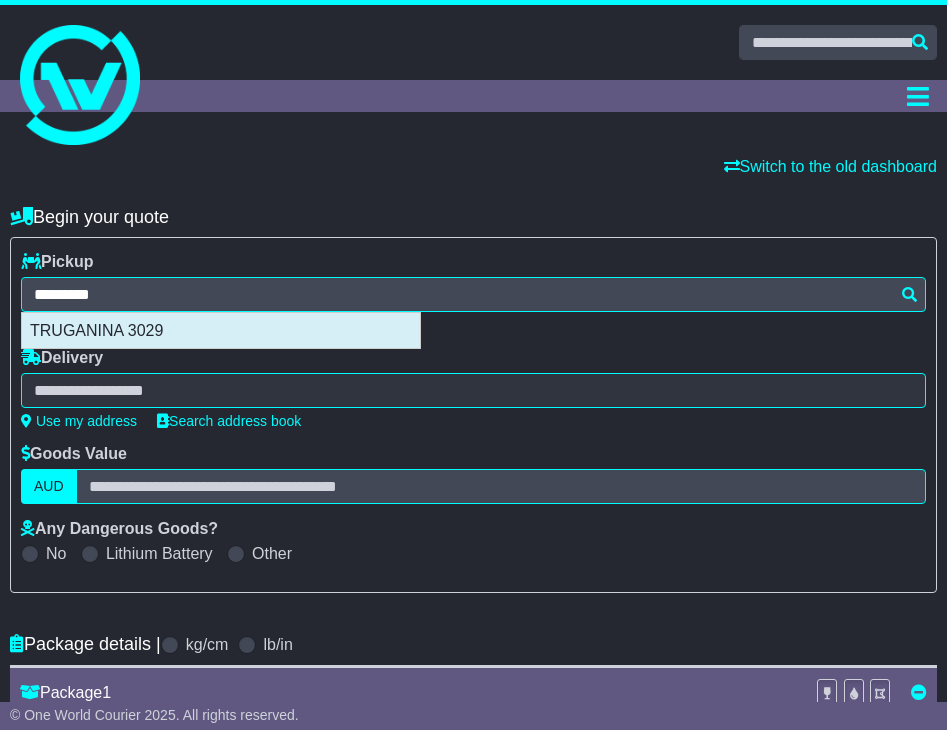 type on "**********" 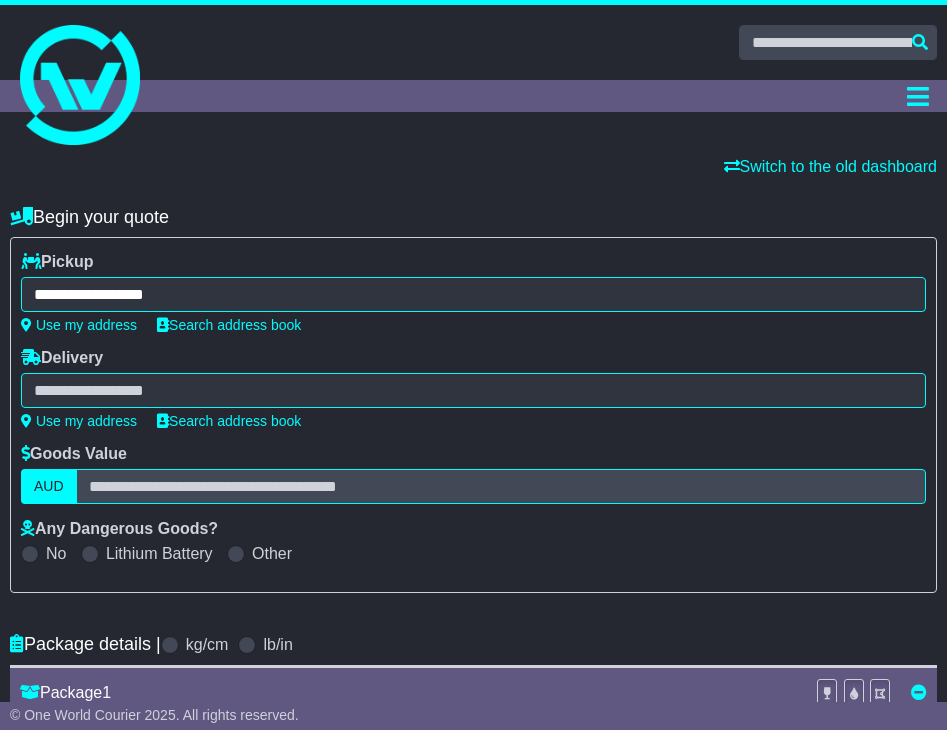 click at bounding box center [473, 390] 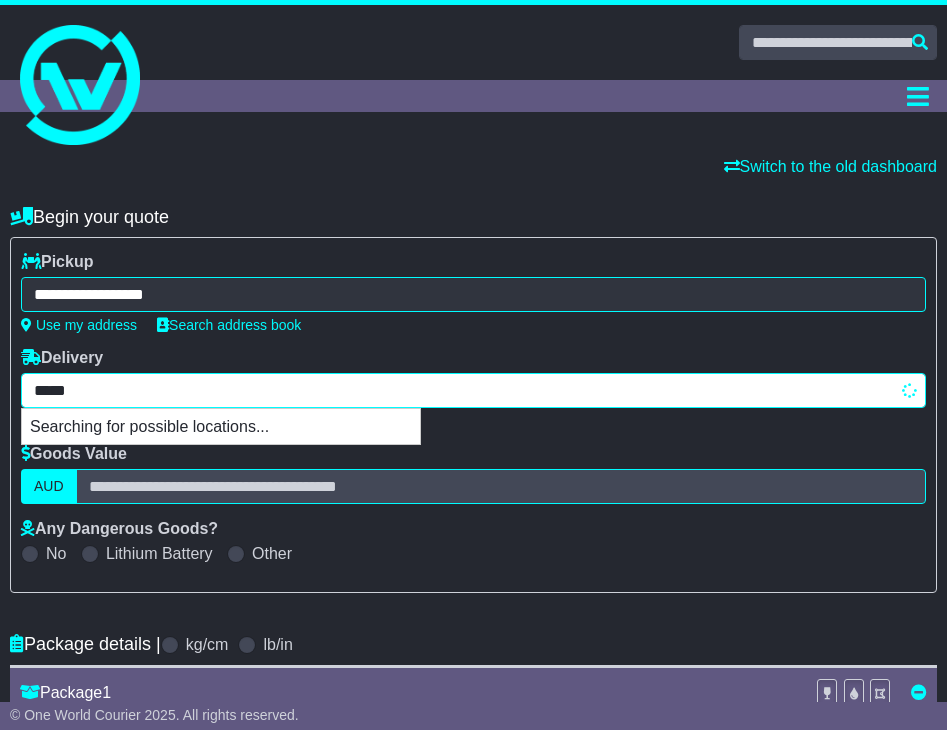 type on "******" 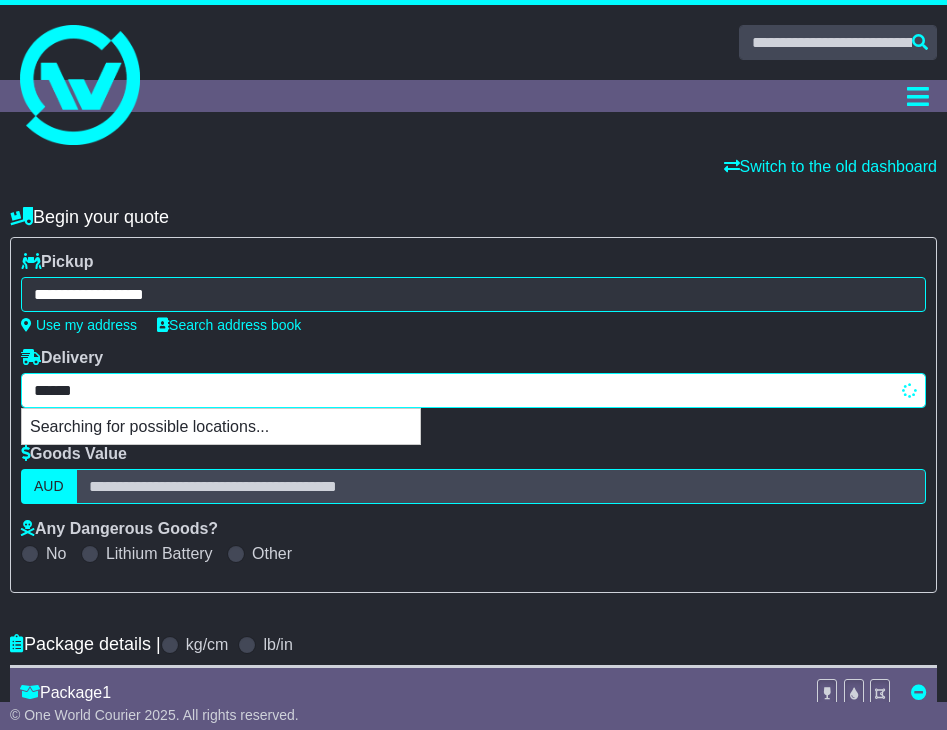 type on "**********" 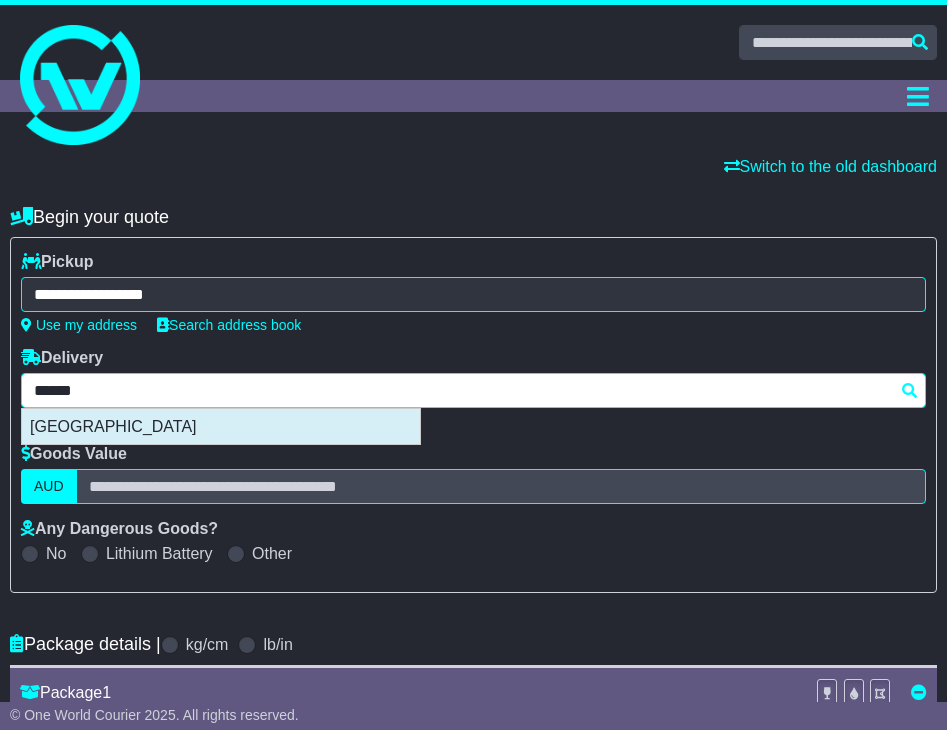 click on "SLACKS CREEK 4127" at bounding box center [221, 426] 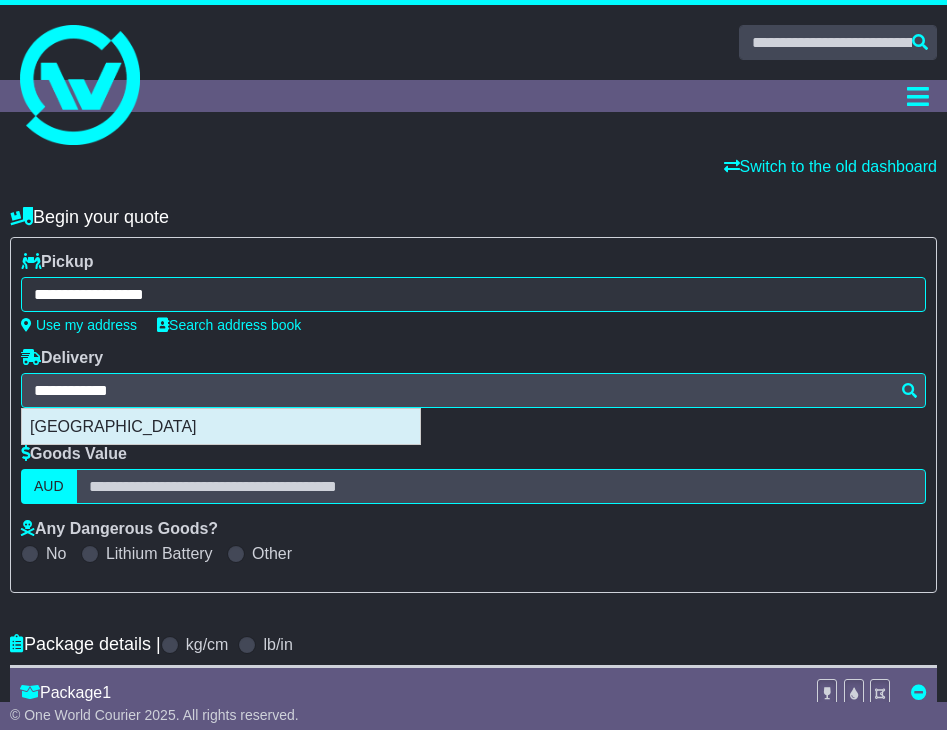 type on "**********" 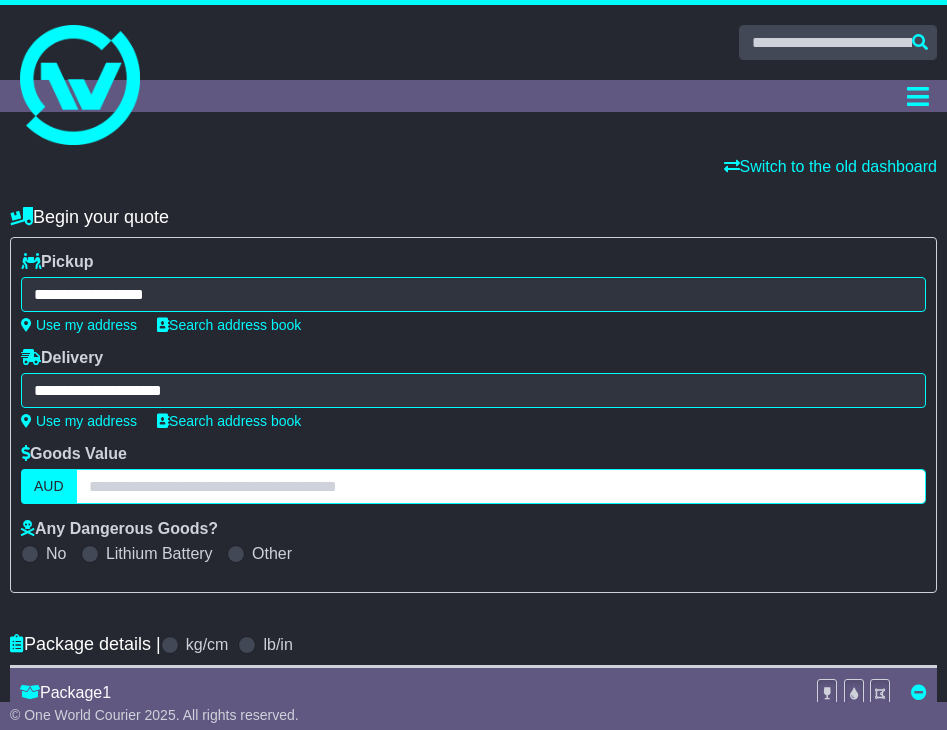 click at bounding box center (501, 486) 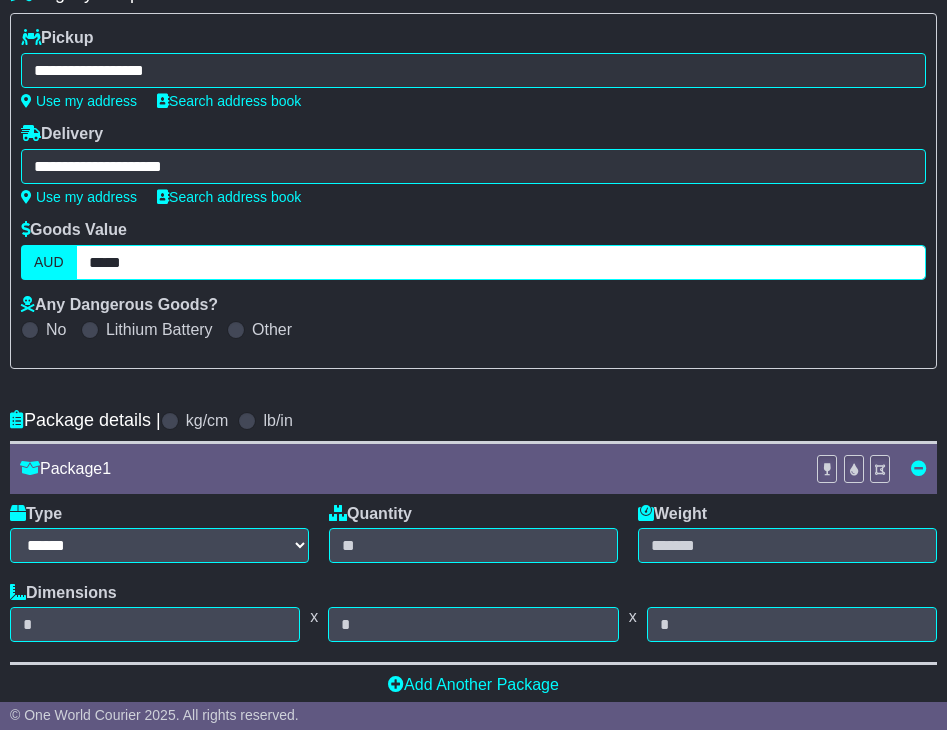 scroll, scrollTop: 225, scrollLeft: 0, axis: vertical 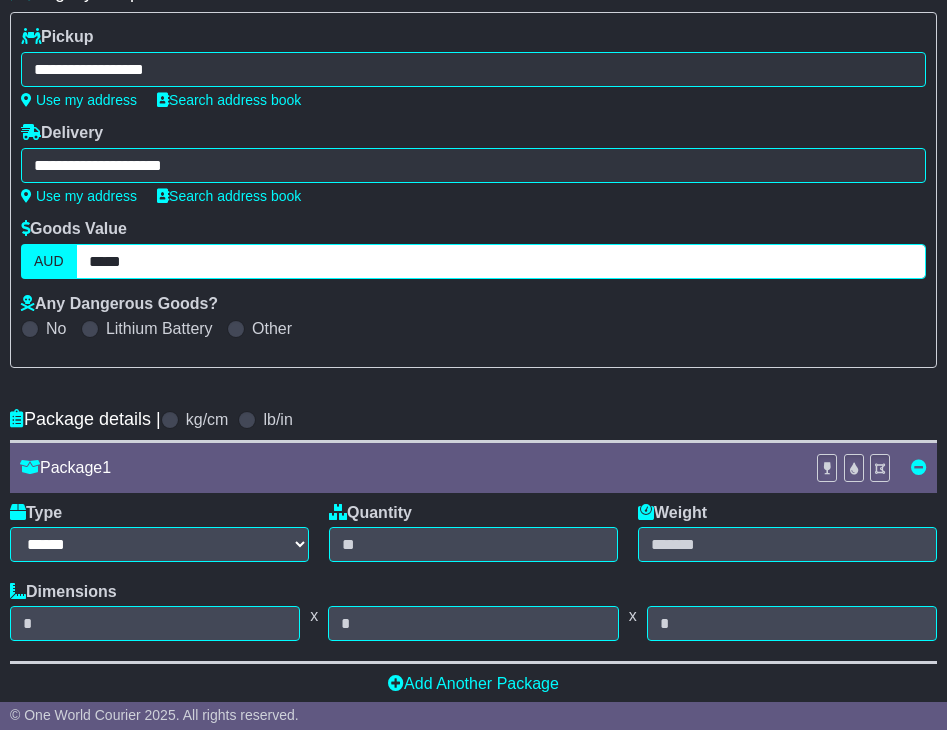 type on "*****" 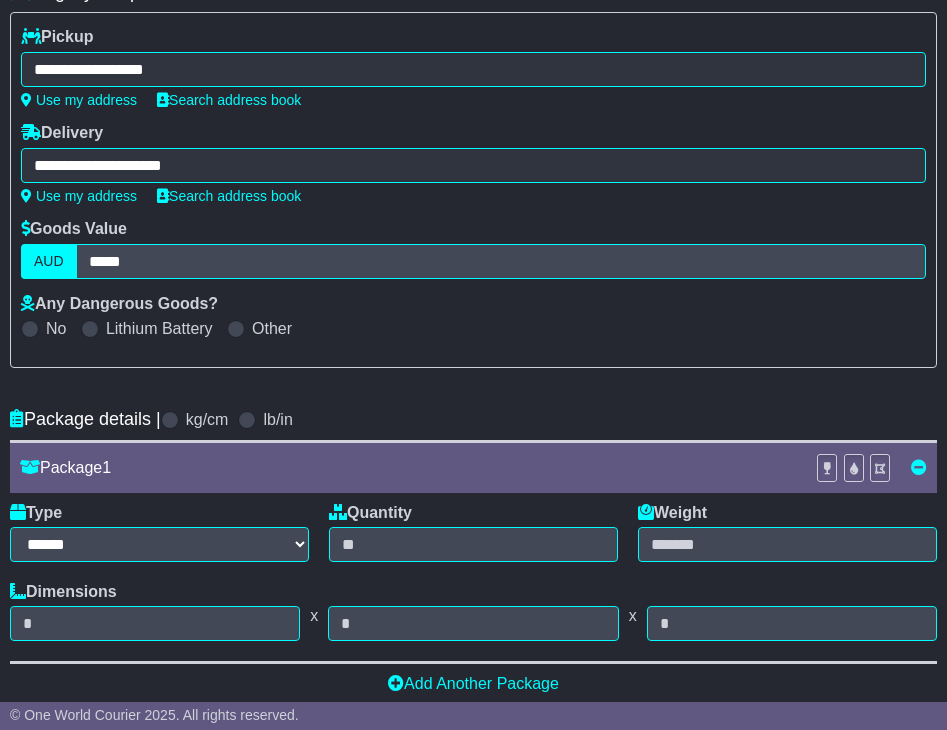 click on "Package details |
kg/cm
lb/in" at bounding box center (473, 419) 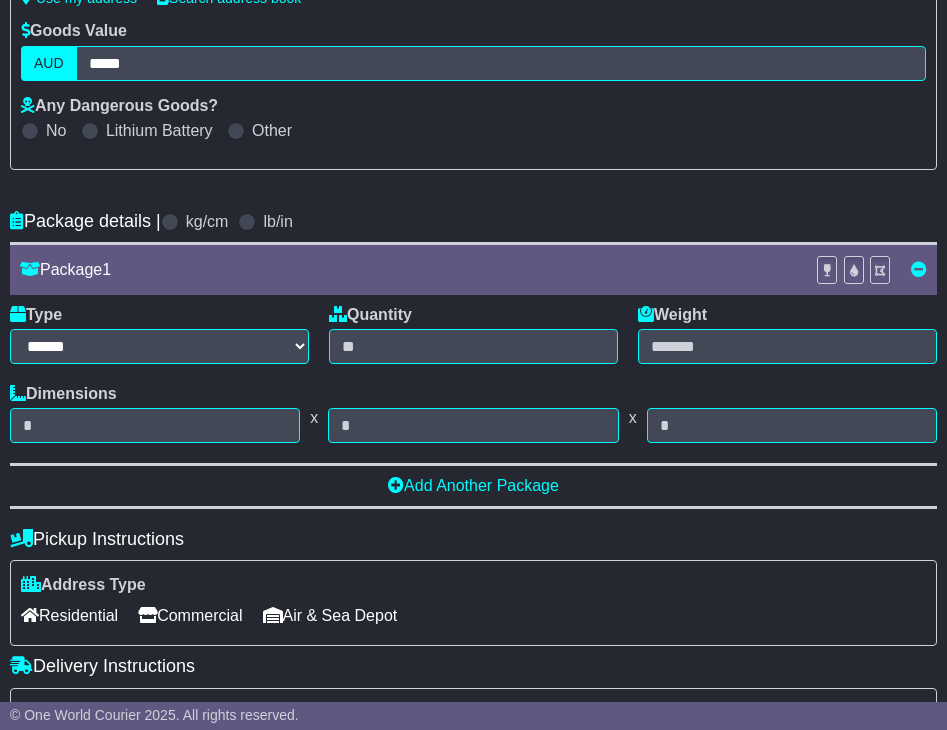 scroll, scrollTop: 426, scrollLeft: 0, axis: vertical 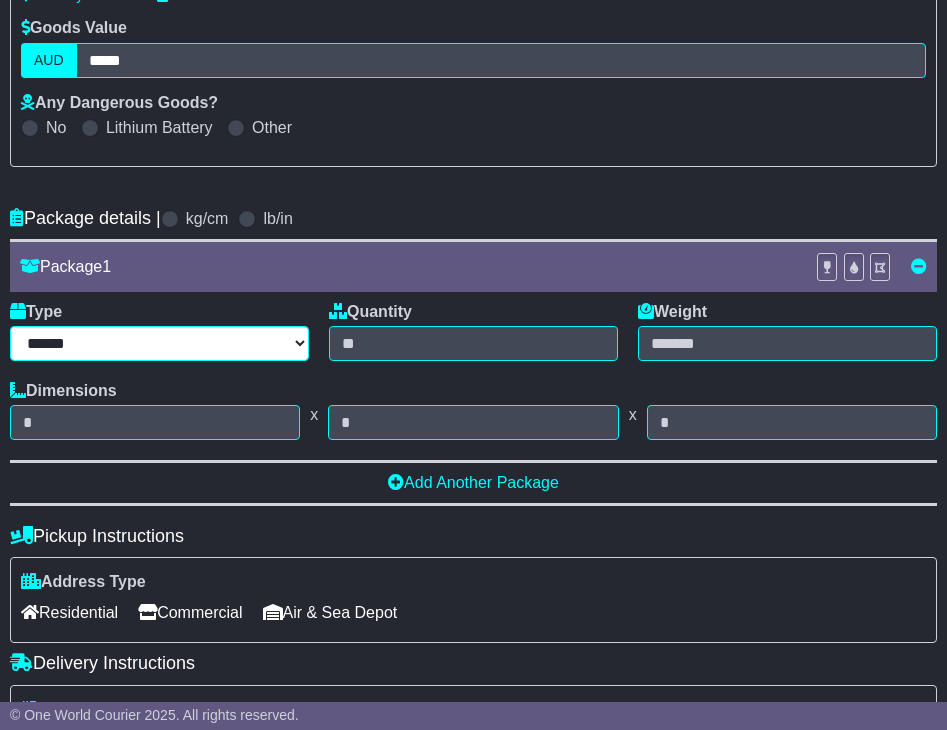 click on "****** ****** *** ******** ***** **** **** ****** *** *******" at bounding box center [159, 343] 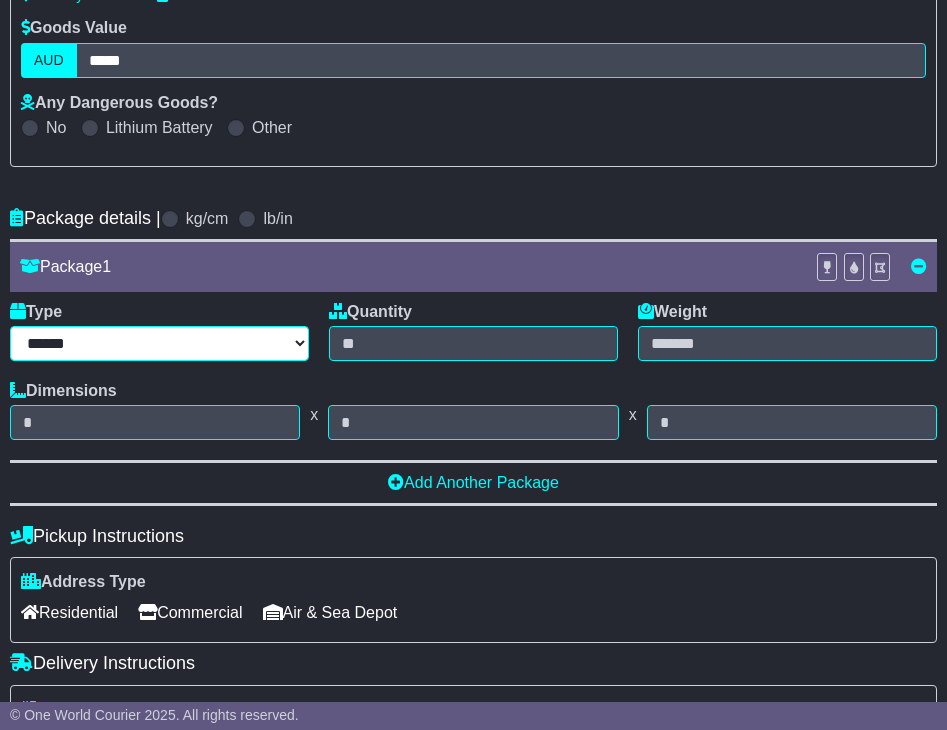select on "*****" 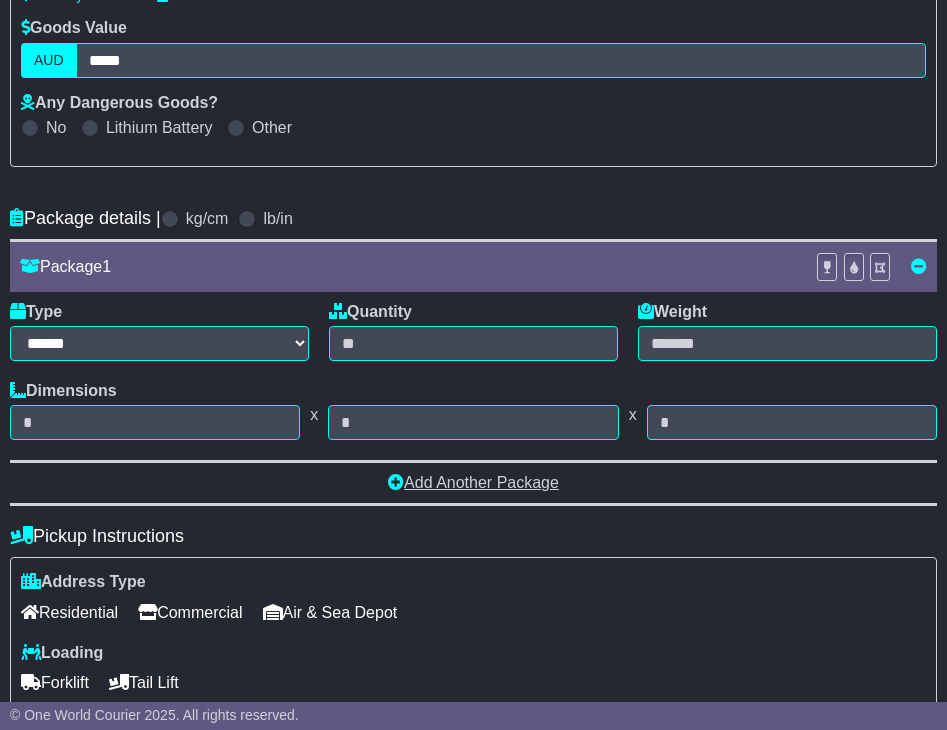 click on "Add Another Package" at bounding box center (473, 482) 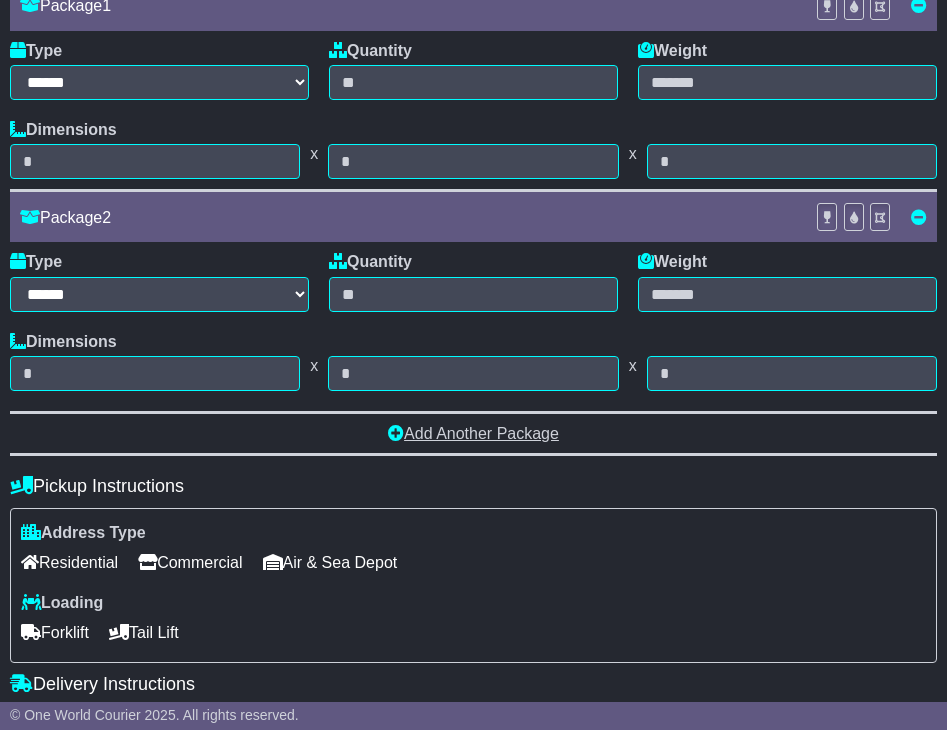 click on "Add Another Package" at bounding box center [473, 433] 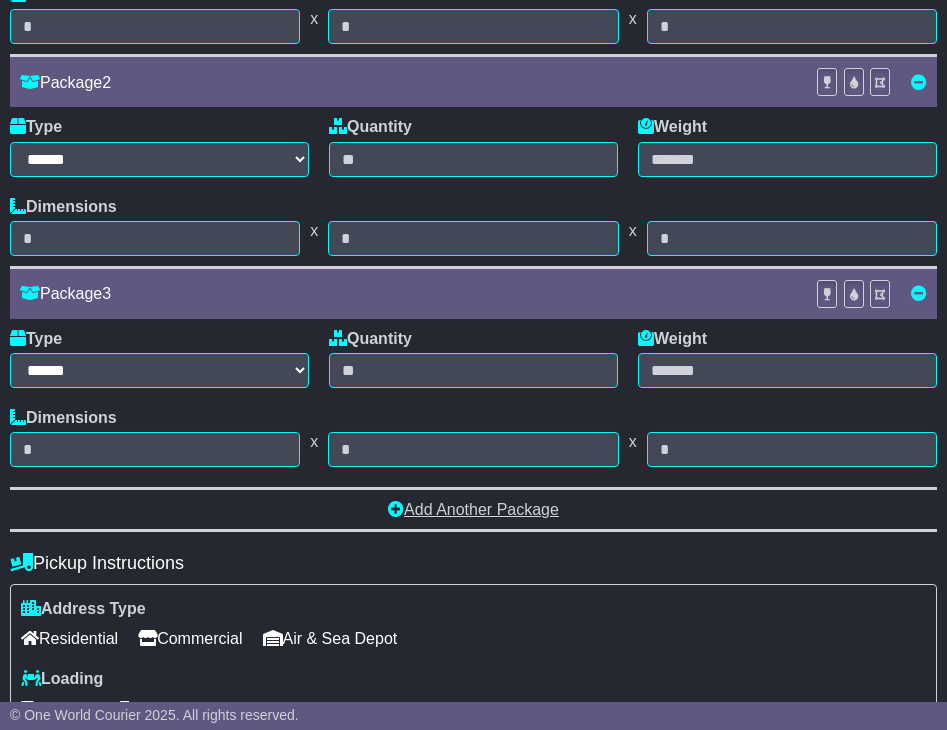 click on "Add Another Package" at bounding box center (473, 509) 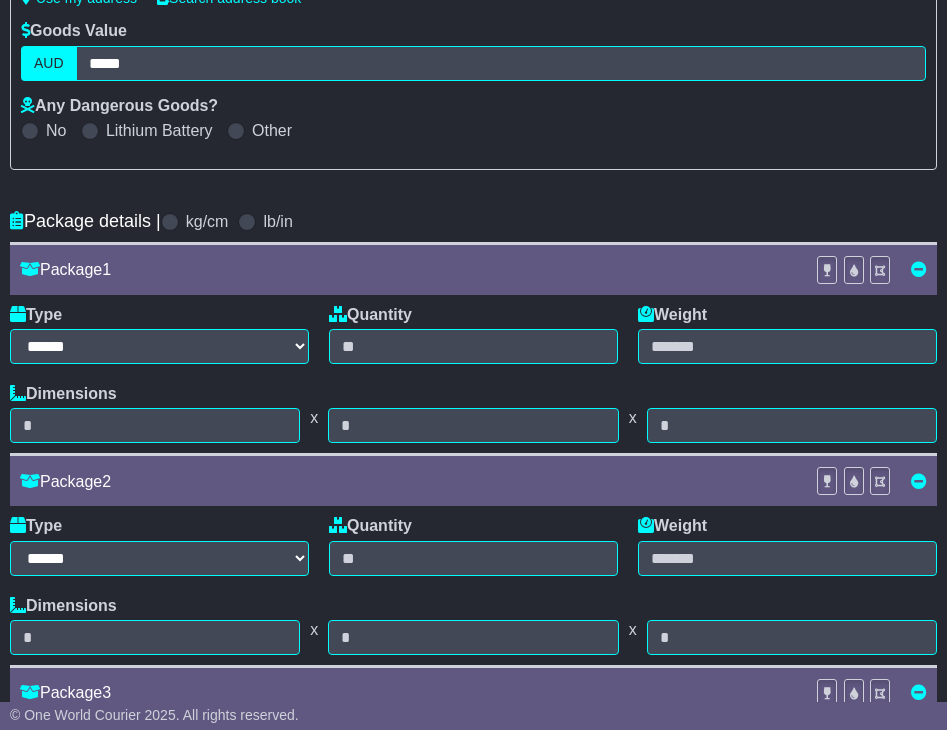 scroll, scrollTop: 425, scrollLeft: 0, axis: vertical 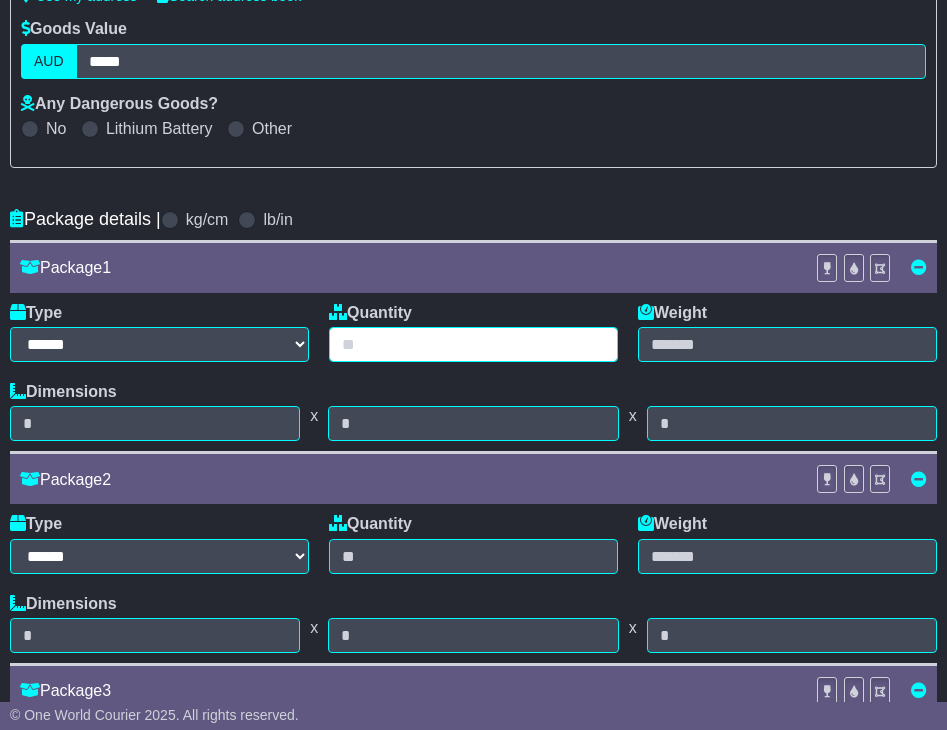 click at bounding box center (473, 344) 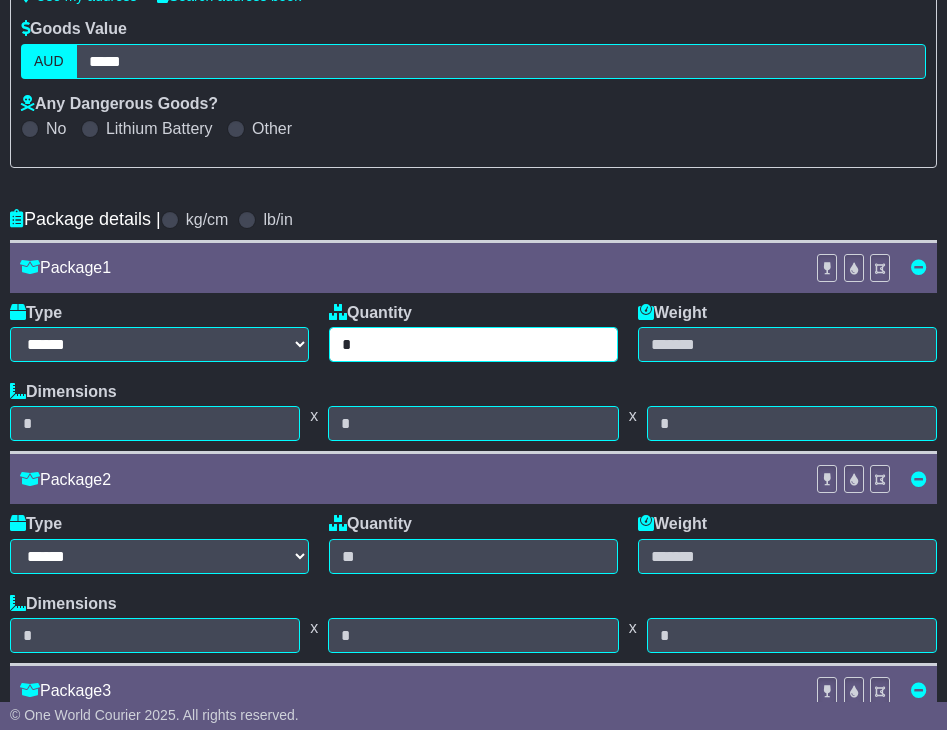 type on "*" 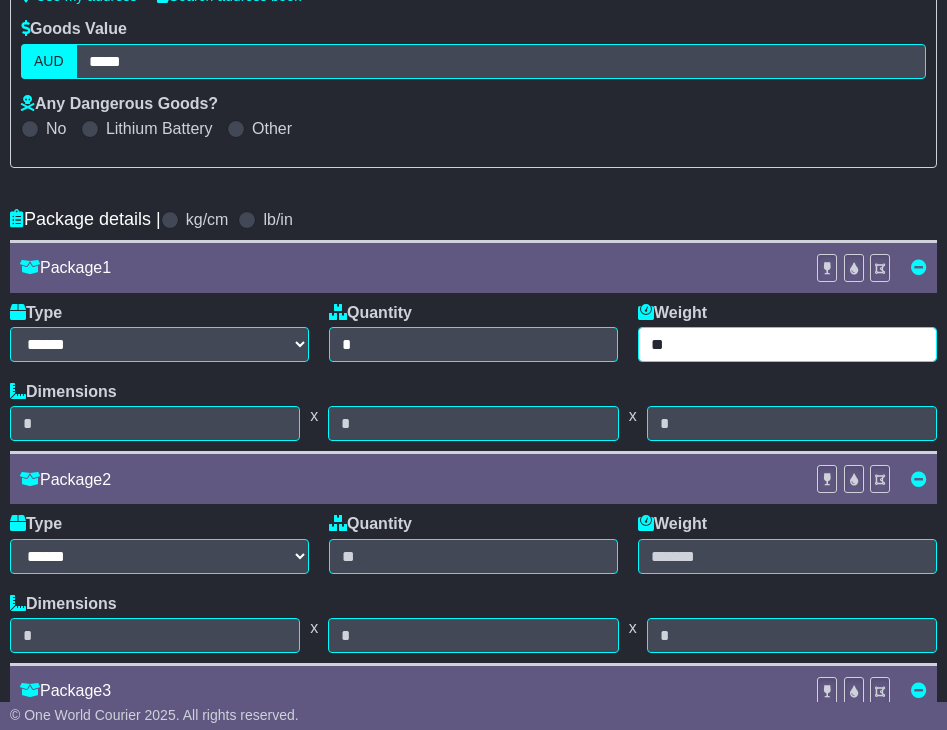 type on "*" 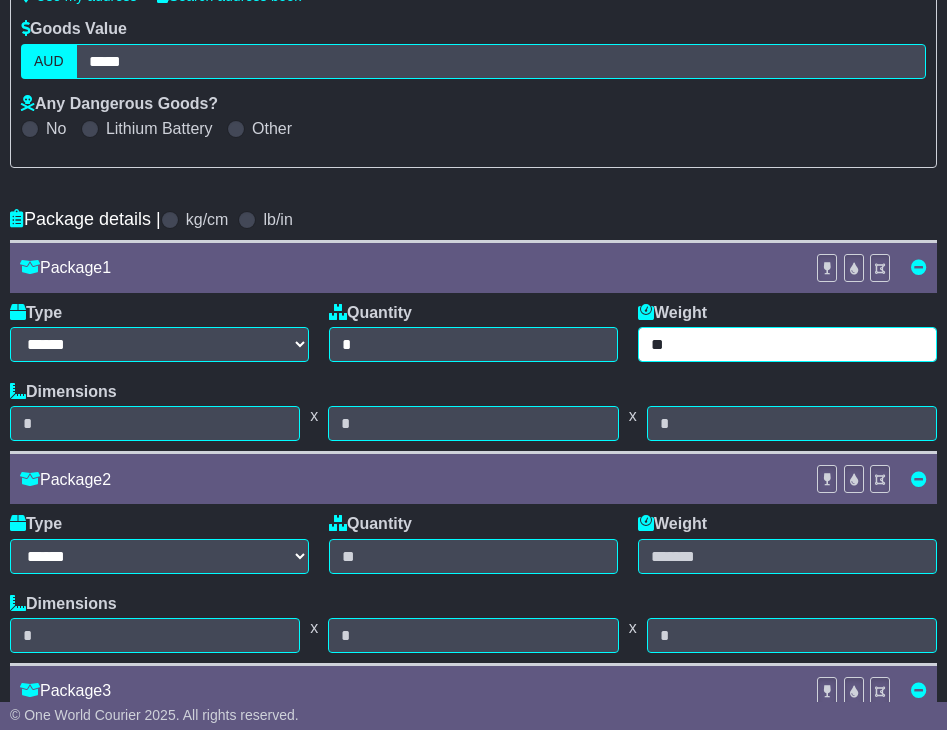 type on "*" 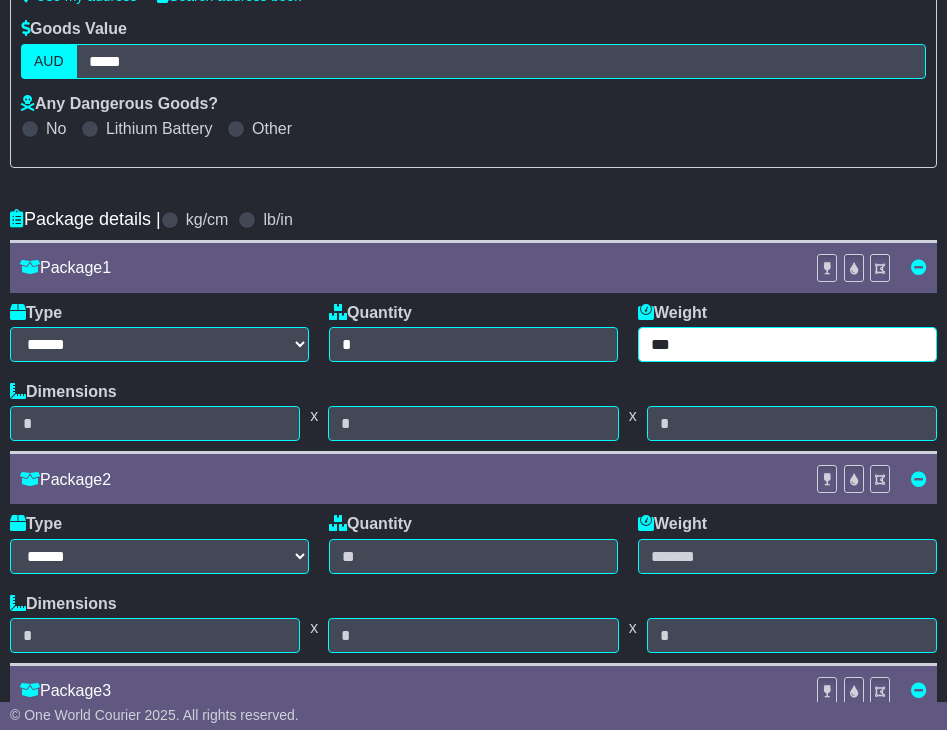 type on "***" 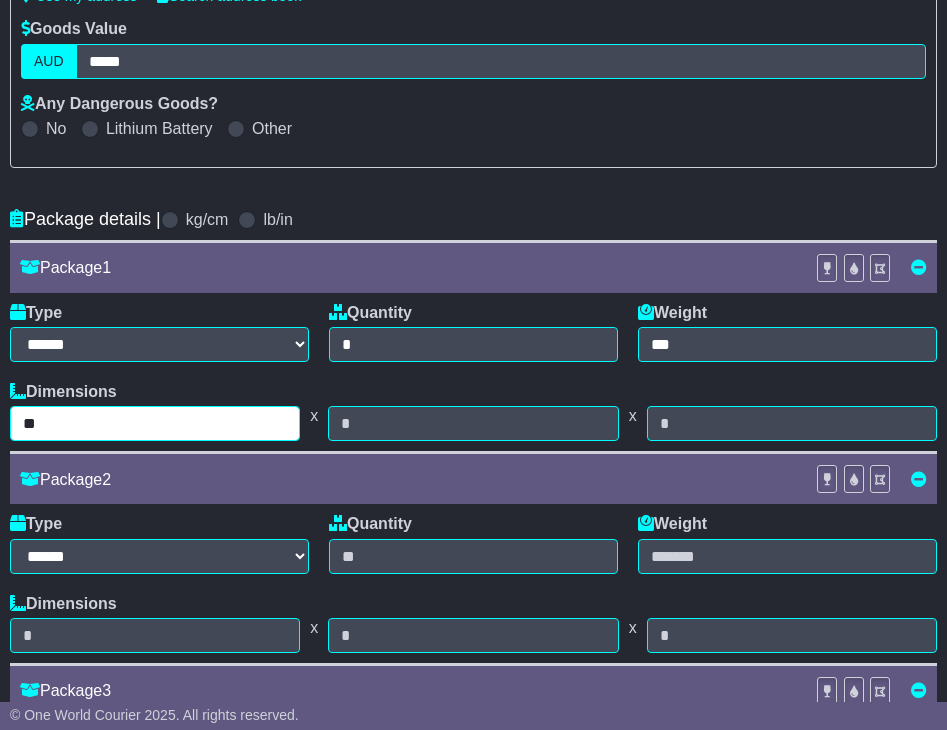 type on "*" 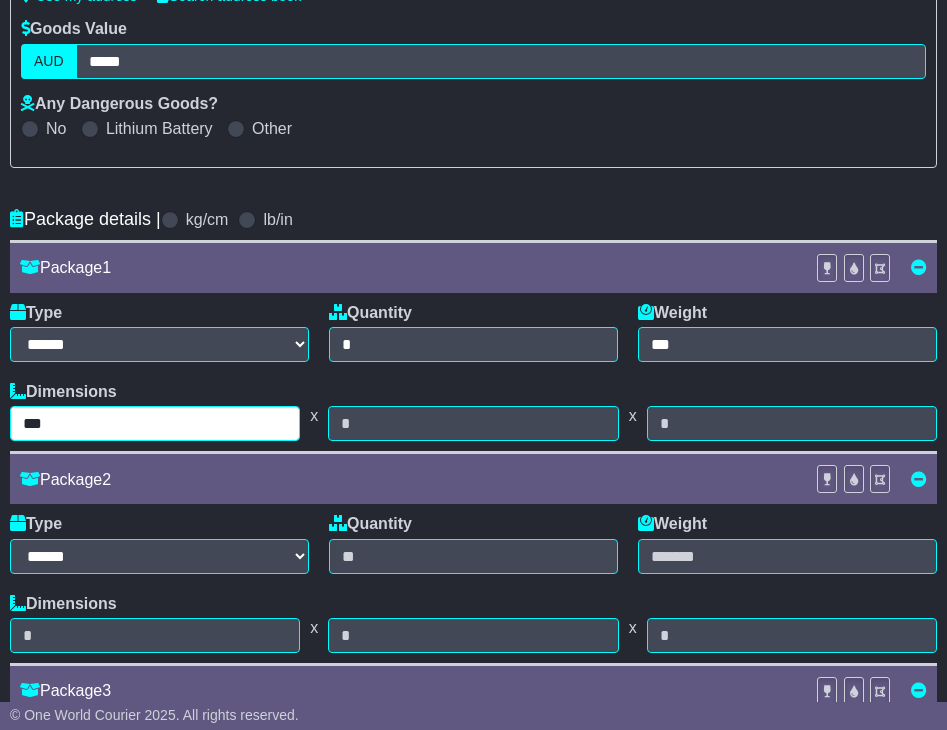type on "***" 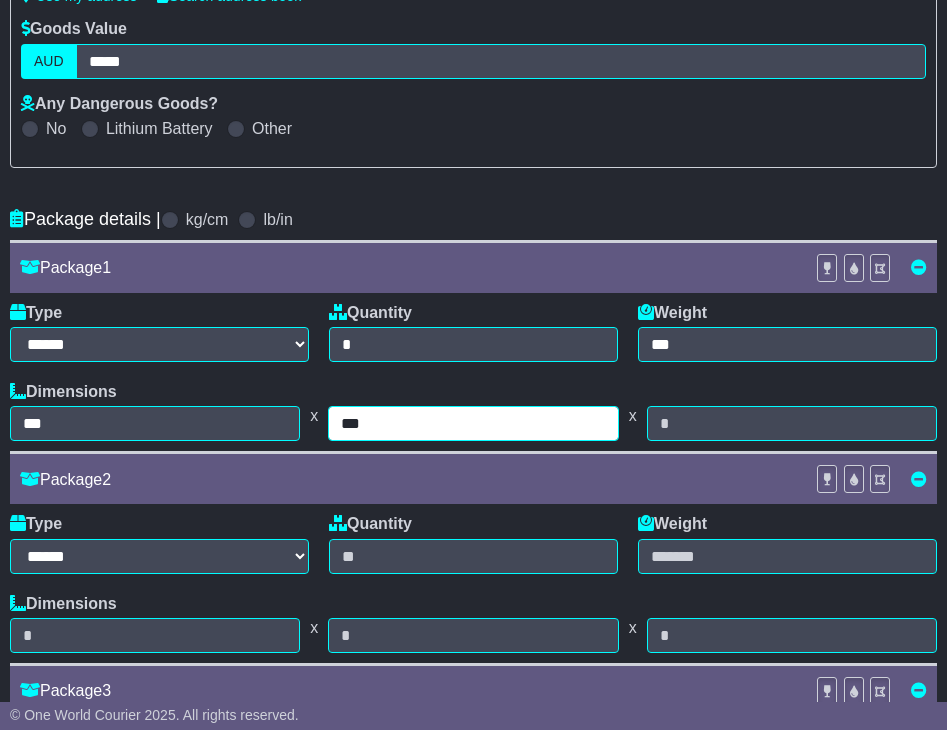 type on "***" 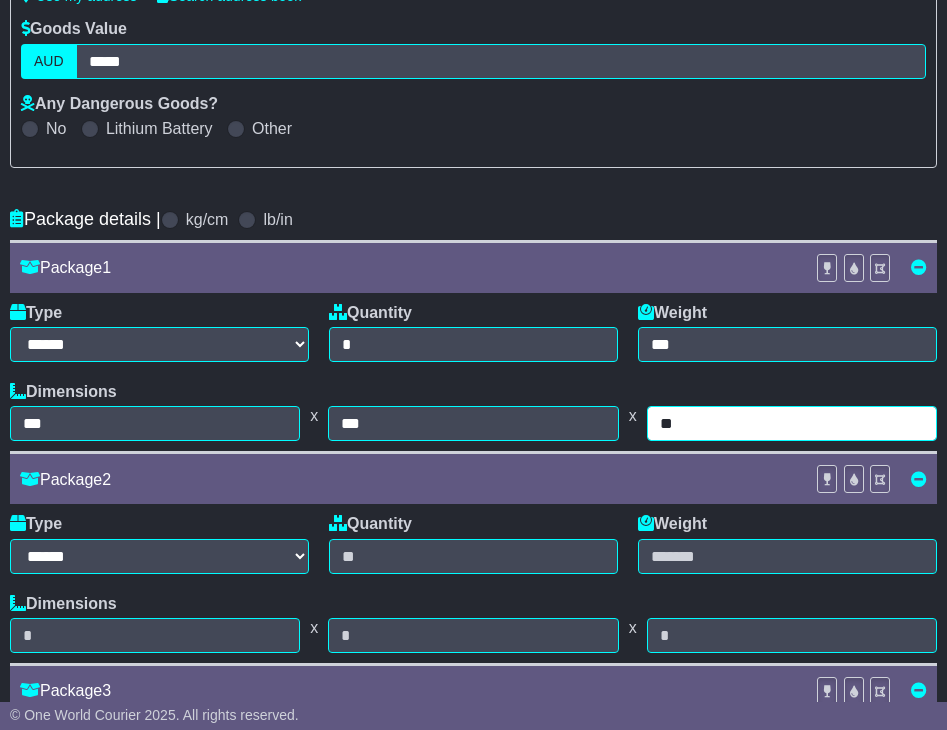 type on "**" 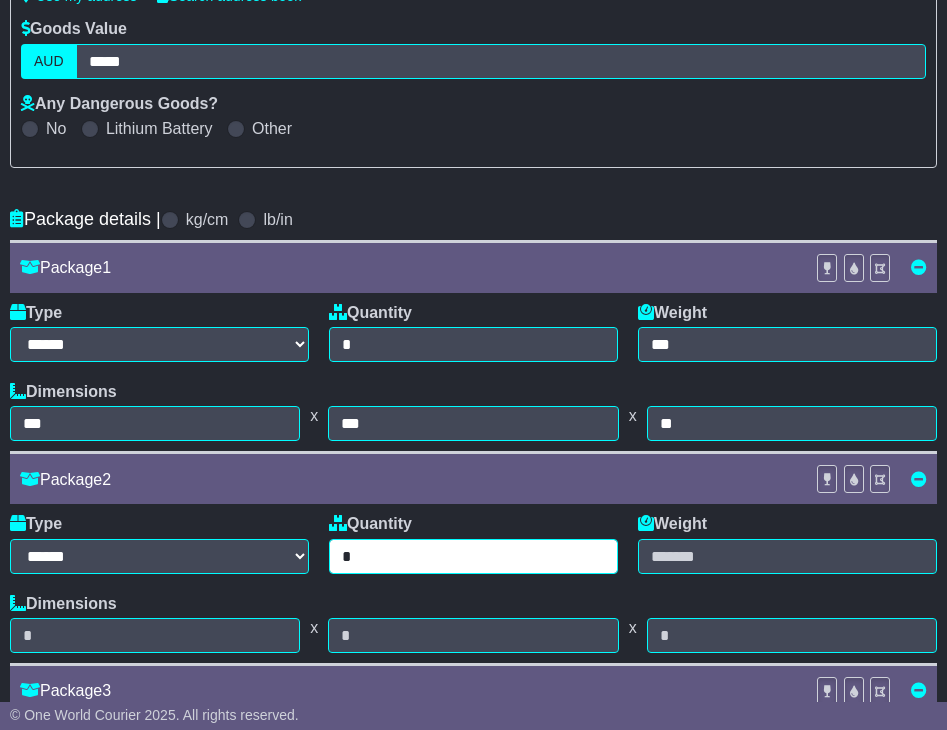 type on "*" 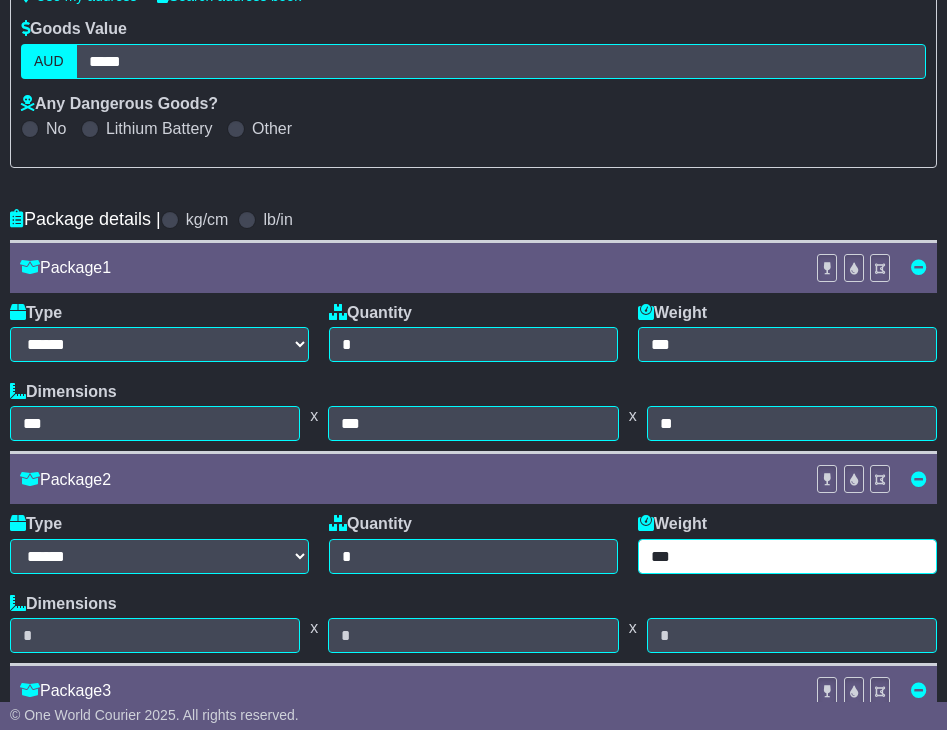 type on "***" 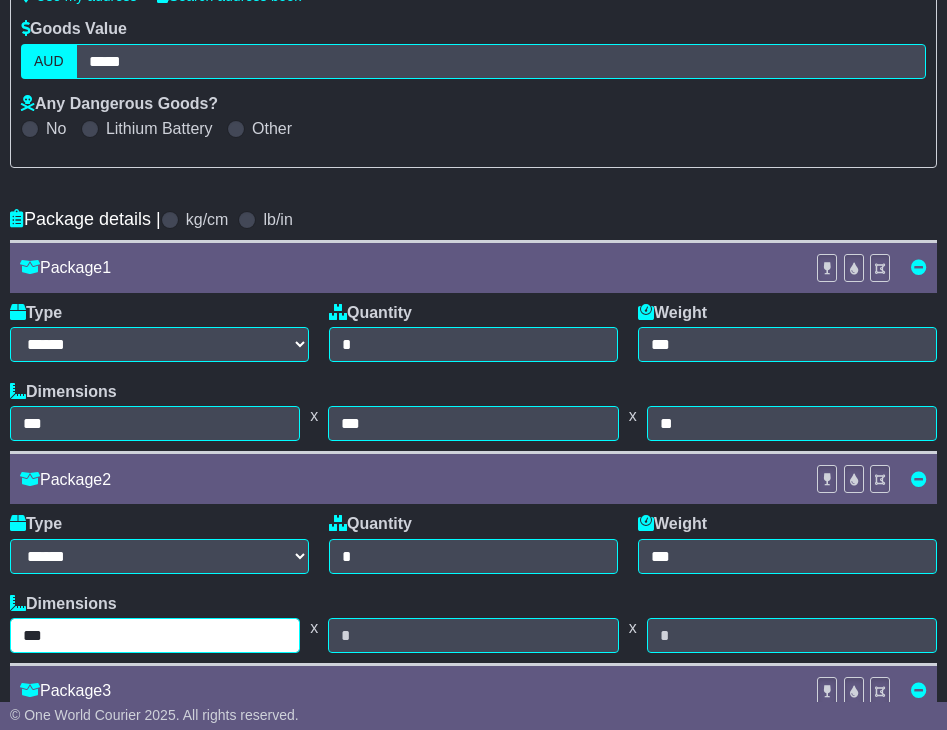 type on "***" 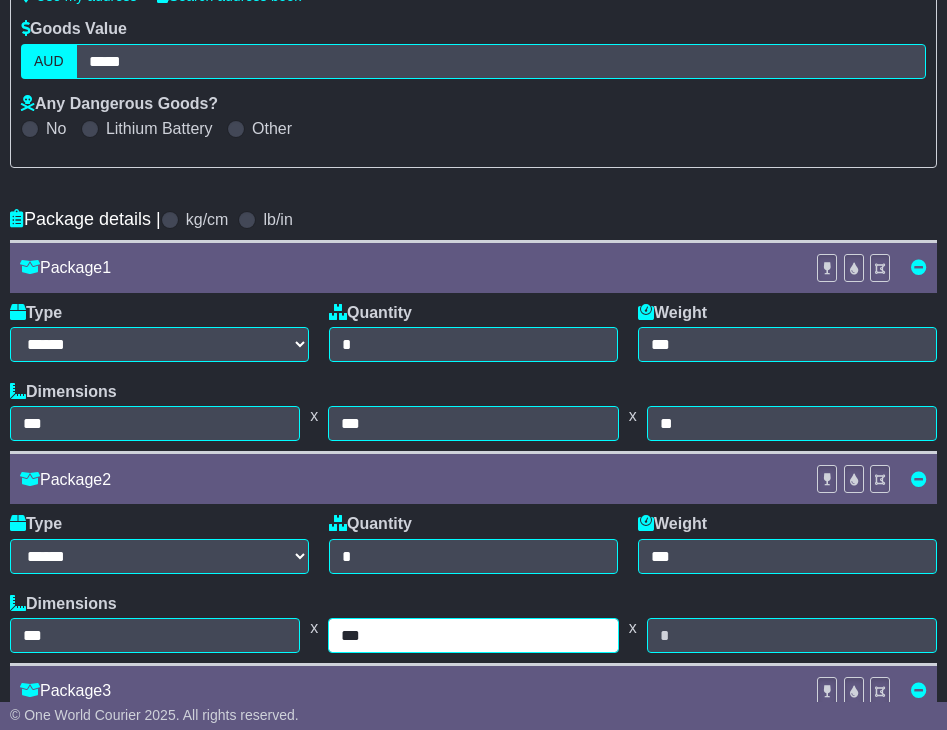 type on "***" 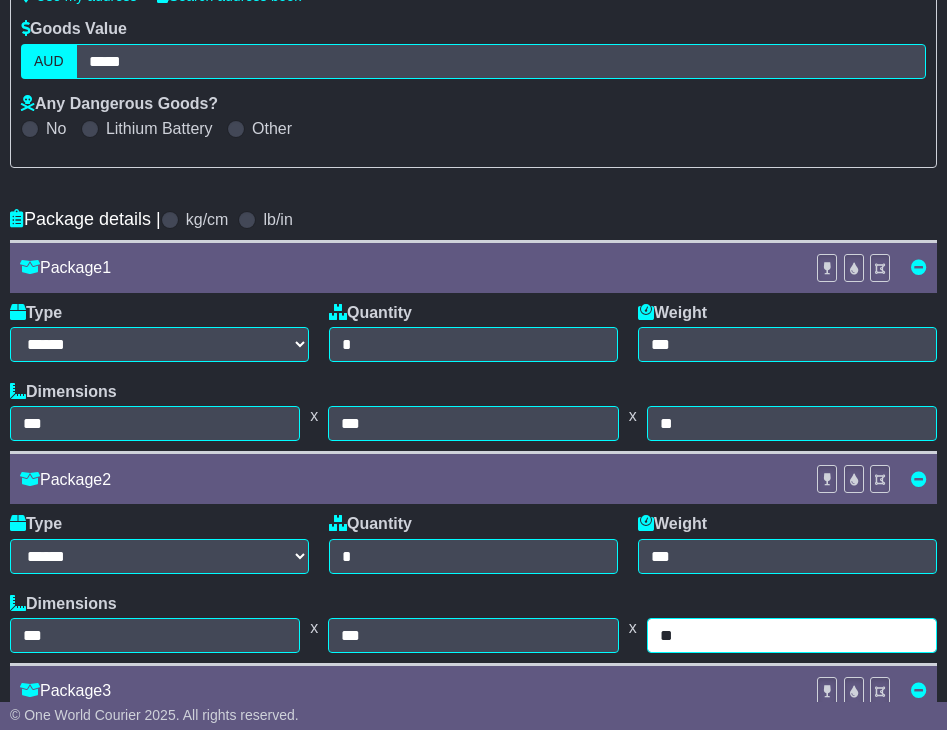 type on "**" 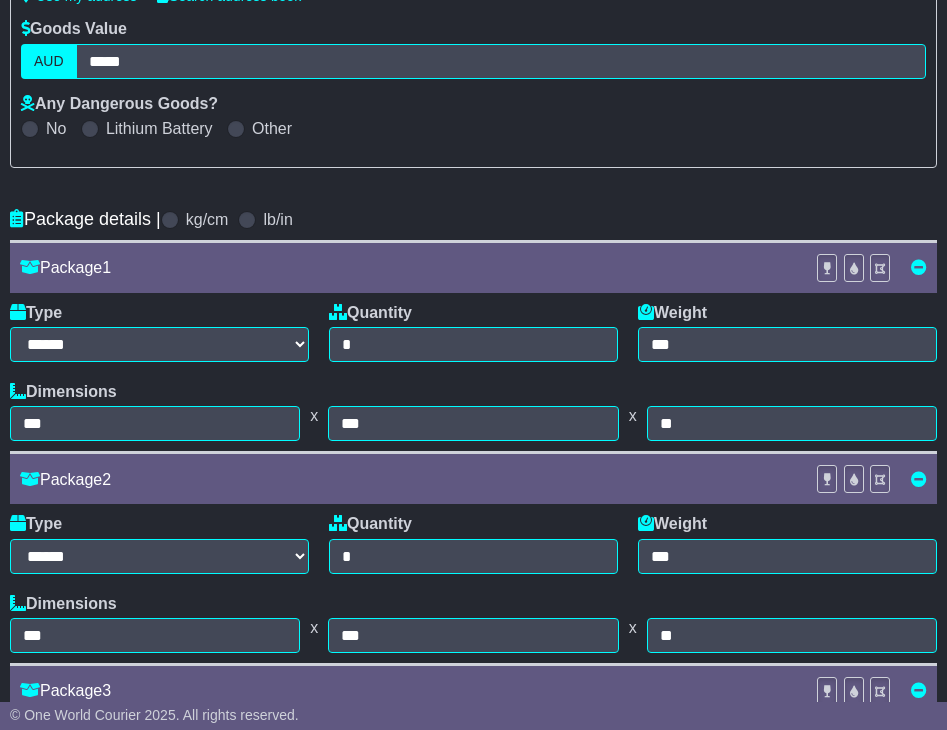 scroll, scrollTop: 826, scrollLeft: 0, axis: vertical 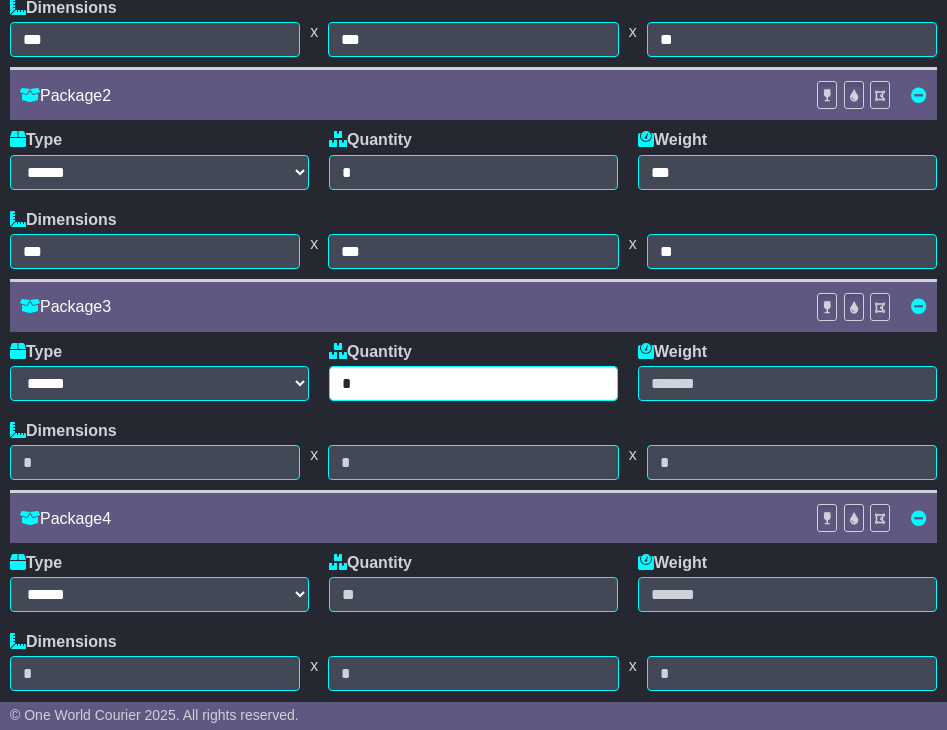 type on "*" 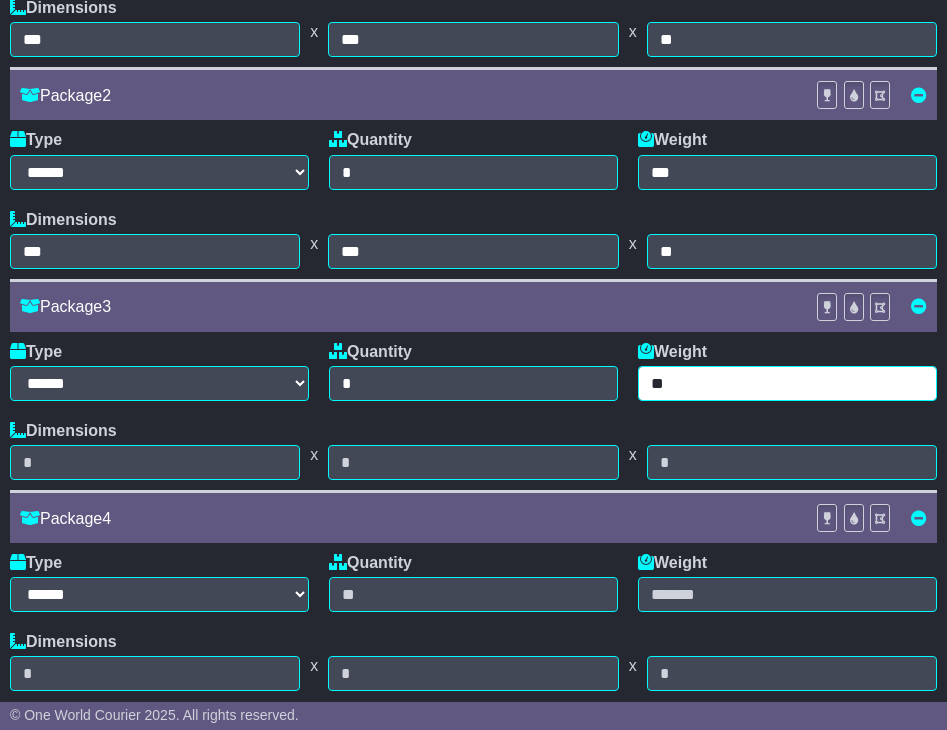type on "**" 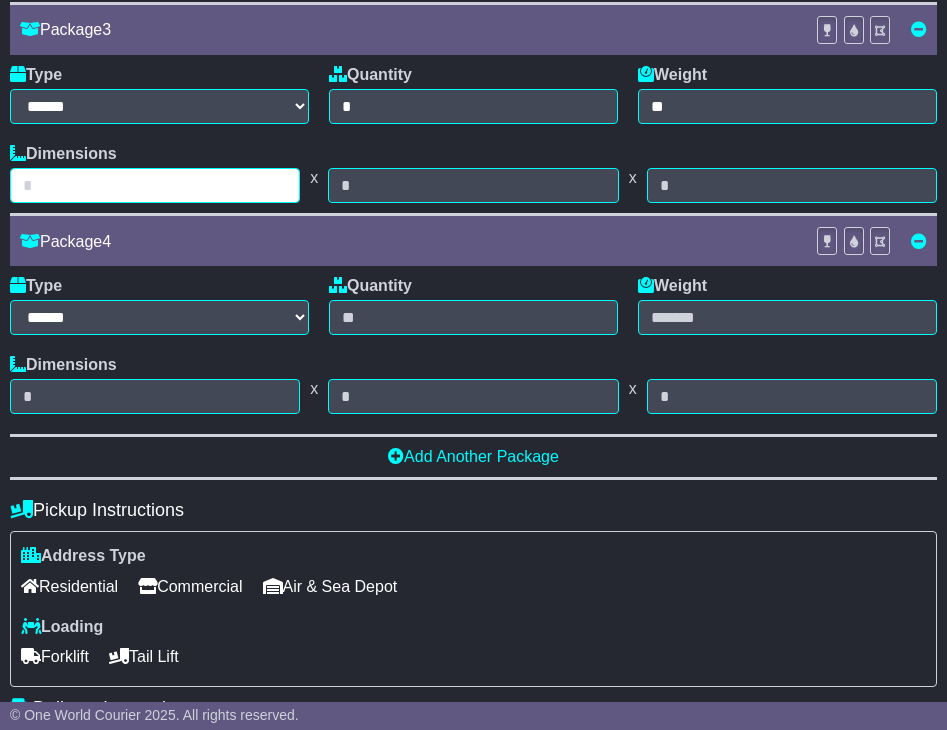 scroll, scrollTop: 1090, scrollLeft: 0, axis: vertical 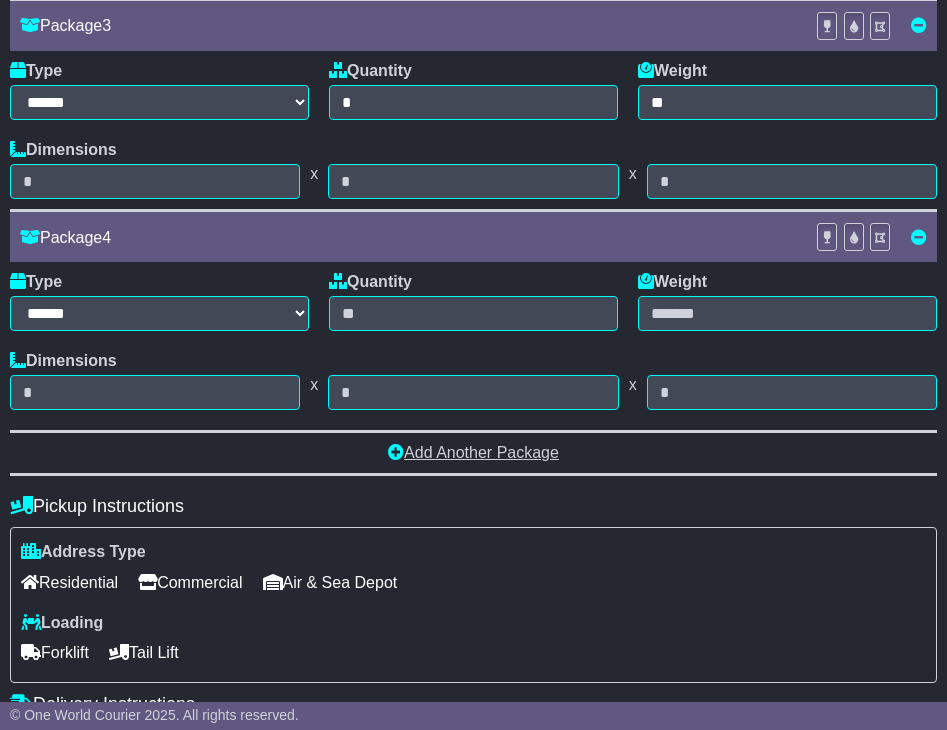 click on "Add Another Package" at bounding box center [473, 452] 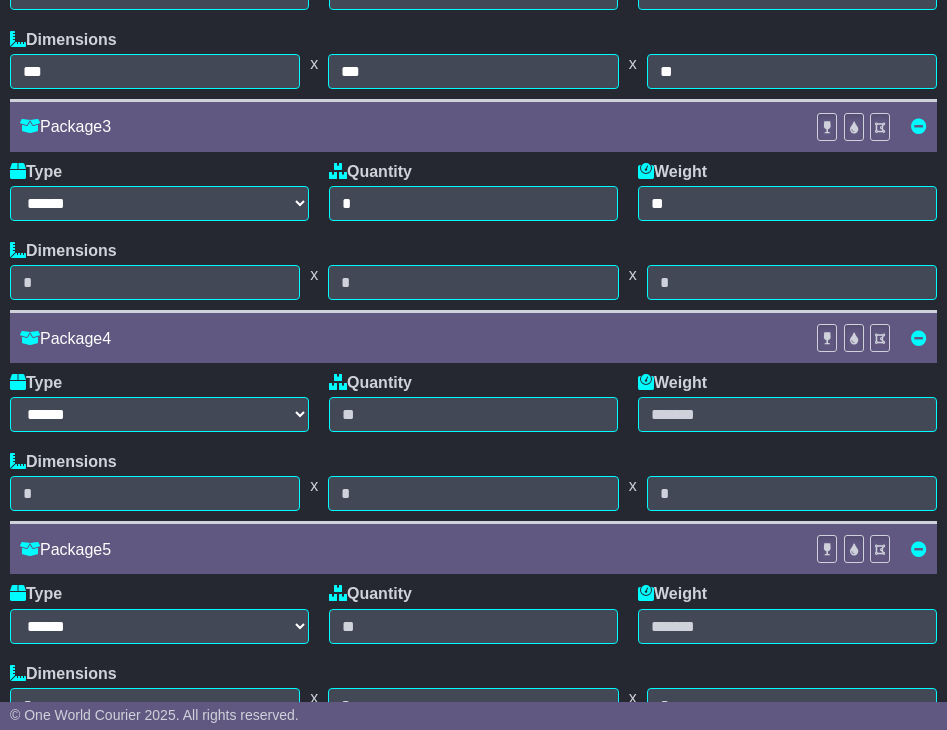 scroll, scrollTop: 950, scrollLeft: 0, axis: vertical 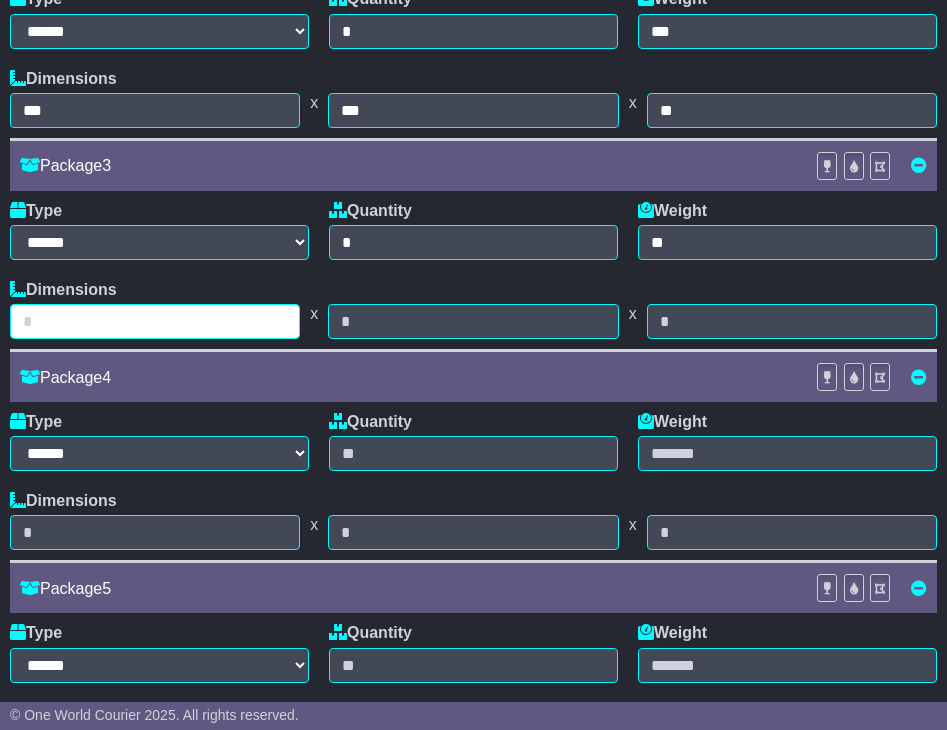 click at bounding box center [155, 321] 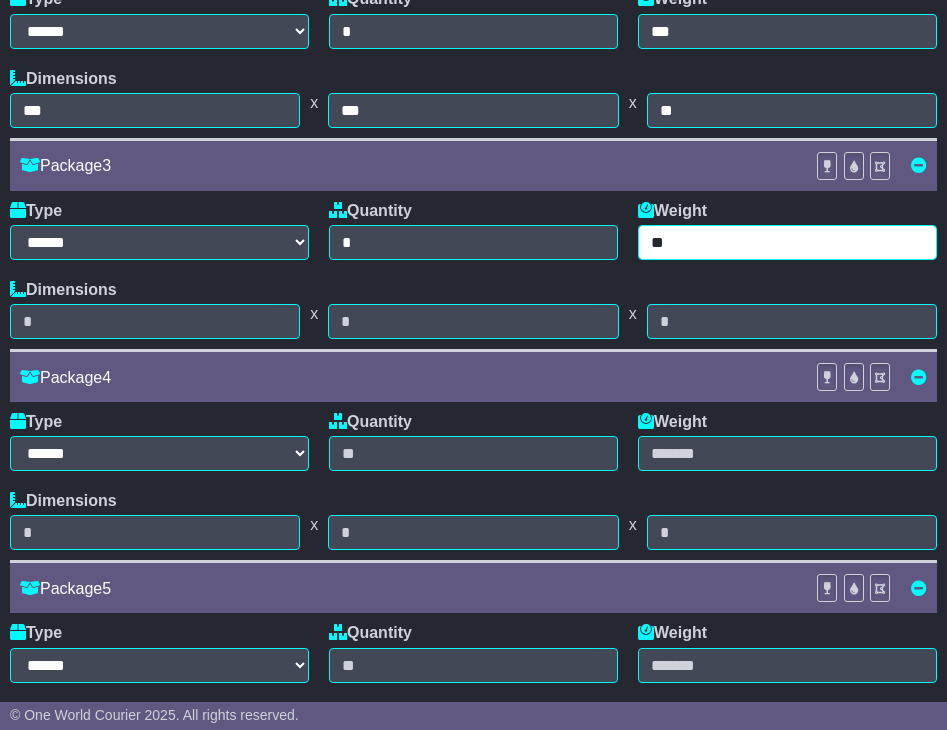 click on "**" at bounding box center [787, 242] 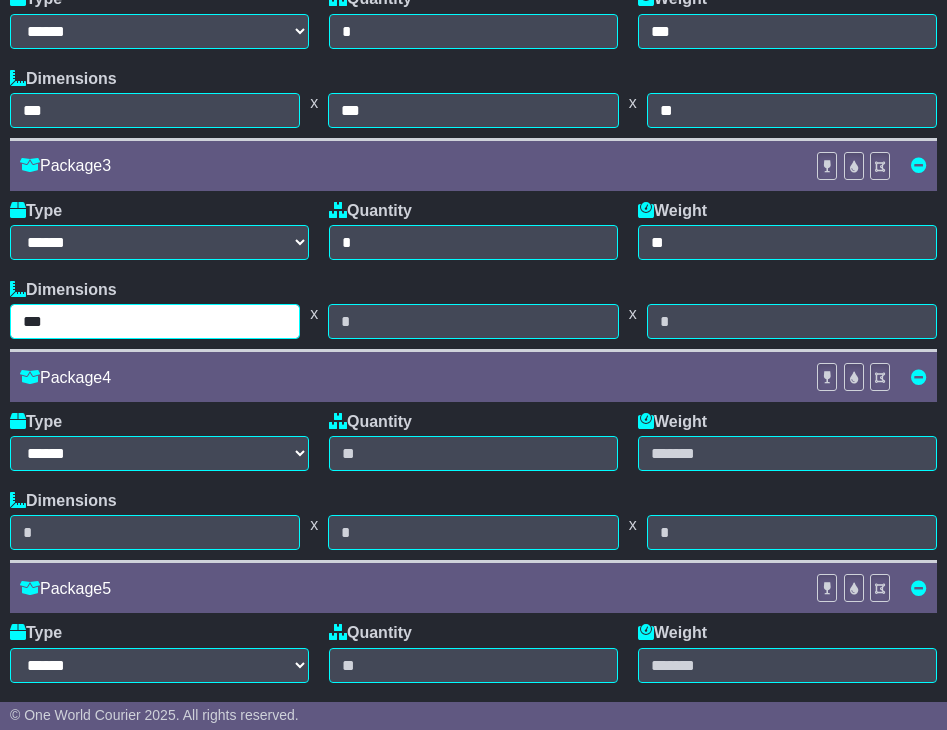 type on "***" 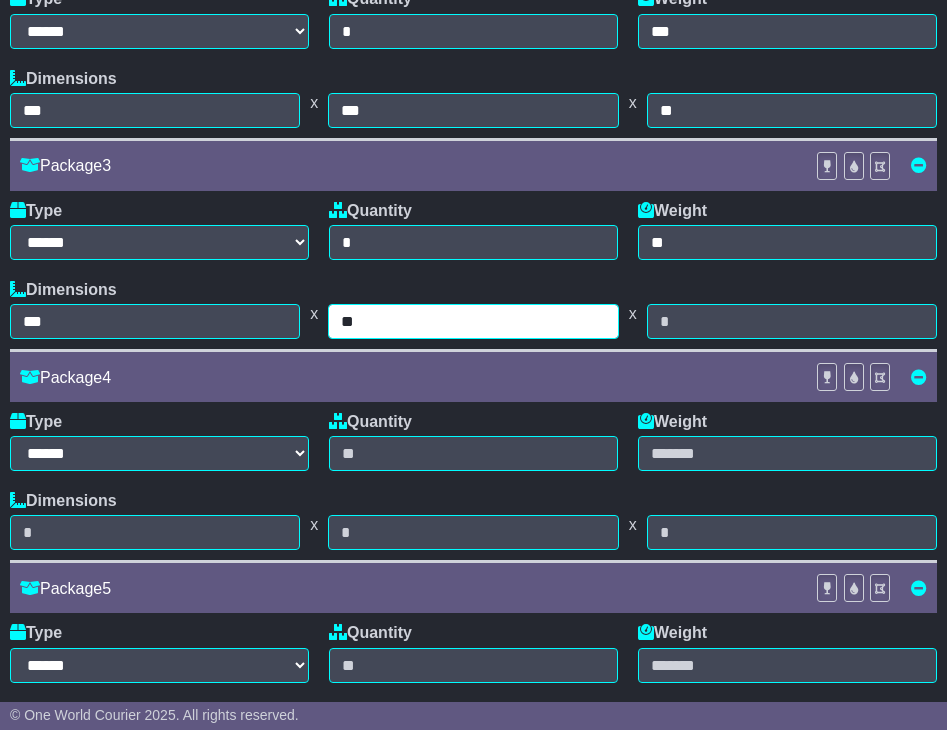 type on "**" 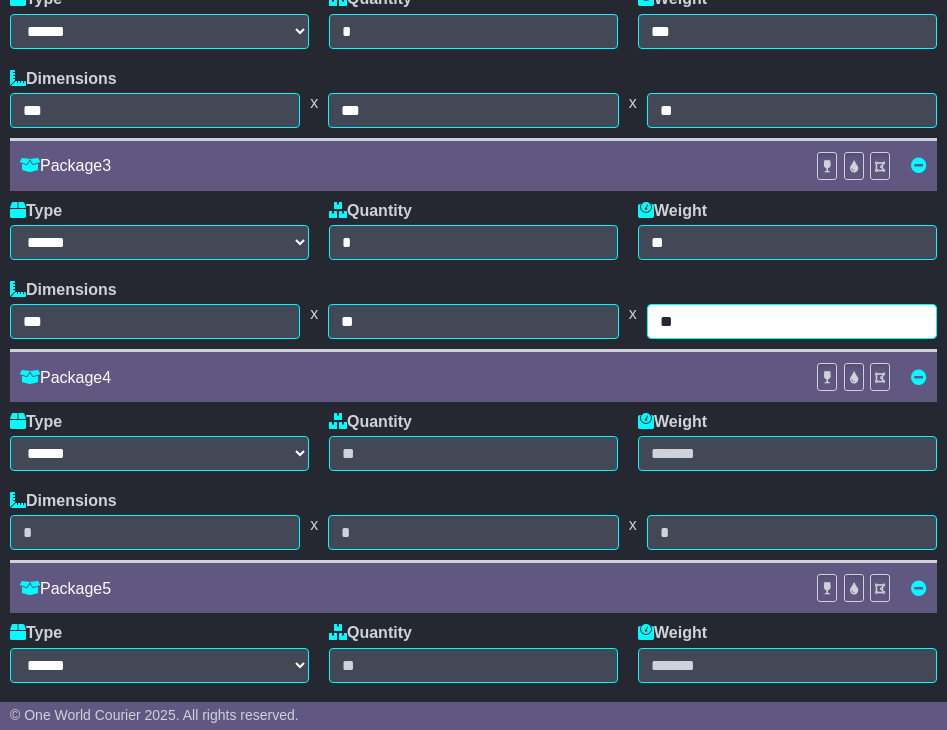 type on "**" 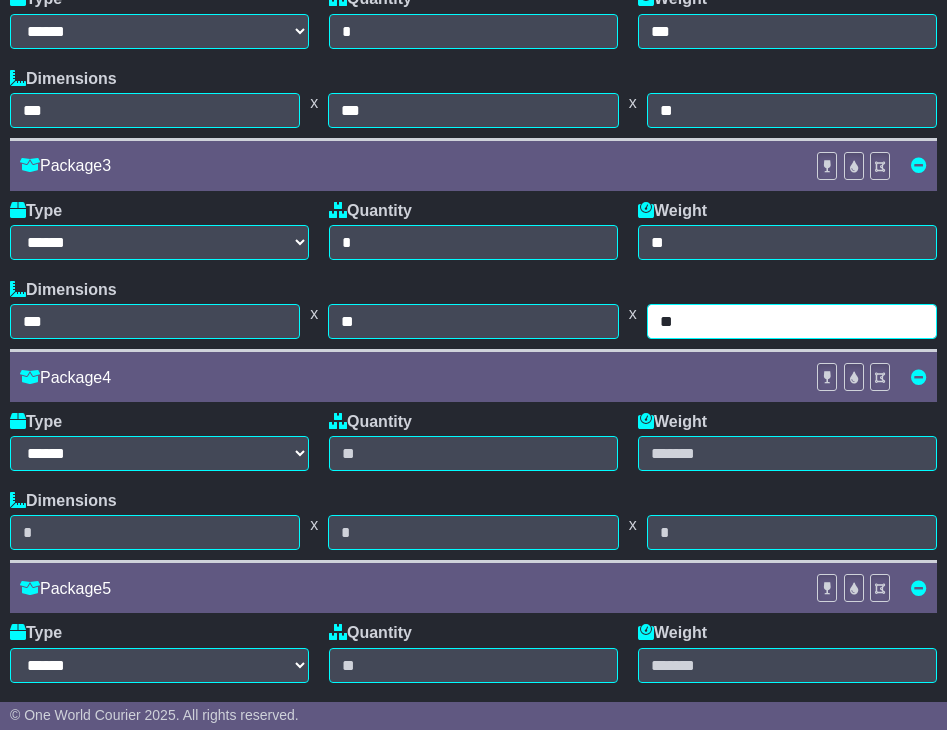 click on "**" at bounding box center [792, 321] 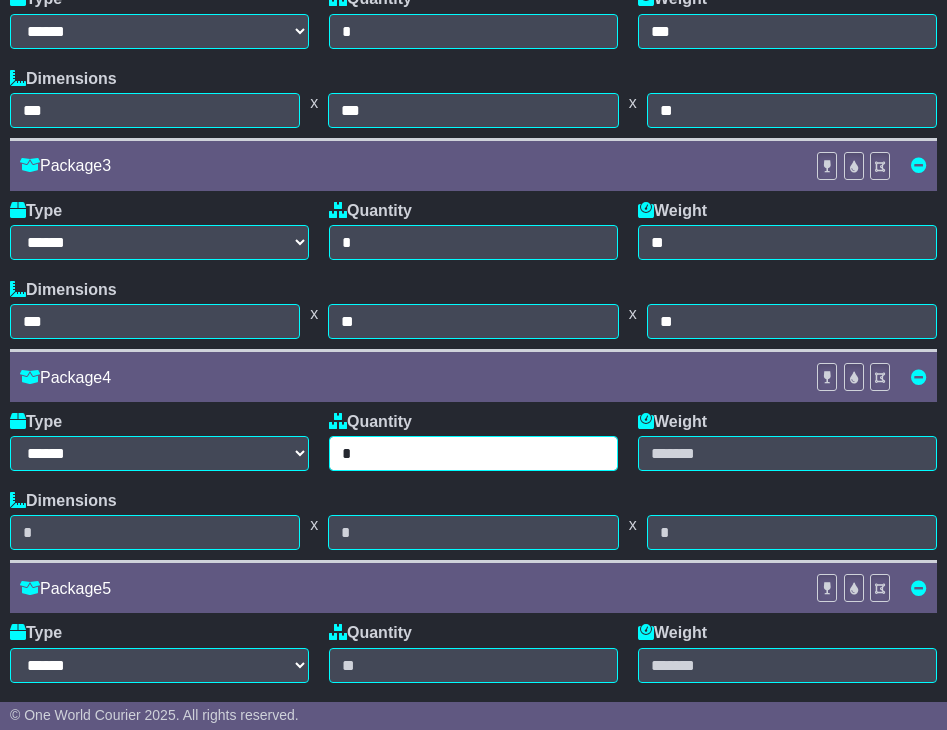 type on "*" 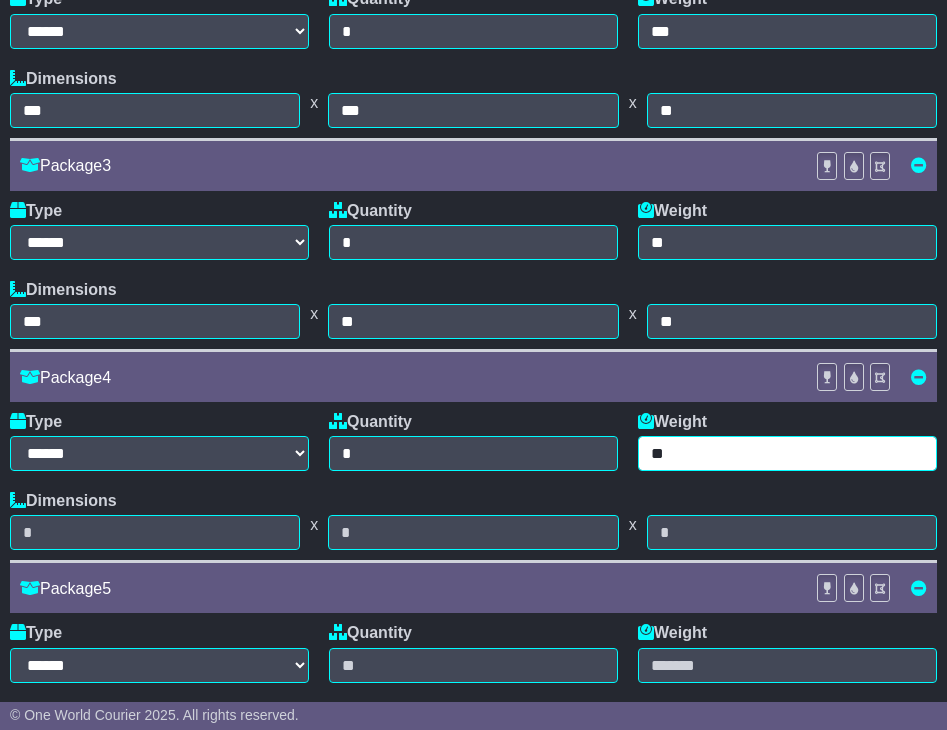type on "**" 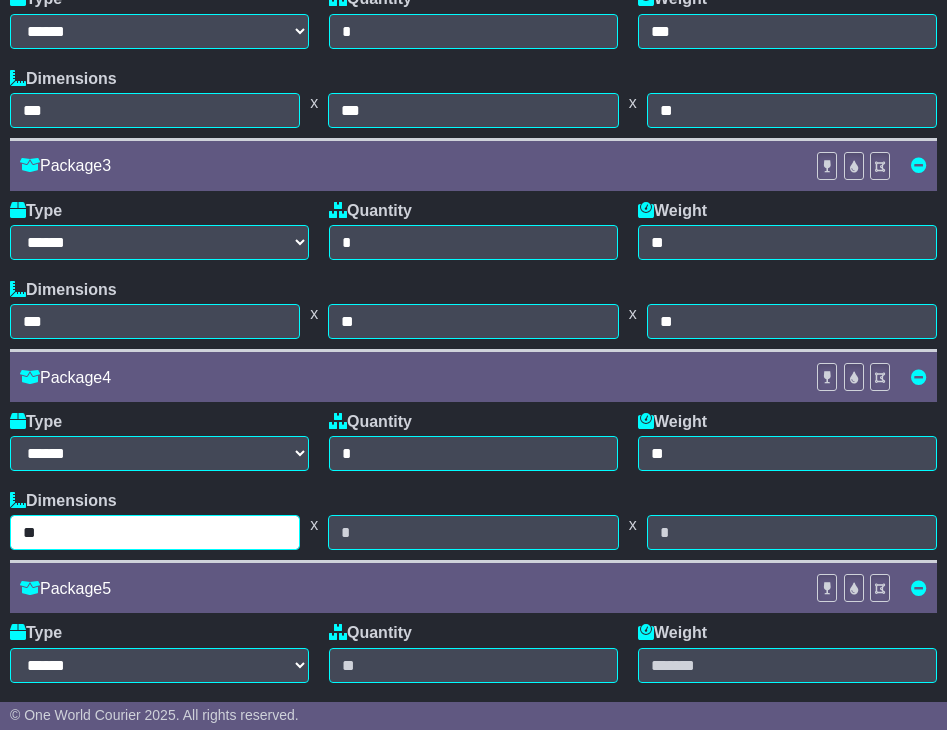 type on "*" 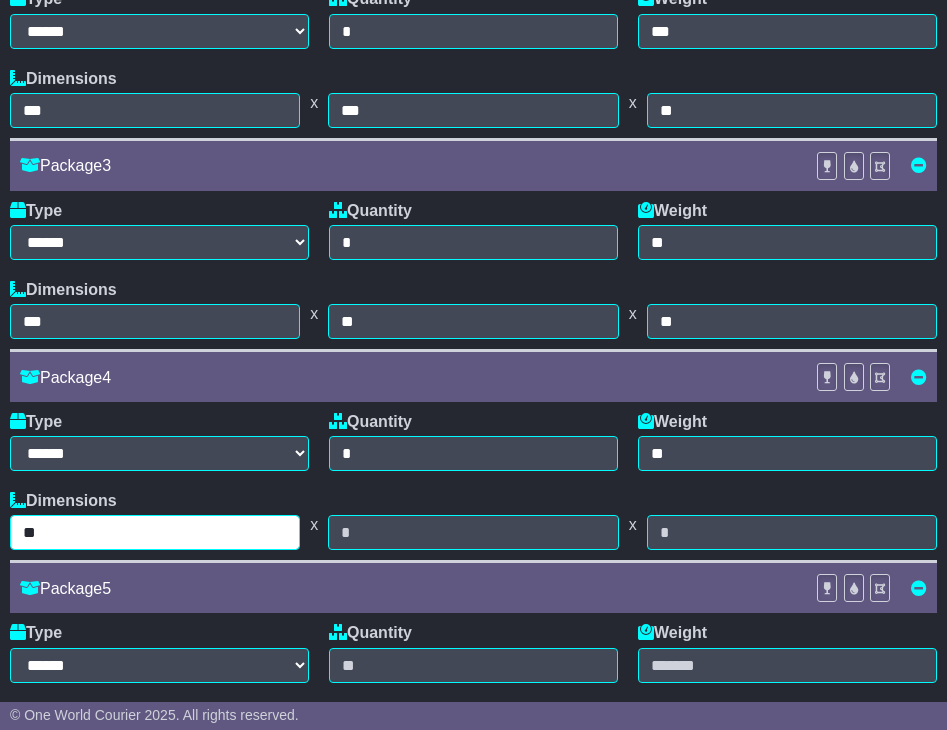 type on "**" 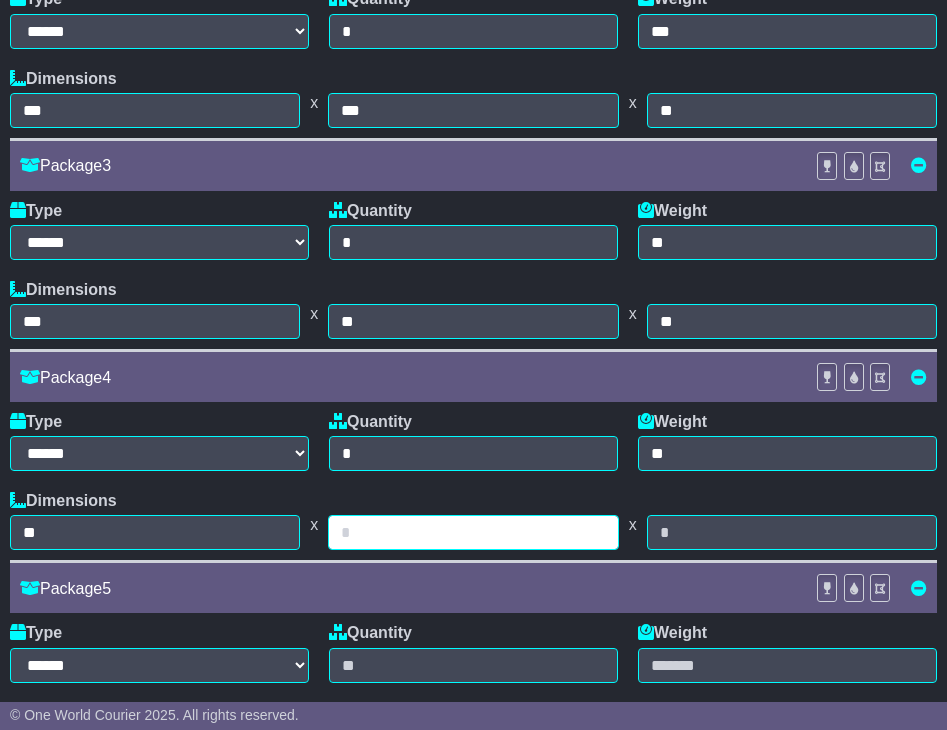 type on "*" 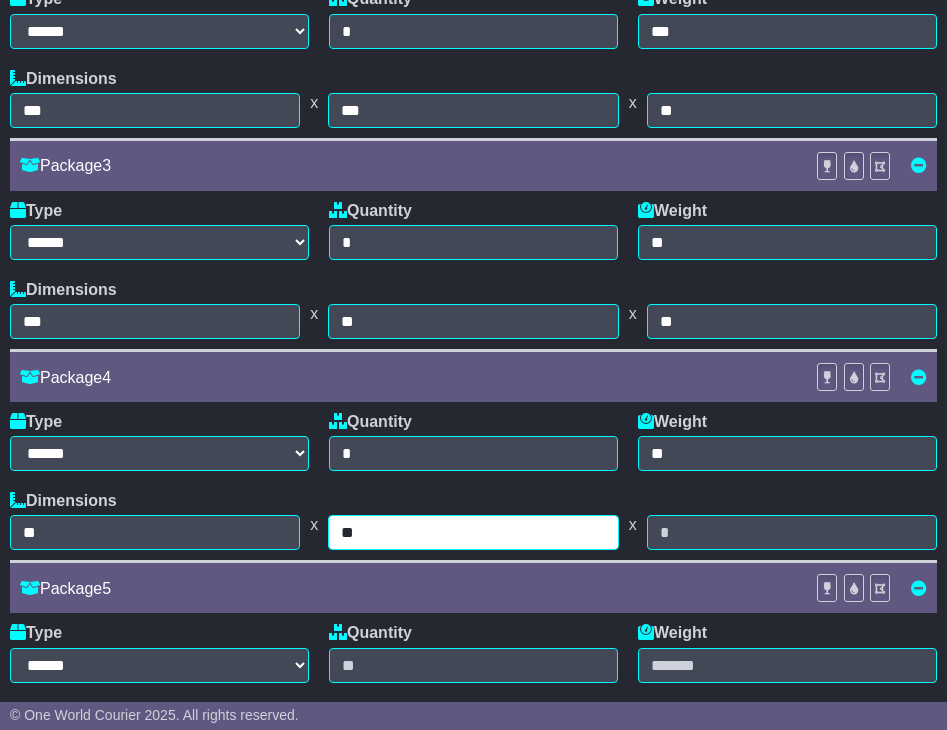 type on "**" 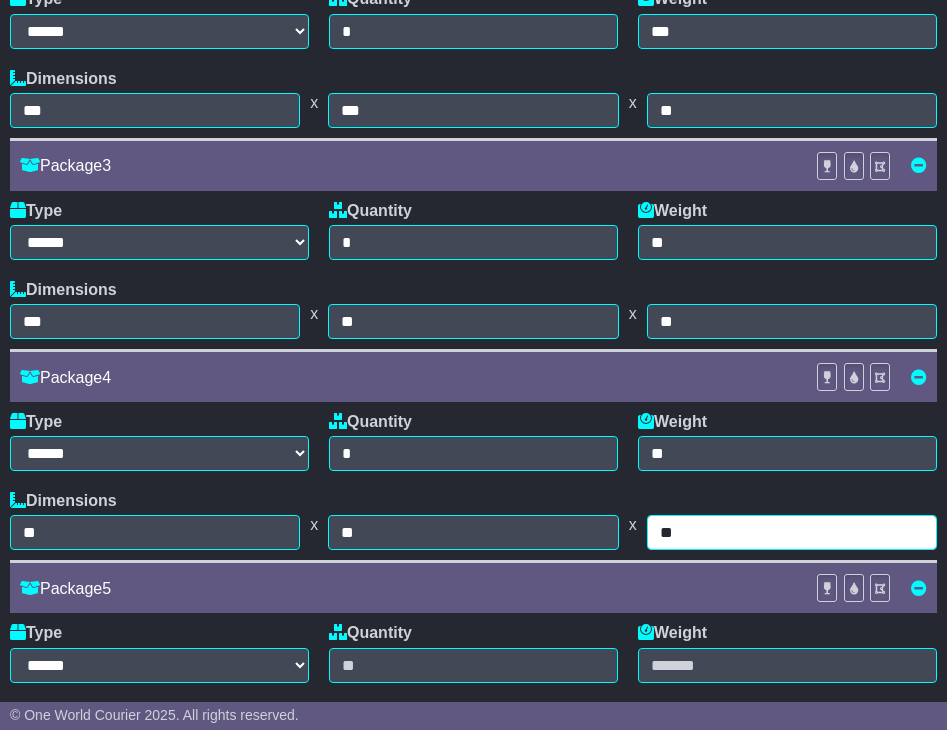 type on "**" 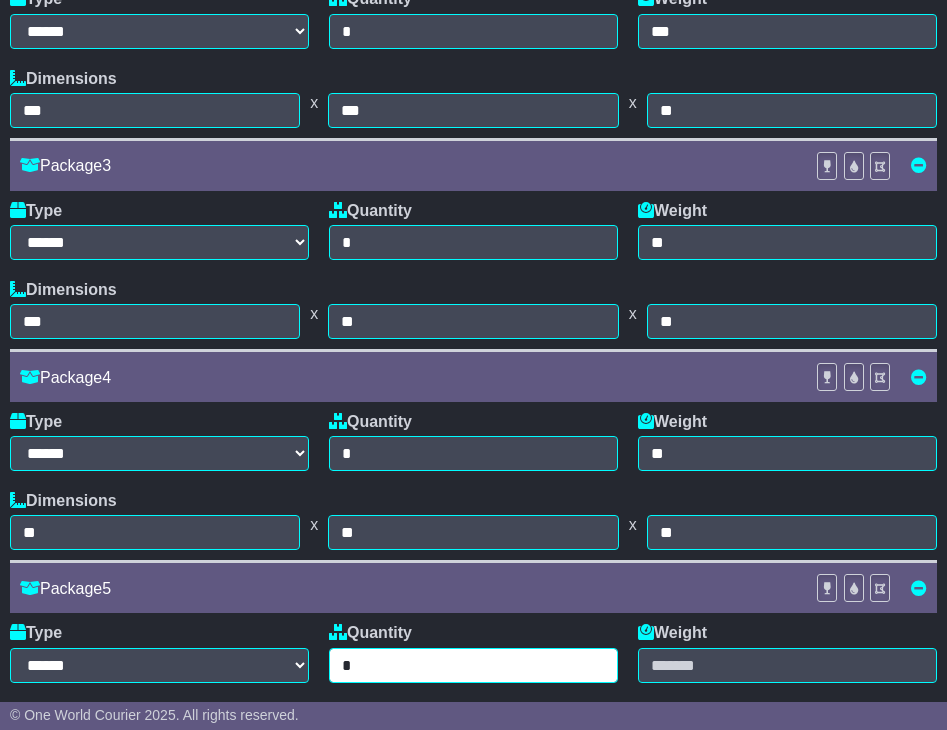 type on "*" 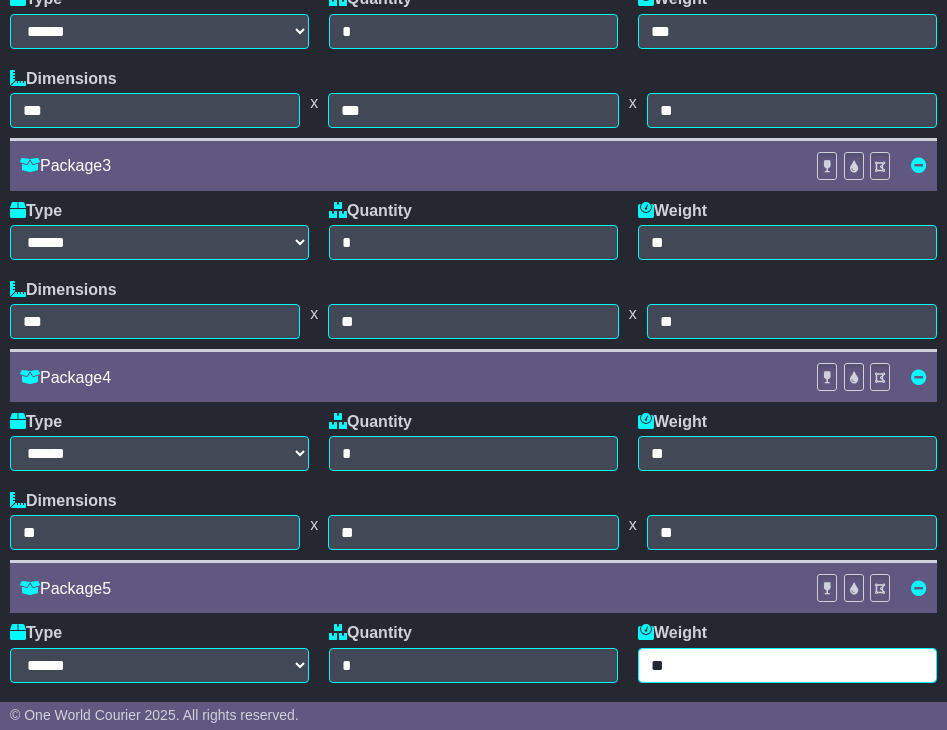 type on "**" 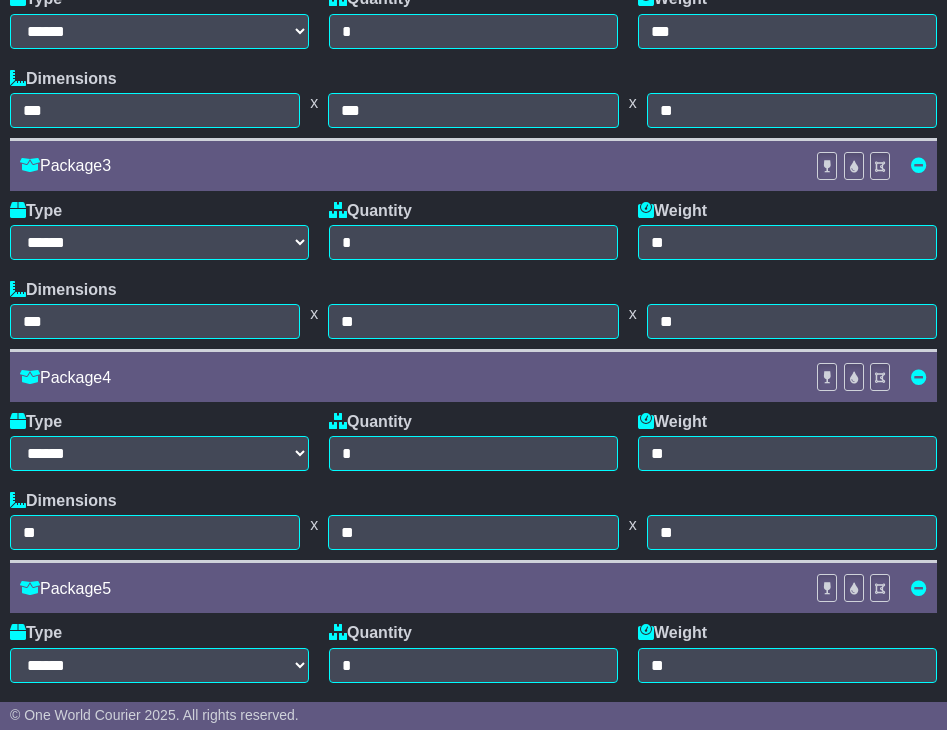 scroll, scrollTop: 980, scrollLeft: 0, axis: vertical 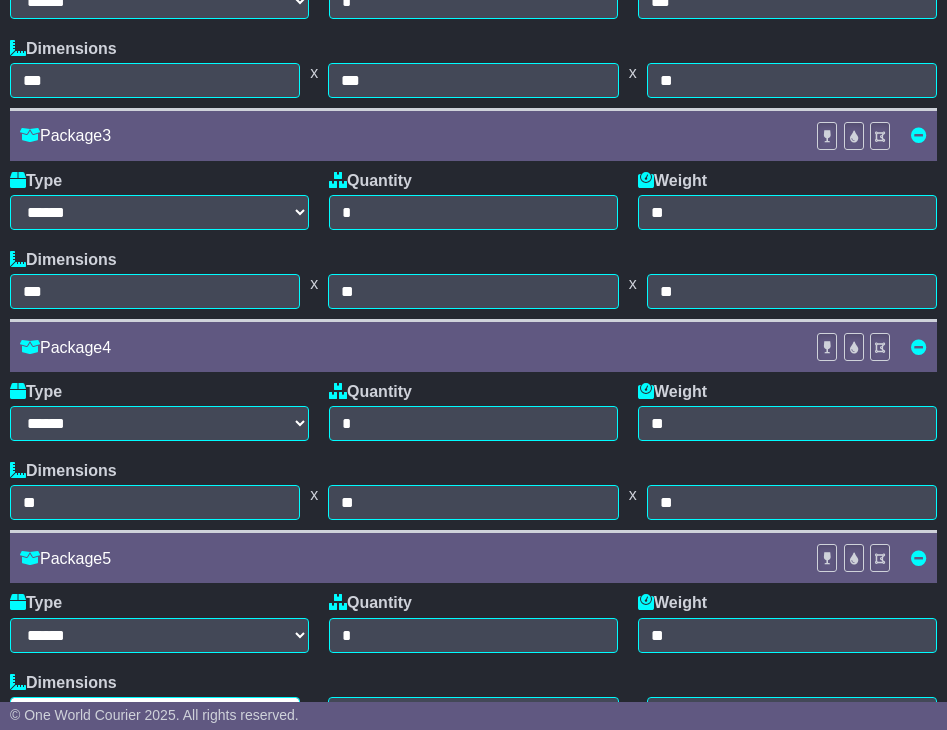 type on "**" 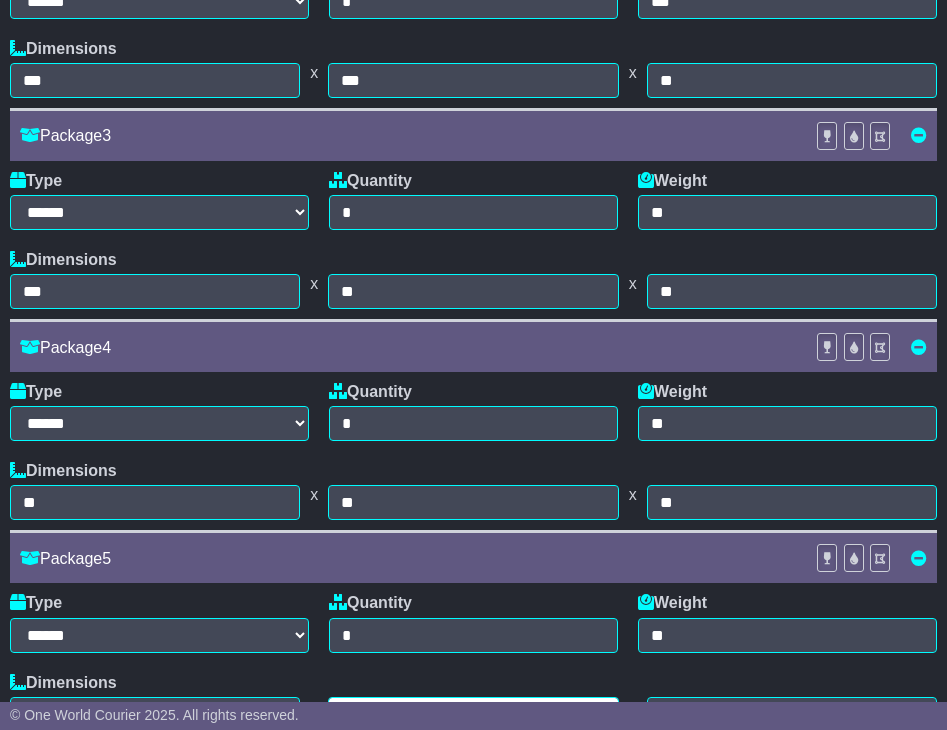 type on "**" 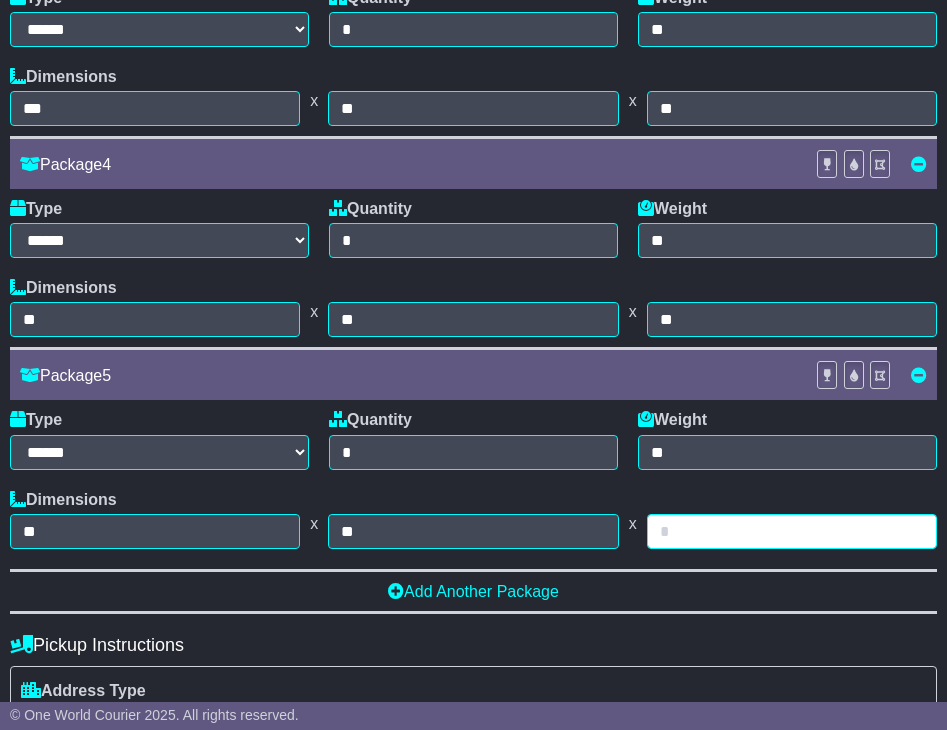 scroll, scrollTop: 1182, scrollLeft: 0, axis: vertical 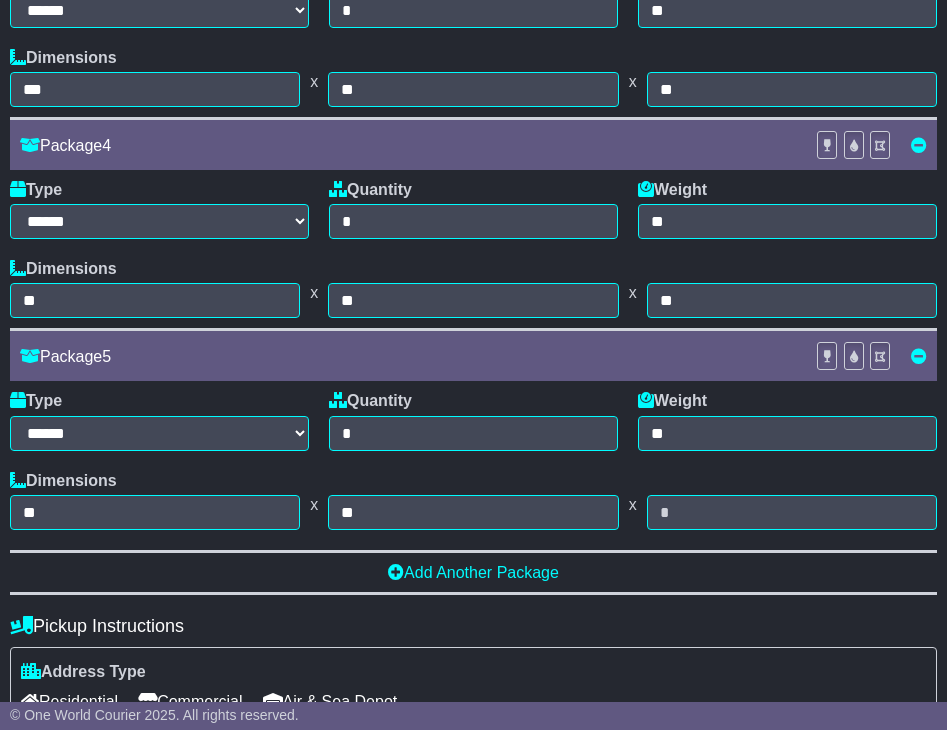 click at bounding box center [919, 356] 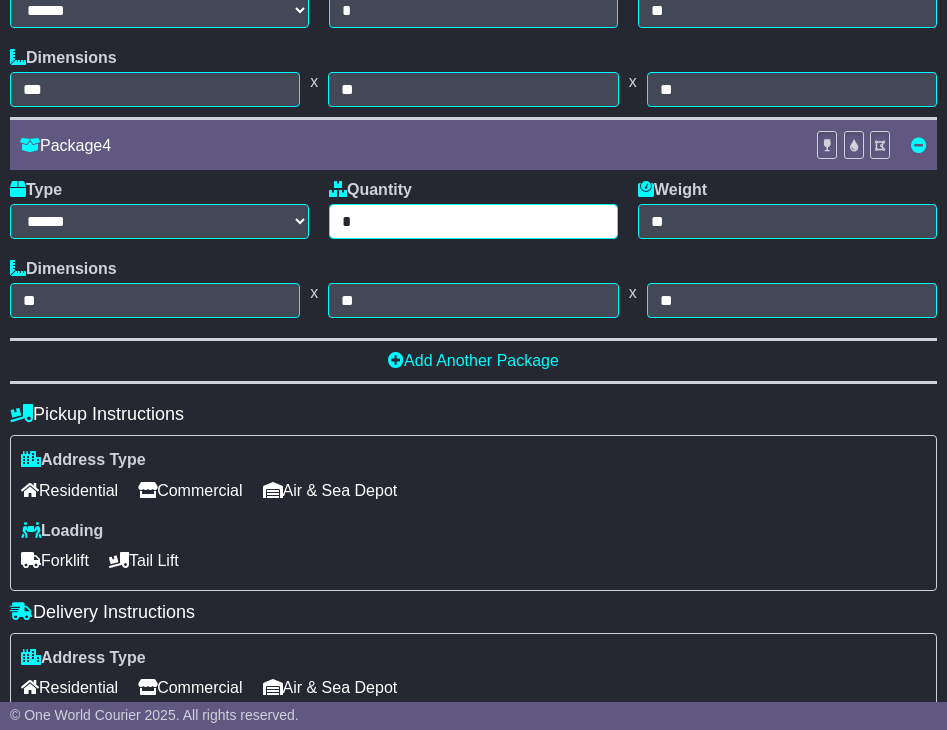 click on "*" at bounding box center (473, 221) 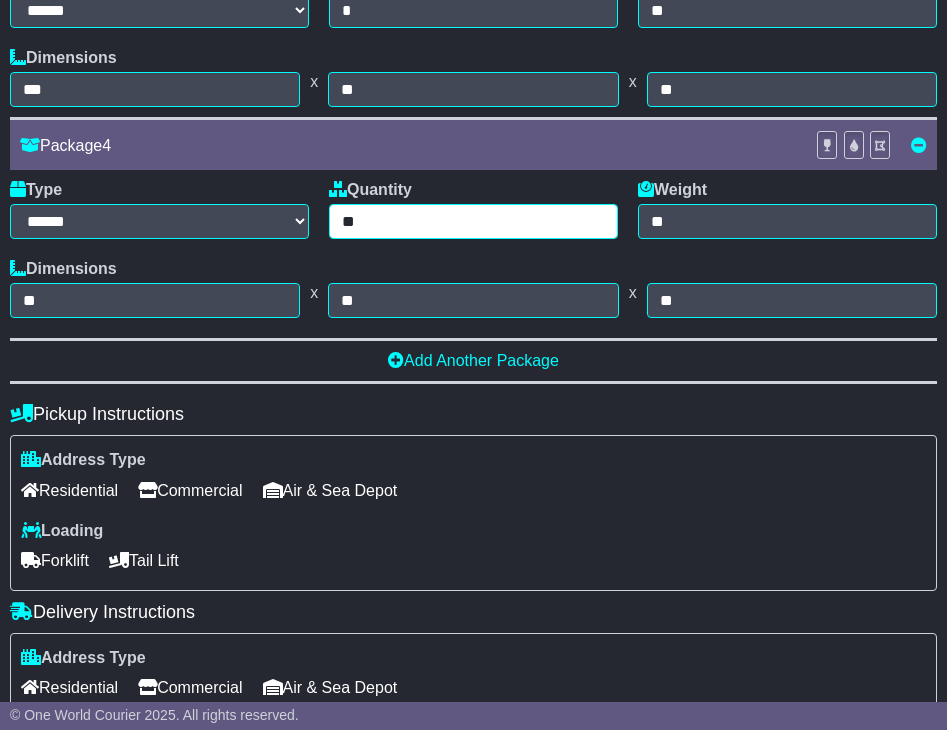 type on "*" 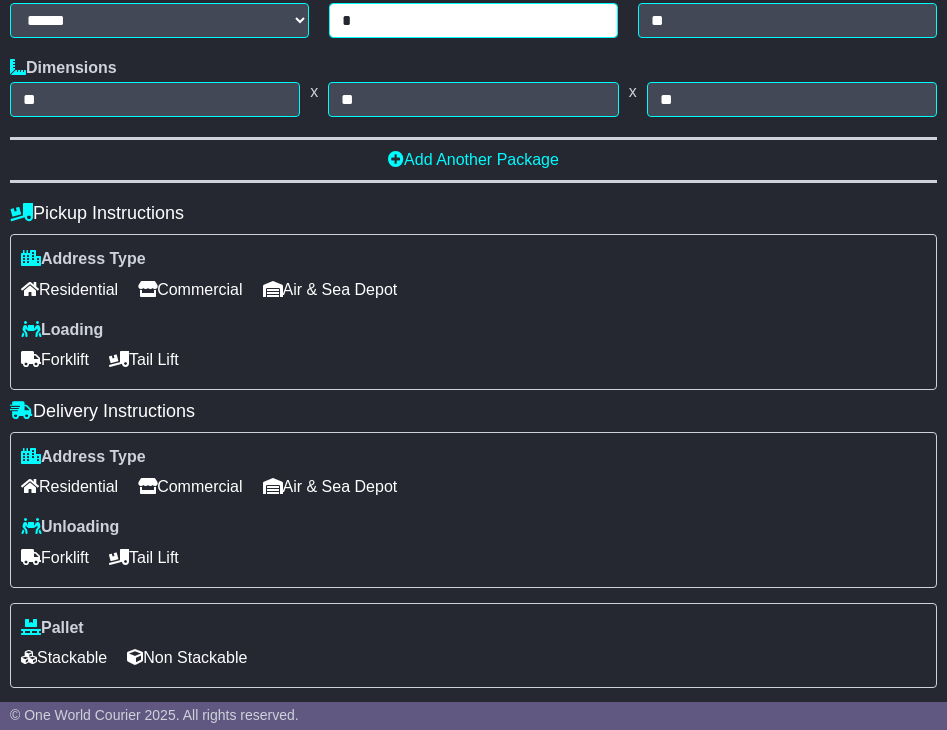 scroll, scrollTop: 1385, scrollLeft: 0, axis: vertical 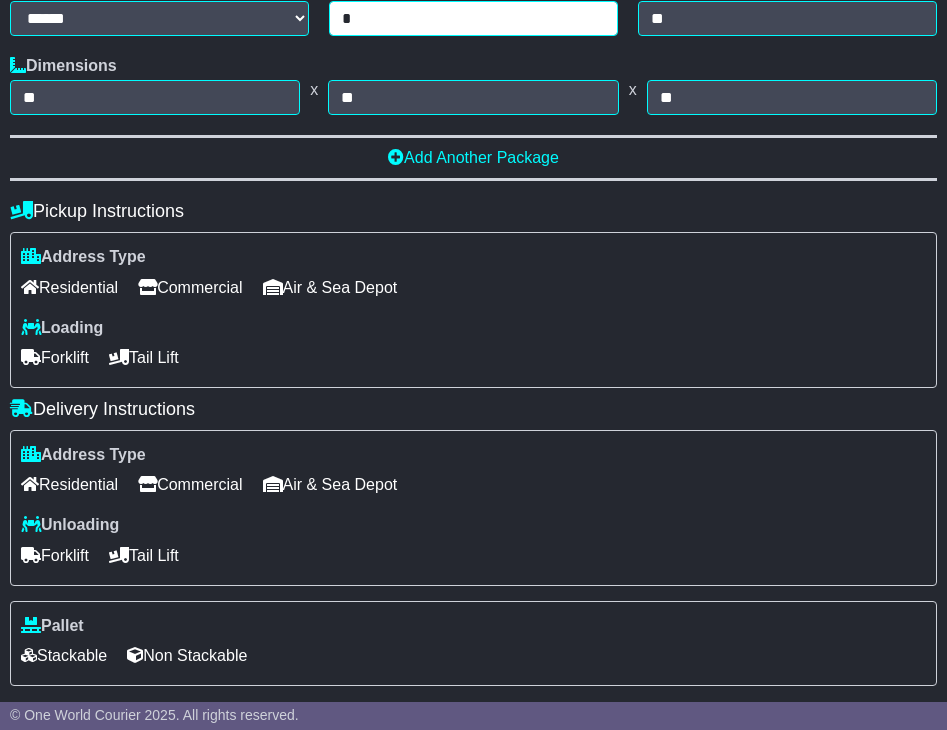 type on "*" 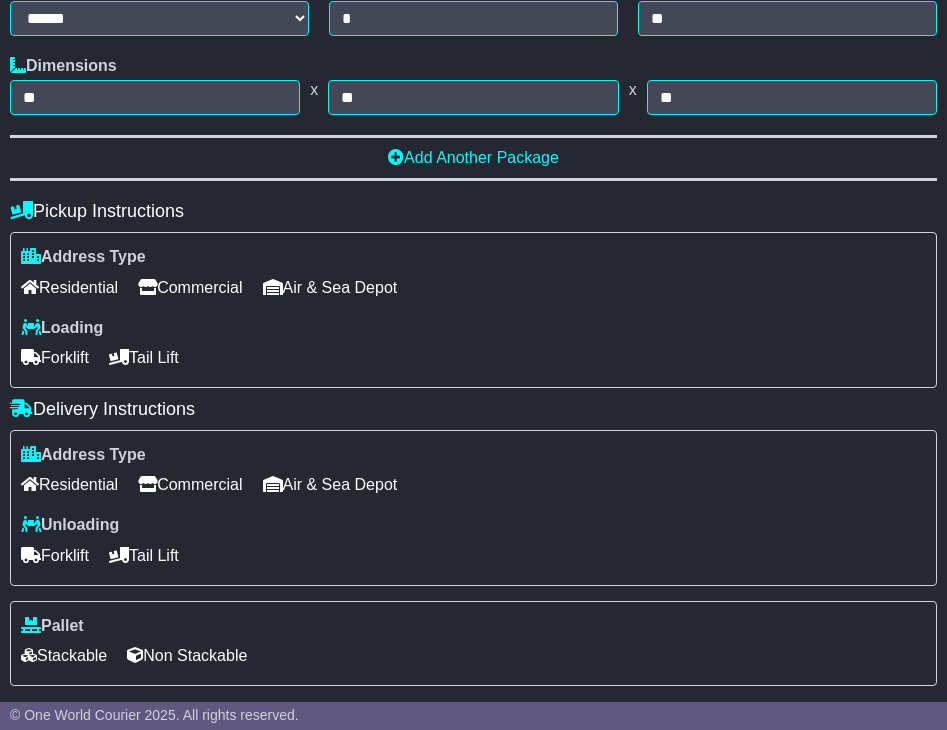 click on "Commercial" at bounding box center (190, 287) 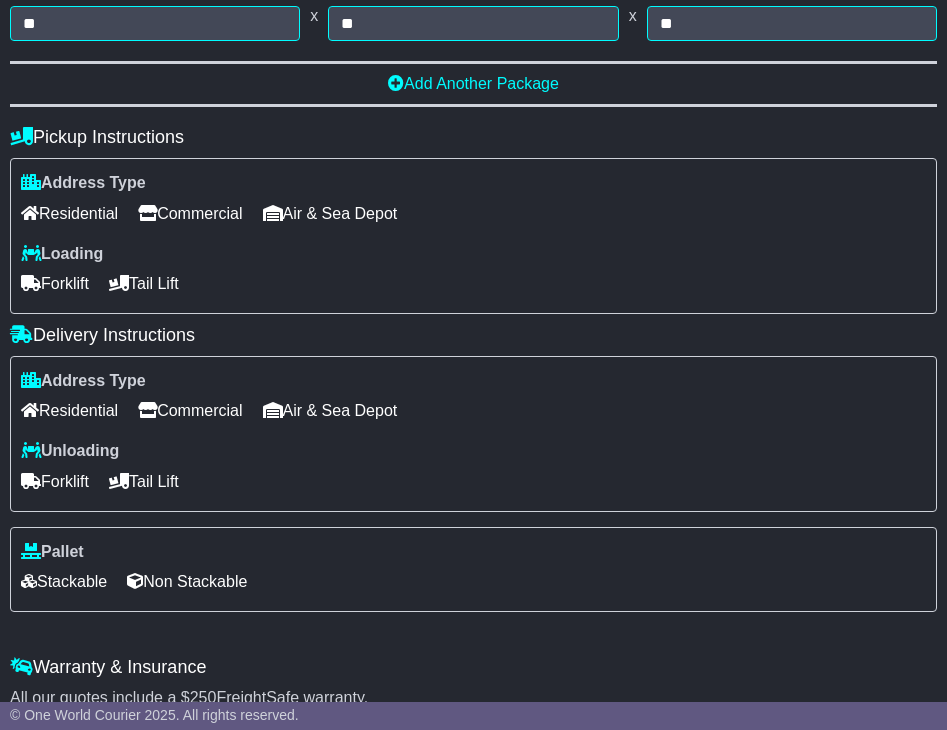 click on "Forklift" at bounding box center (55, 283) 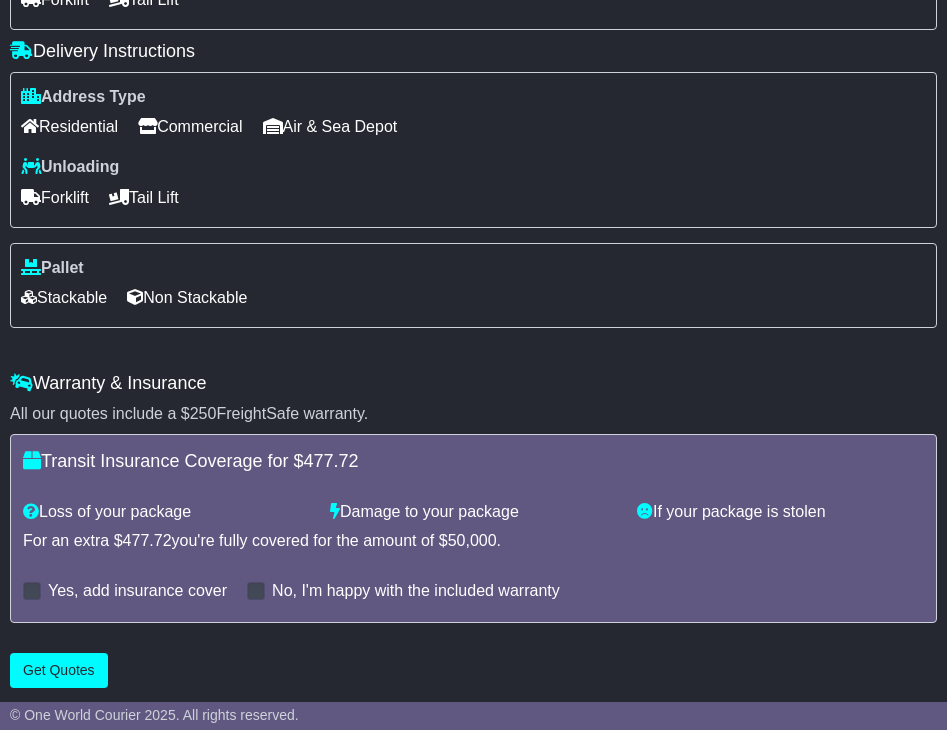 scroll, scrollTop: 1849, scrollLeft: 0, axis: vertical 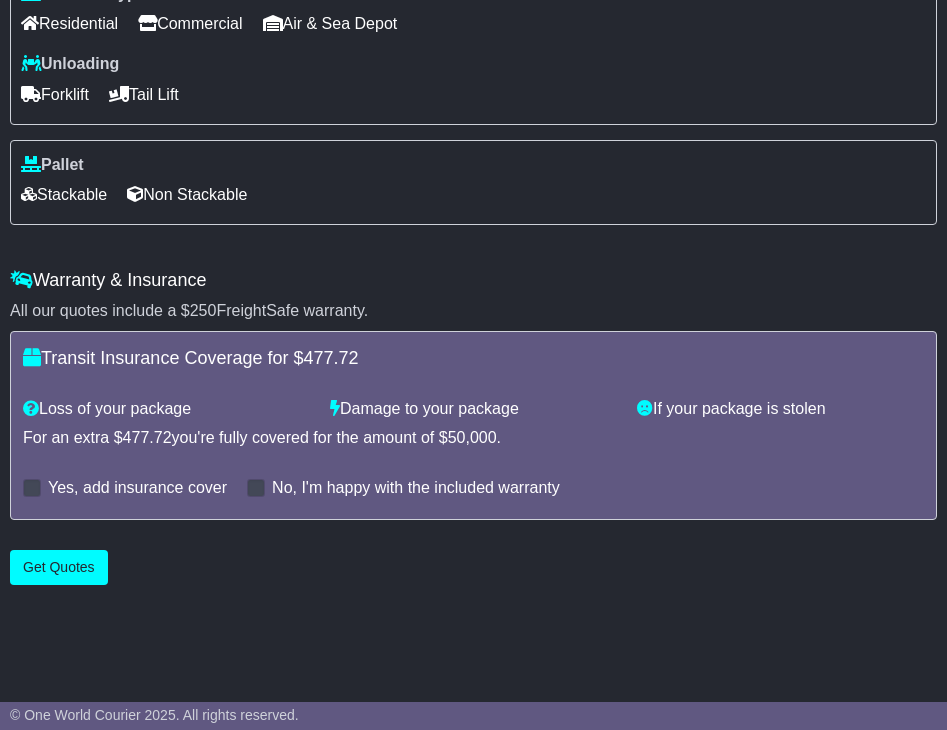 click on "Non Stackable" at bounding box center (187, 194) 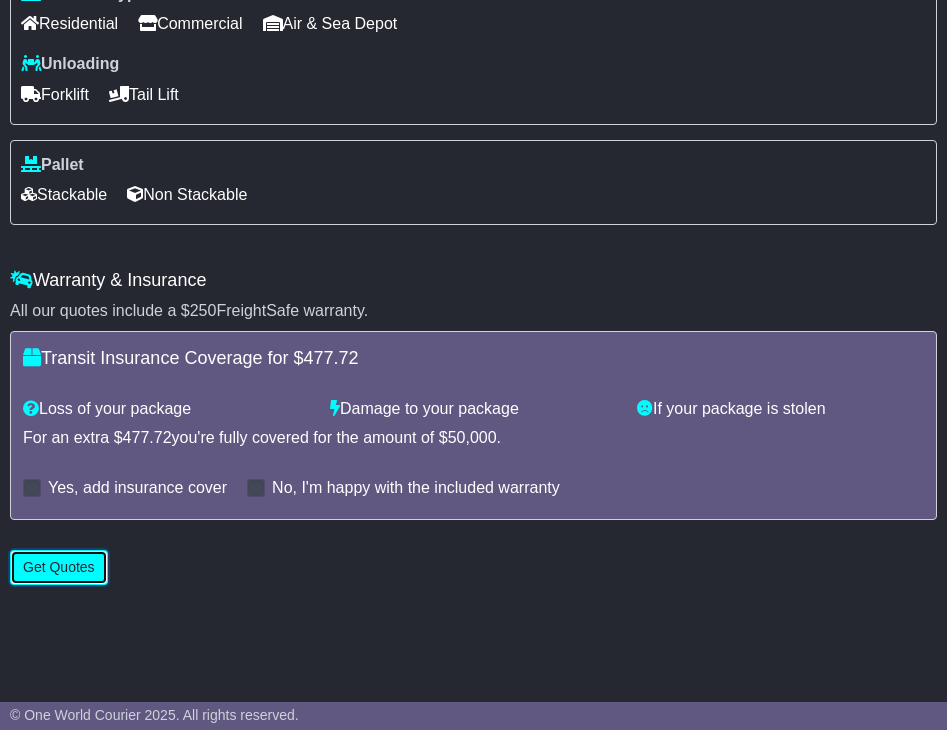 click on "Get Quotes" at bounding box center (59, 567) 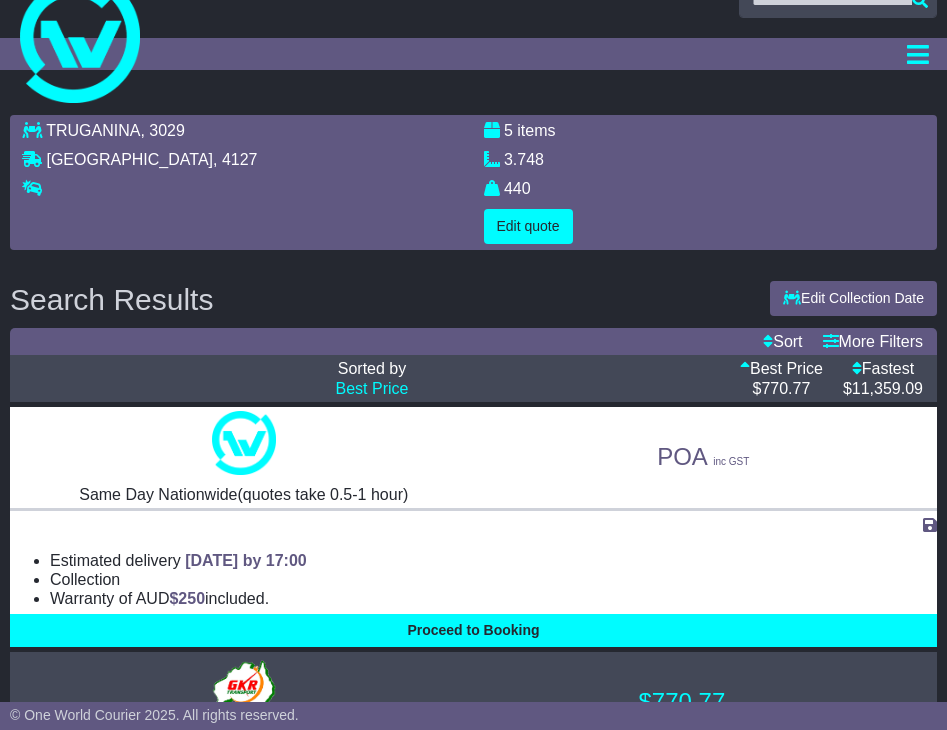 scroll, scrollTop: 0, scrollLeft: 0, axis: both 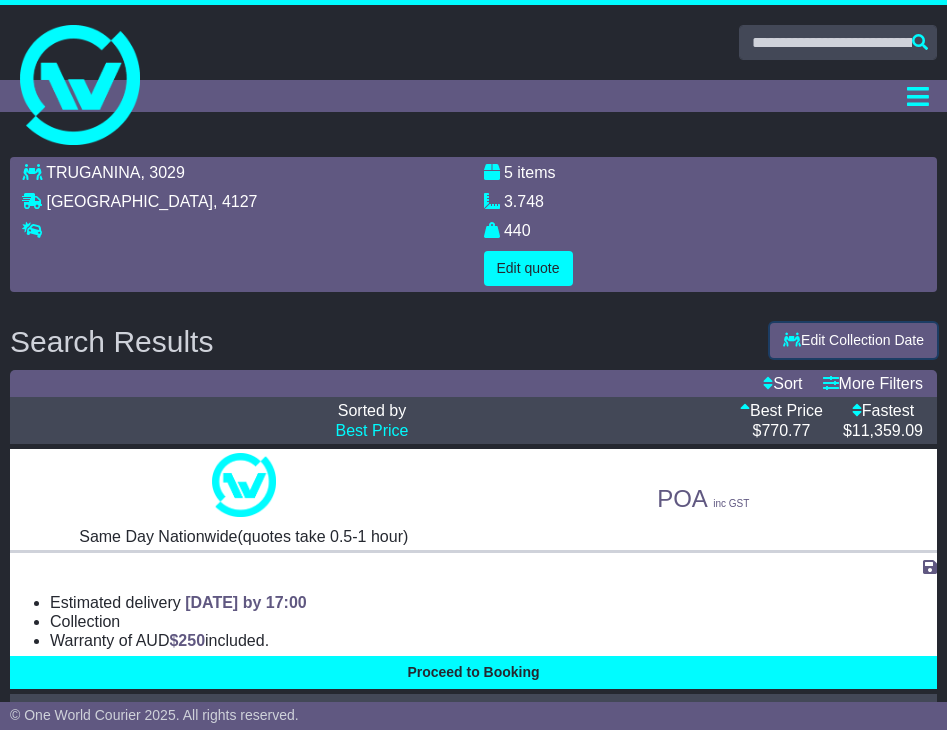 click on "Edit Collection Date" at bounding box center [853, 340] 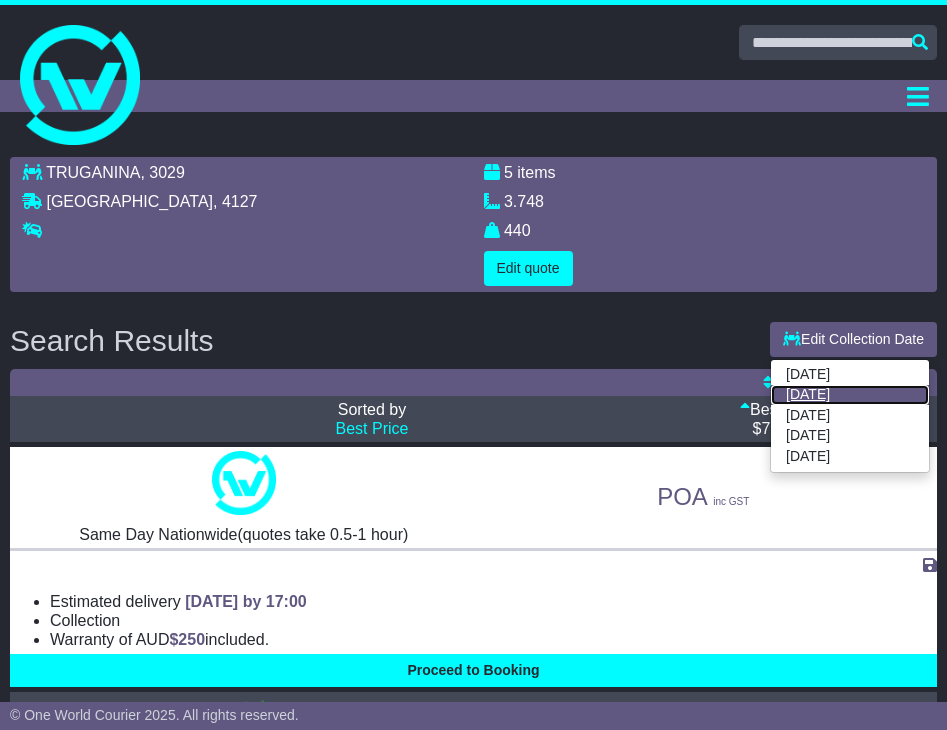 click on "18 Jul 2025" at bounding box center (850, 395) 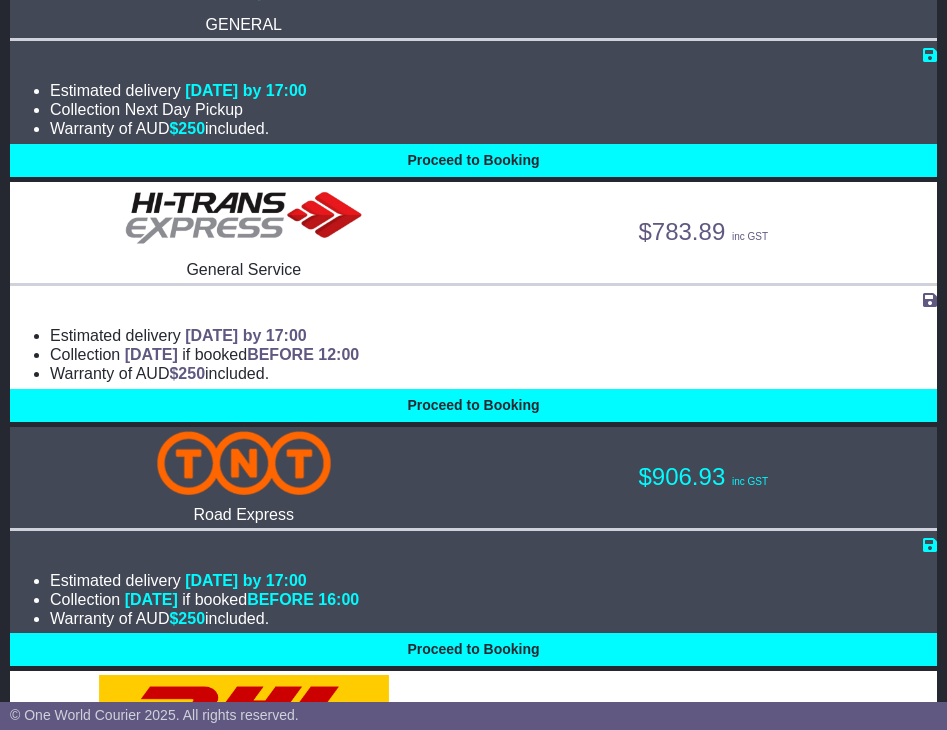 scroll, scrollTop: 758, scrollLeft: 0, axis: vertical 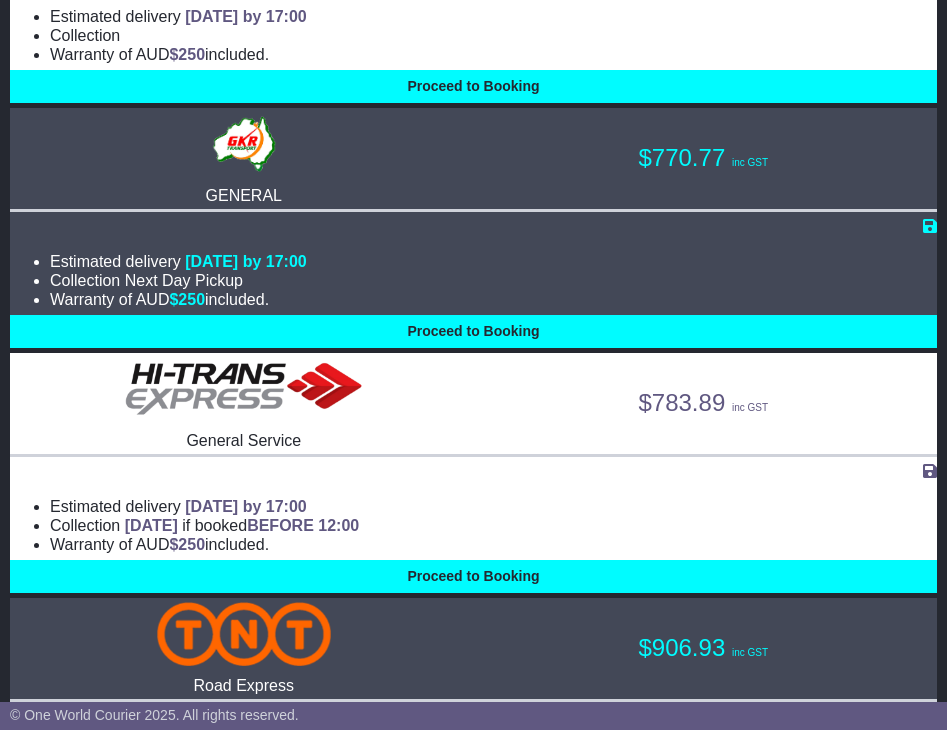 click on "$783.89
inc GST" at bounding box center [704, 403] 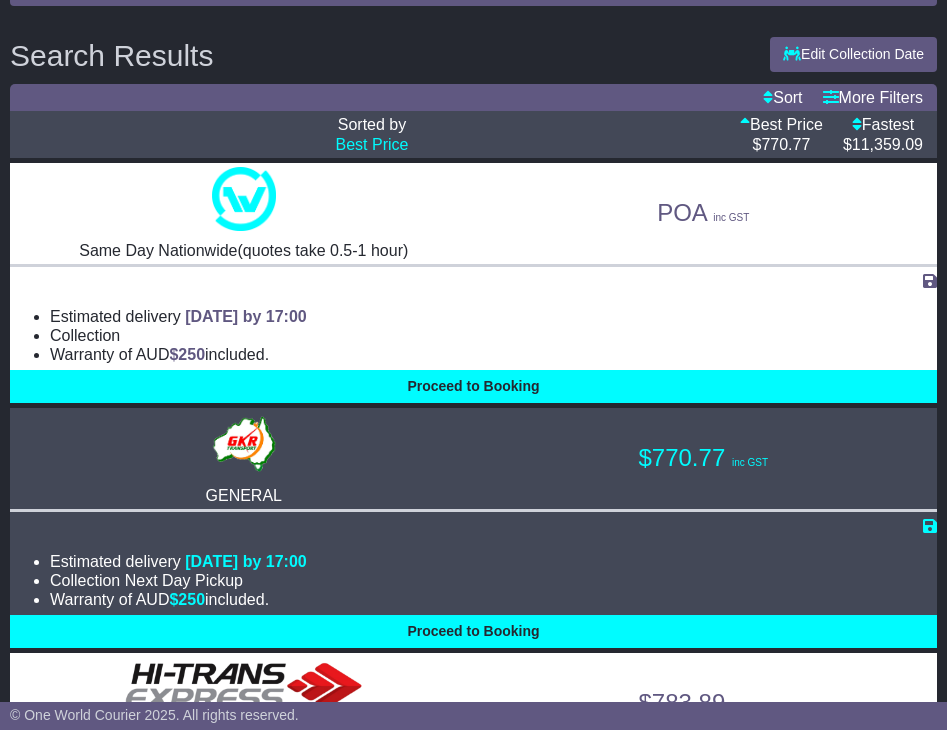 scroll, scrollTop: 270, scrollLeft: 0, axis: vertical 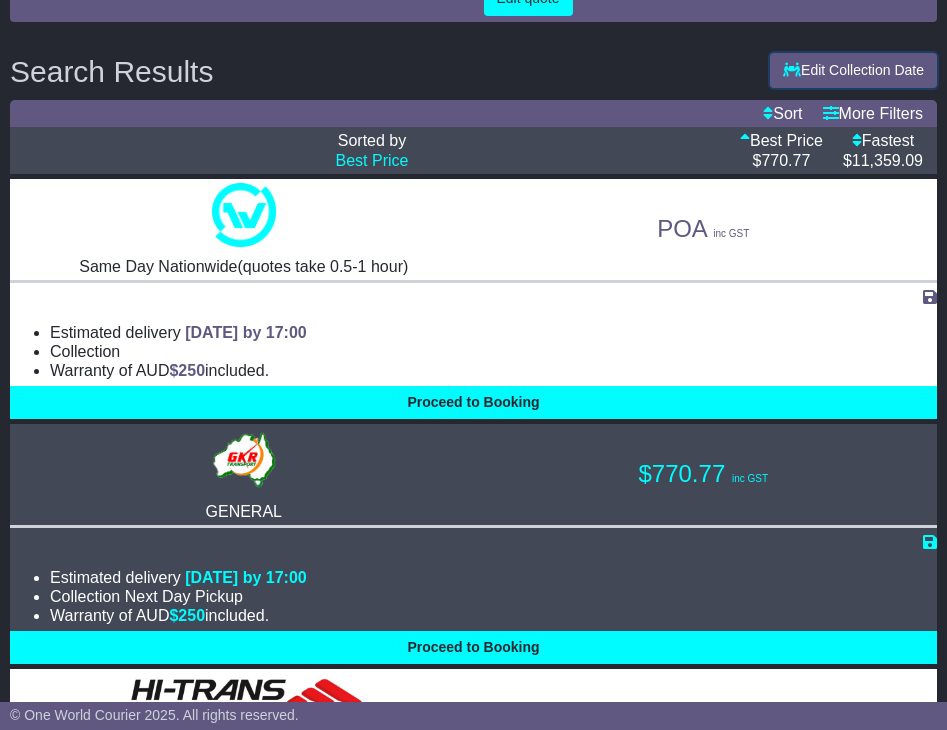 click on "Edit Collection Date" at bounding box center (853, 70) 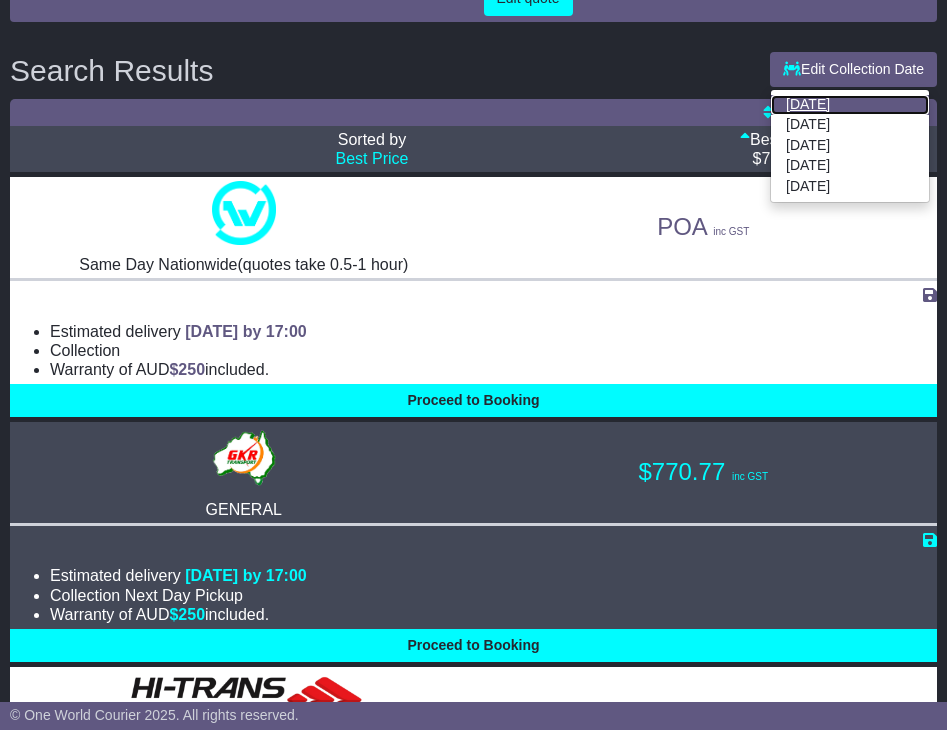click on "17 Jul 2025" at bounding box center (850, 105) 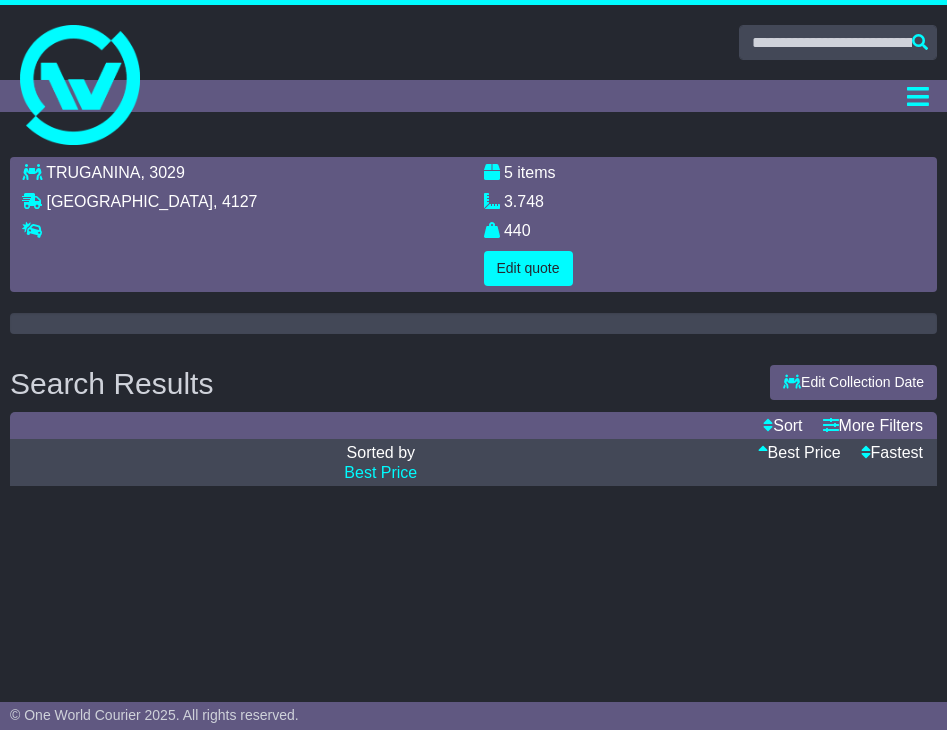 scroll, scrollTop: 0, scrollLeft: 0, axis: both 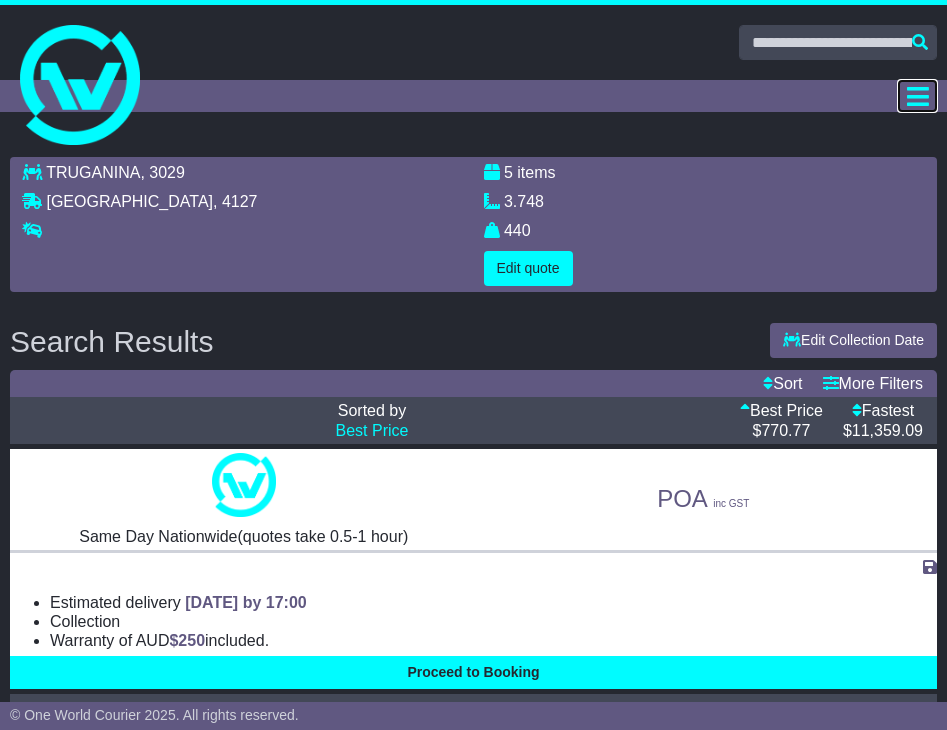 click at bounding box center (917, 96) 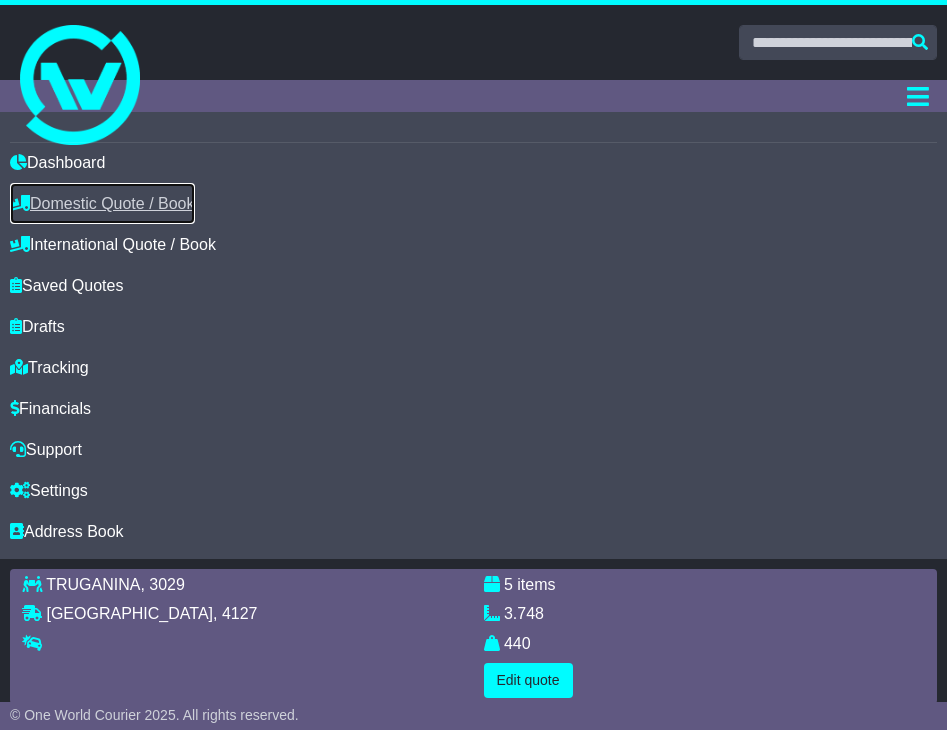 click on "Domestic Quote / Book" at bounding box center (102, 203) 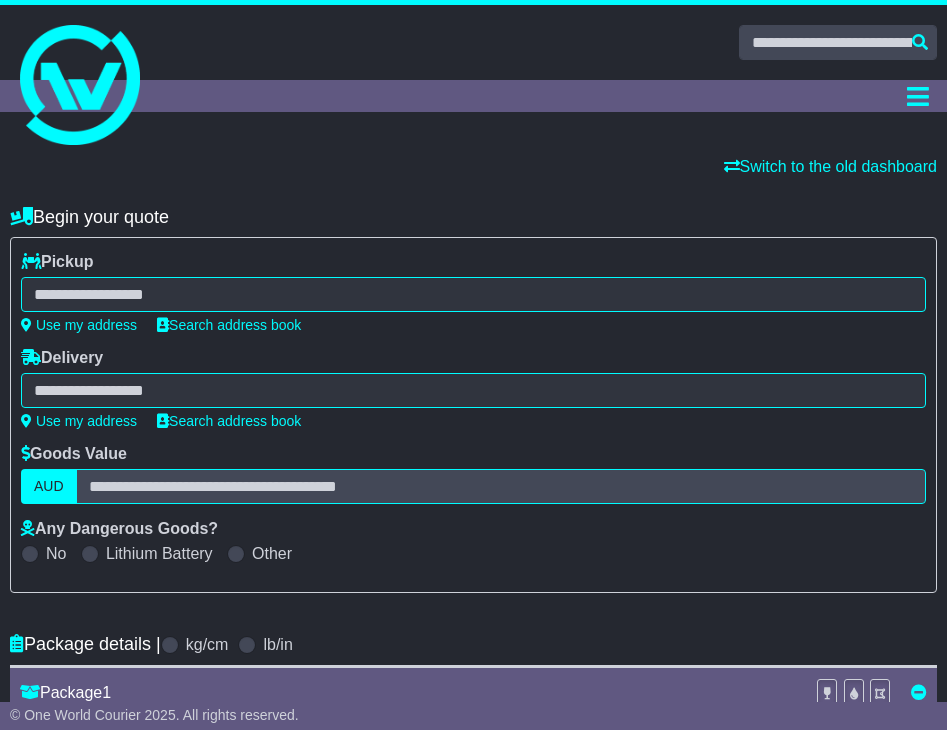 scroll, scrollTop: 0, scrollLeft: 0, axis: both 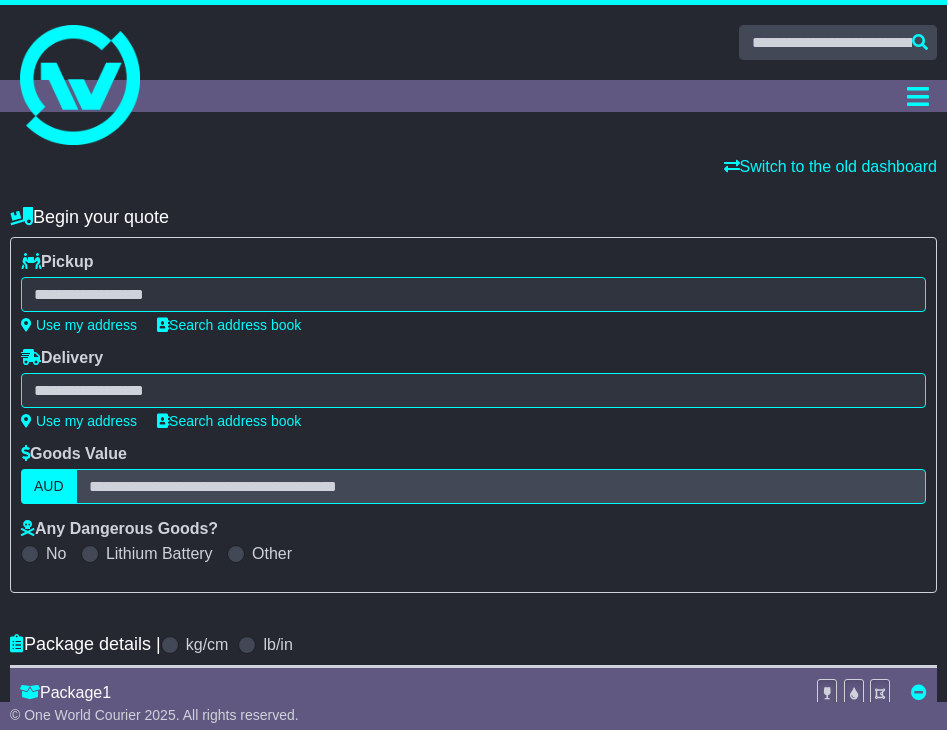 click at bounding box center (473, 294) 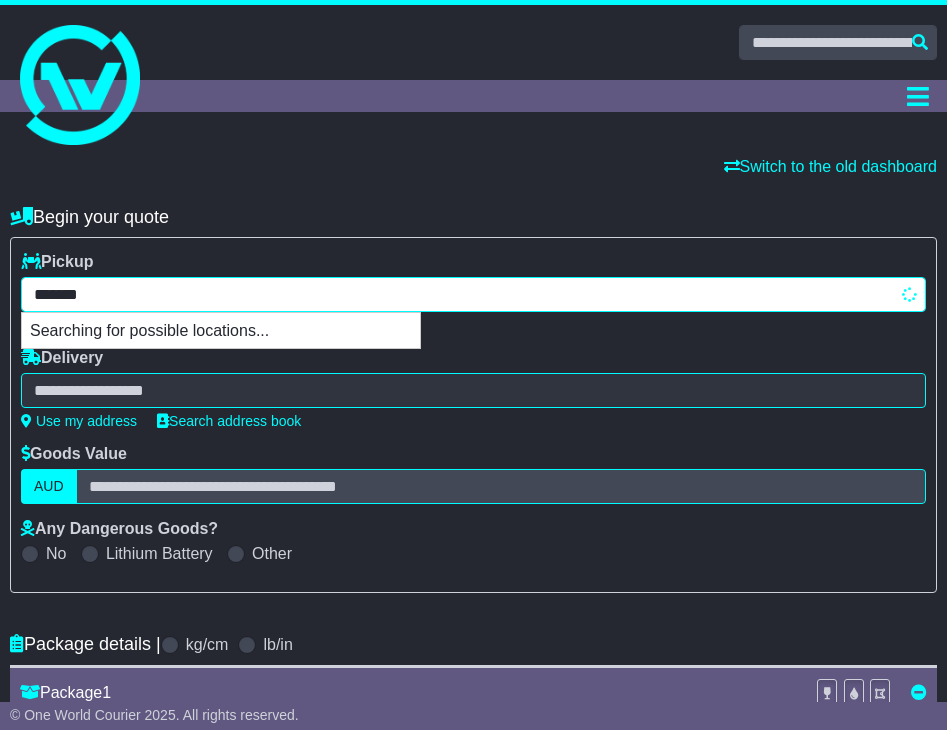 type on "********" 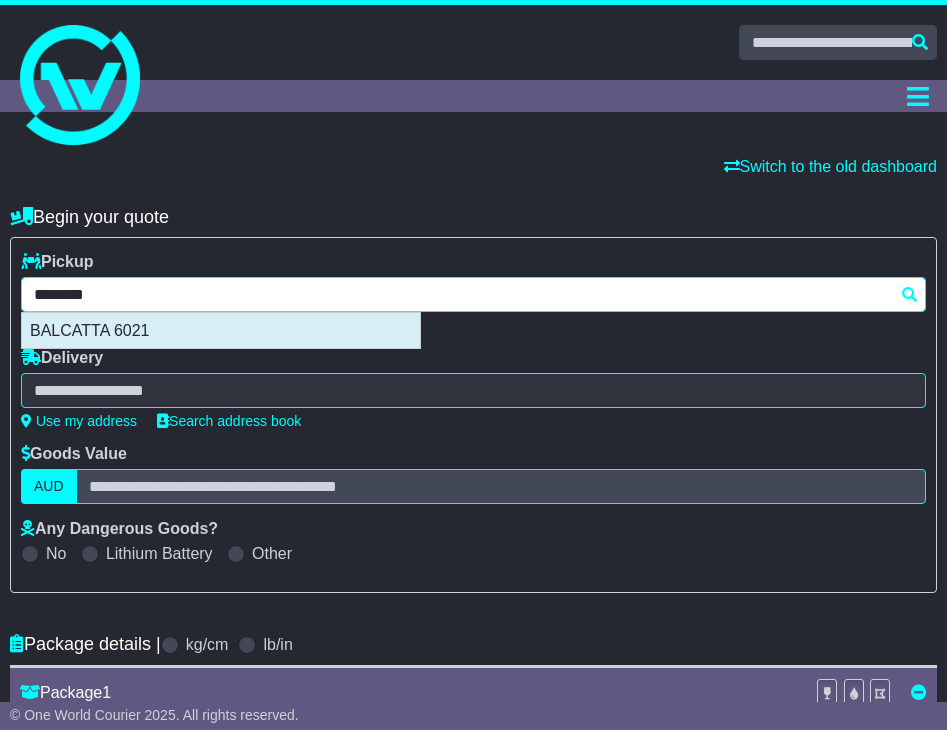 click on "BALCATTA 6021" at bounding box center (221, 330) 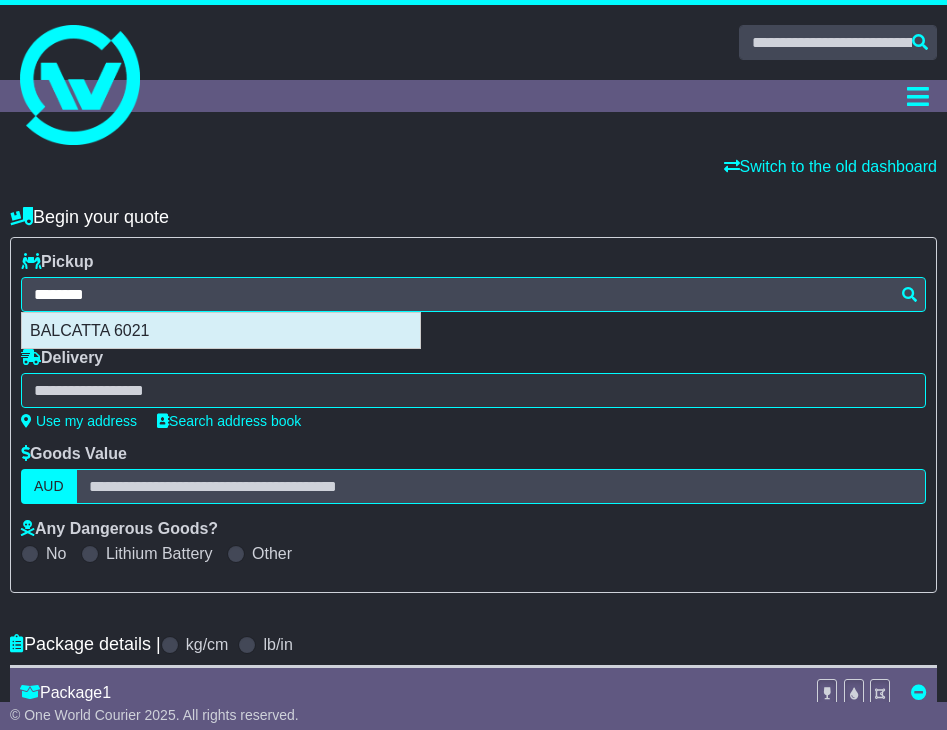 type on "**********" 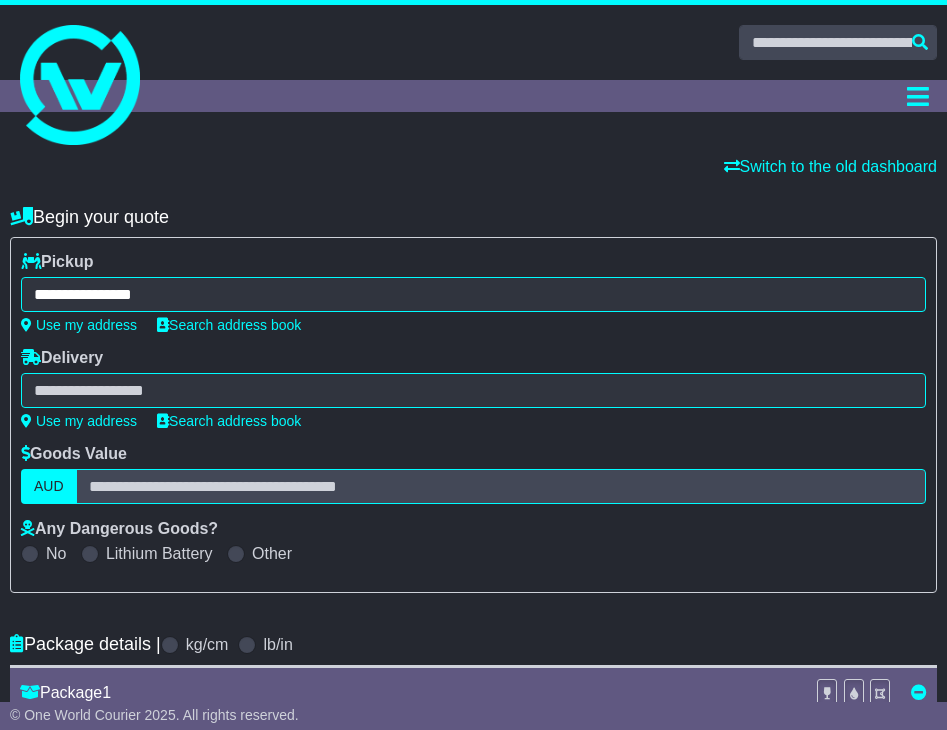 click at bounding box center (473, 390) 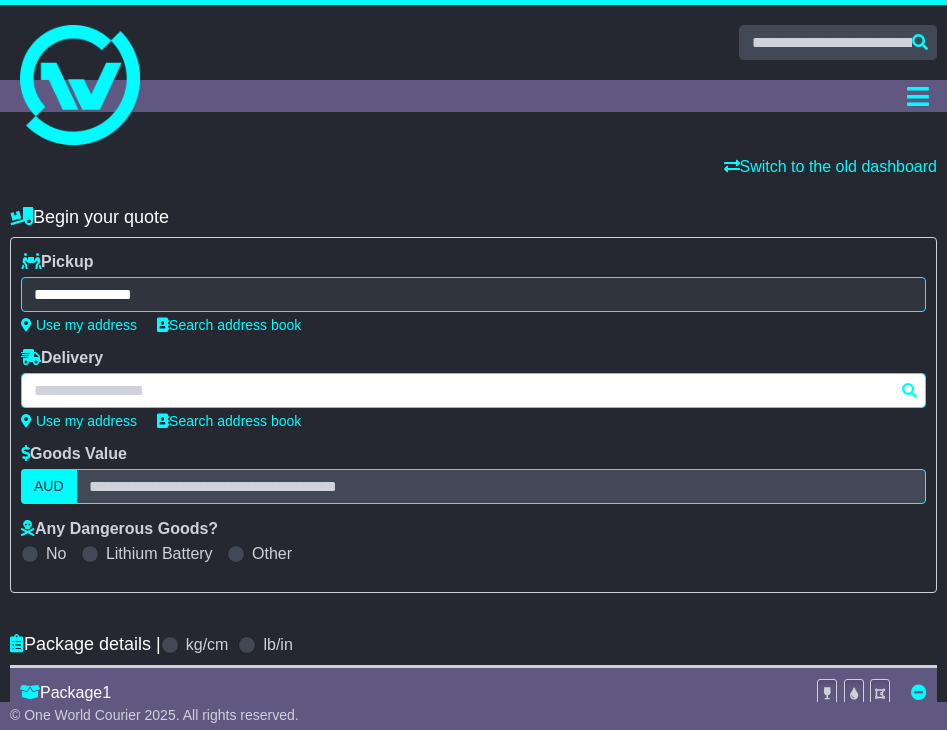 click at bounding box center (473, 390) 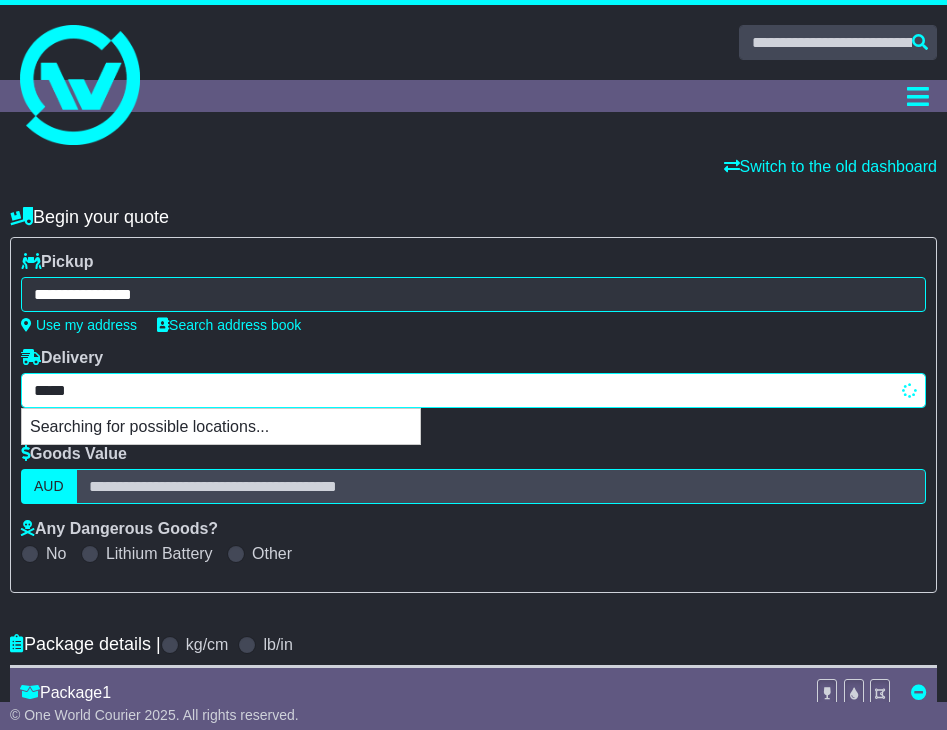 type on "******" 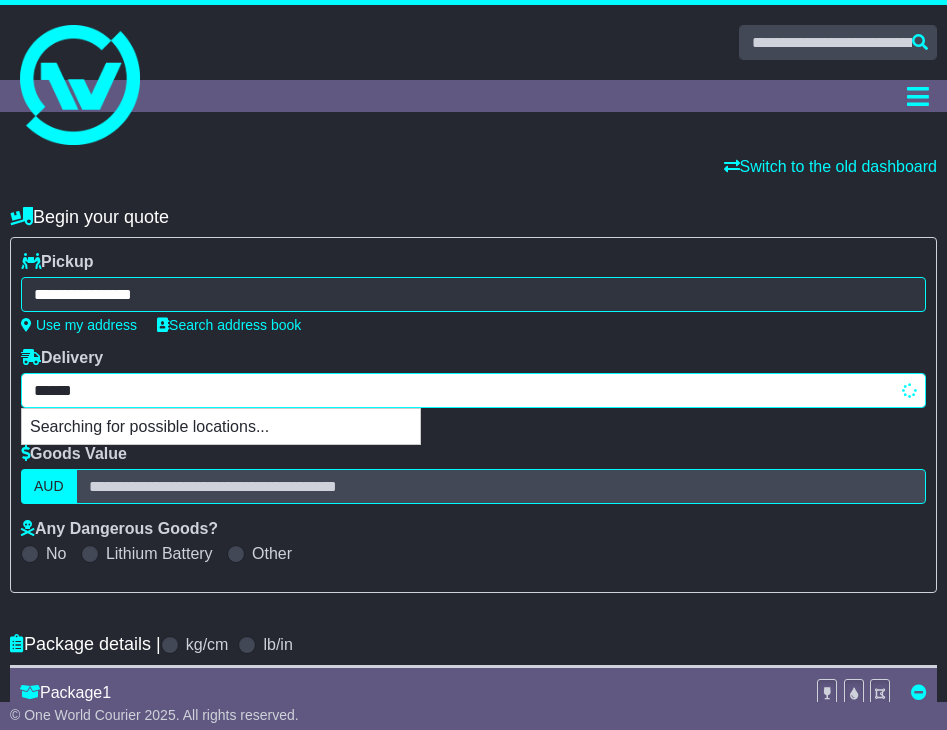 type on "**********" 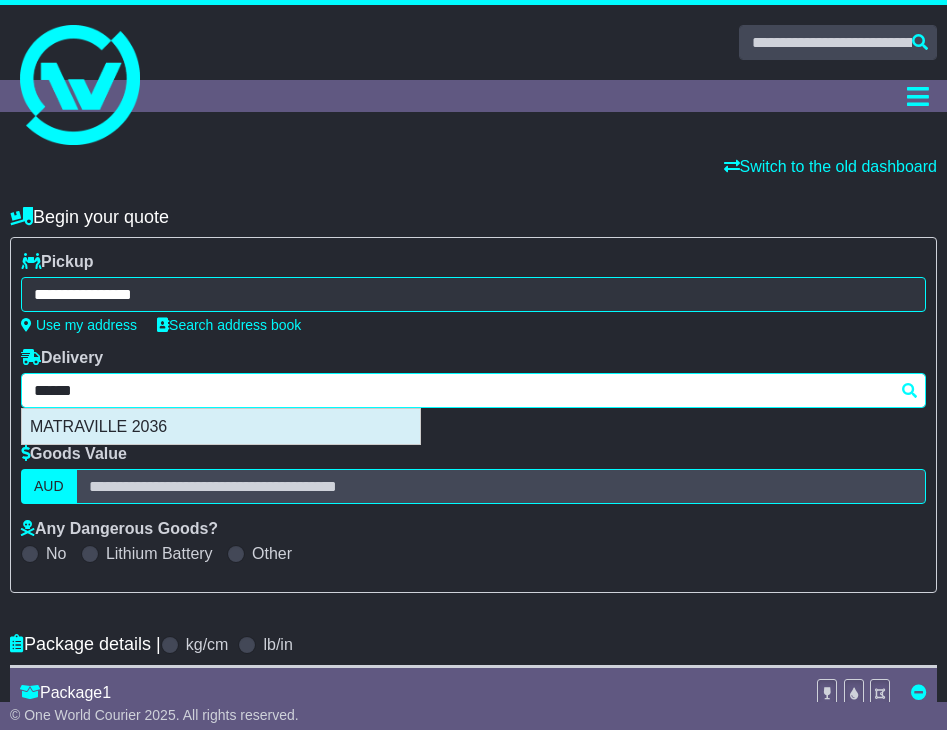 click on "MATRAVILLE 2036" at bounding box center (221, 426) 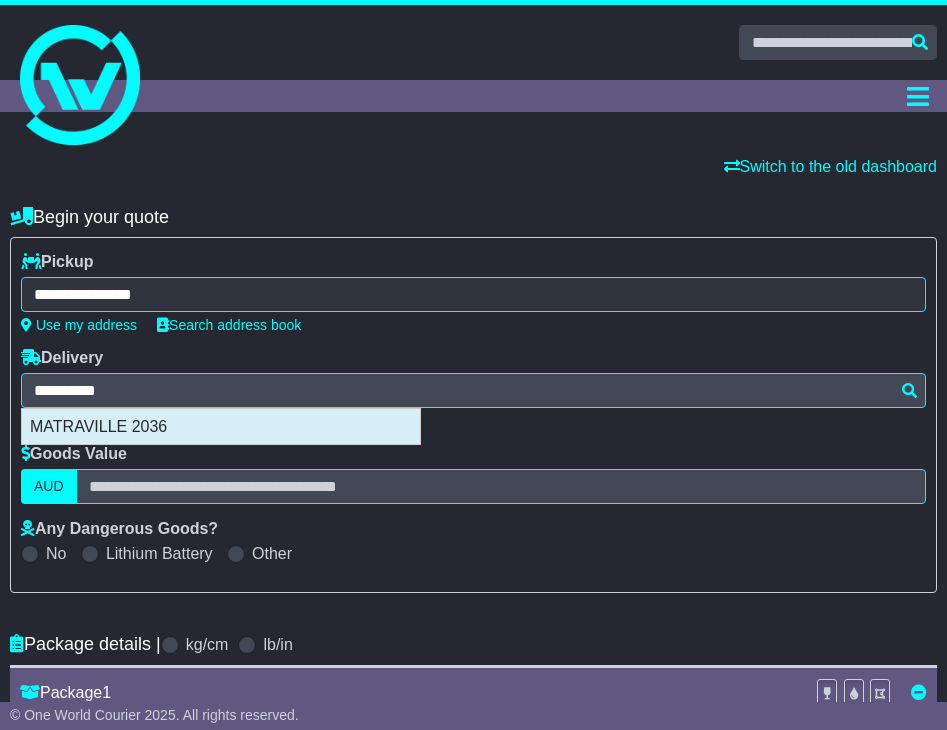 type on "**********" 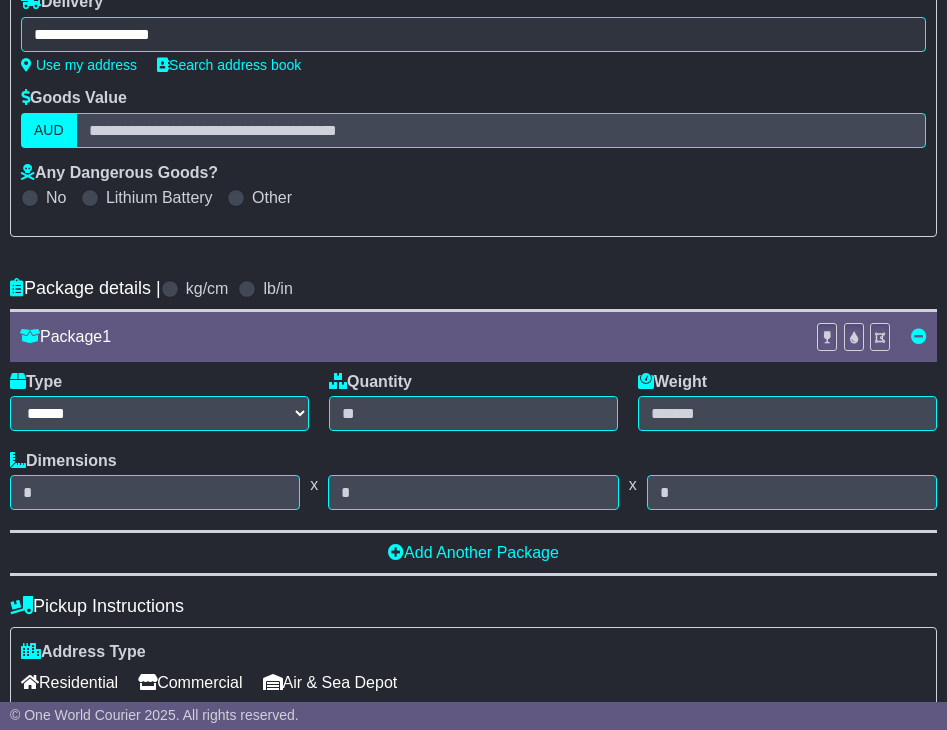 scroll, scrollTop: 454, scrollLeft: 0, axis: vertical 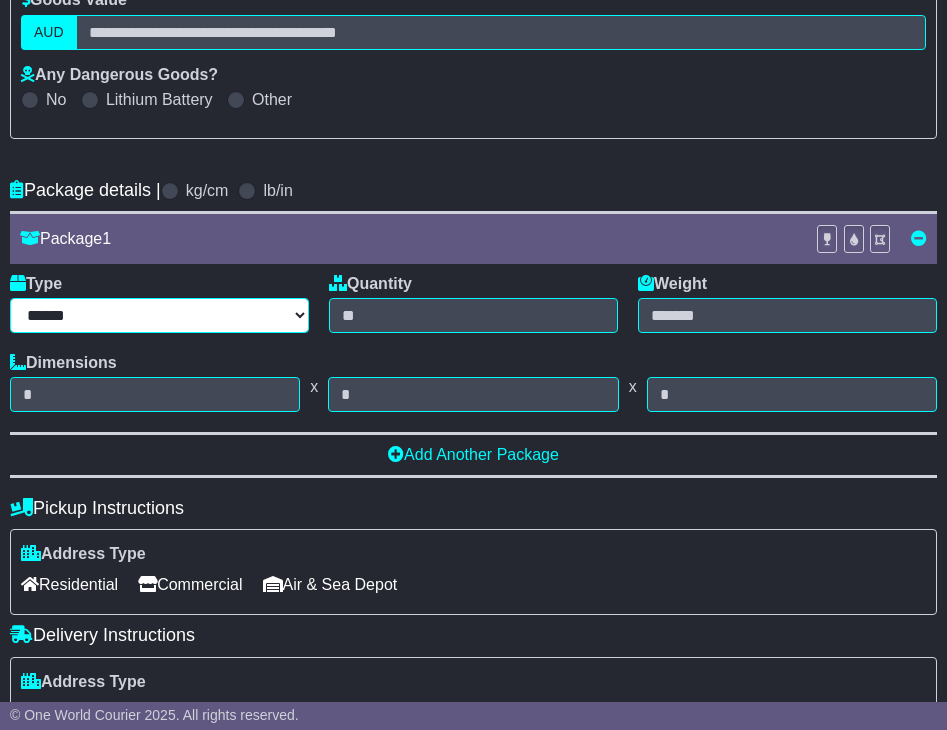 click on "****** ****** *** ******** ***** **** **** ****** *** *******" at bounding box center (159, 315) 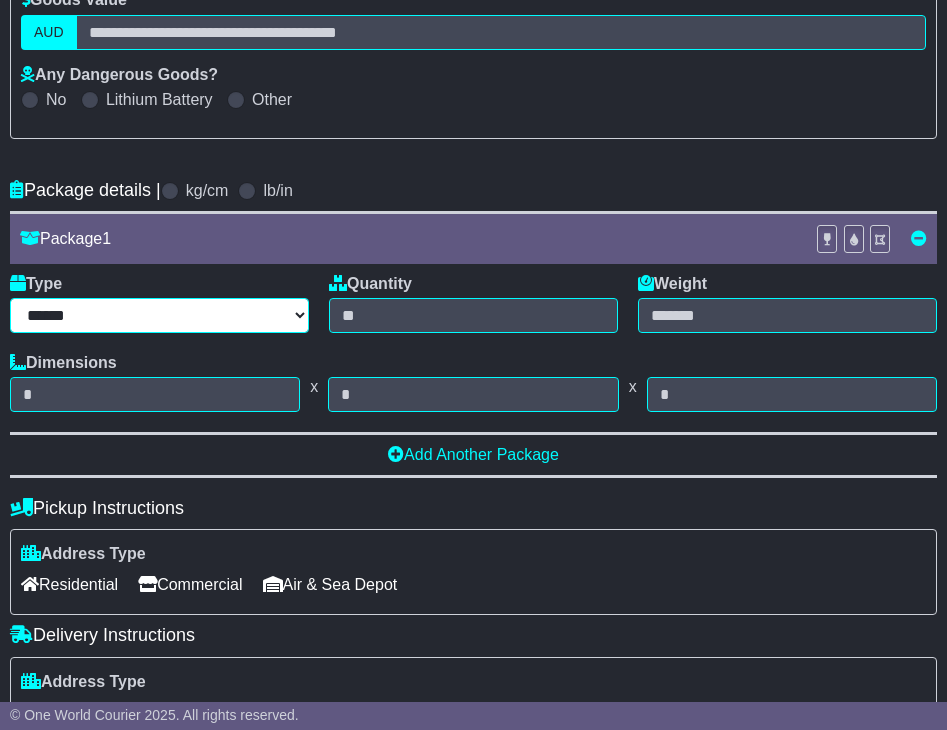 select on "*****" 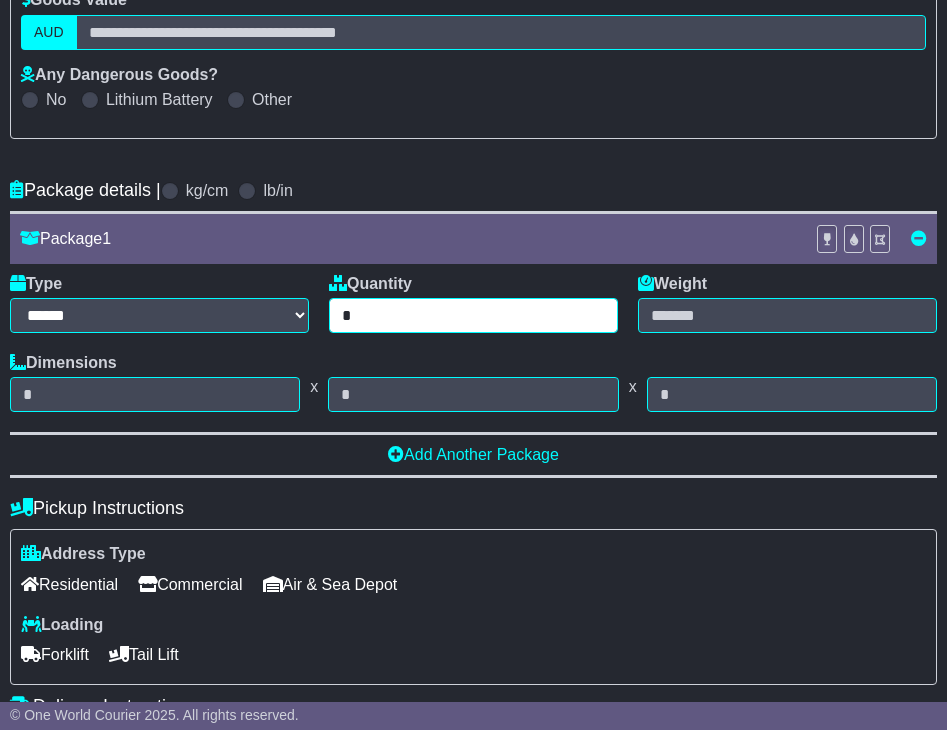 type on "*" 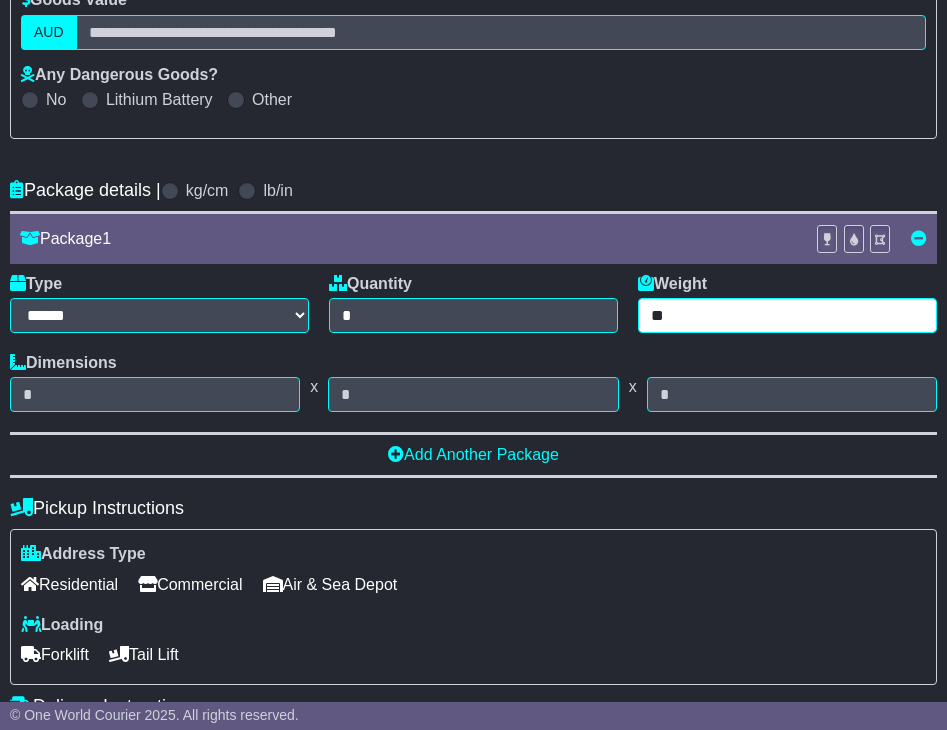 type on "*" 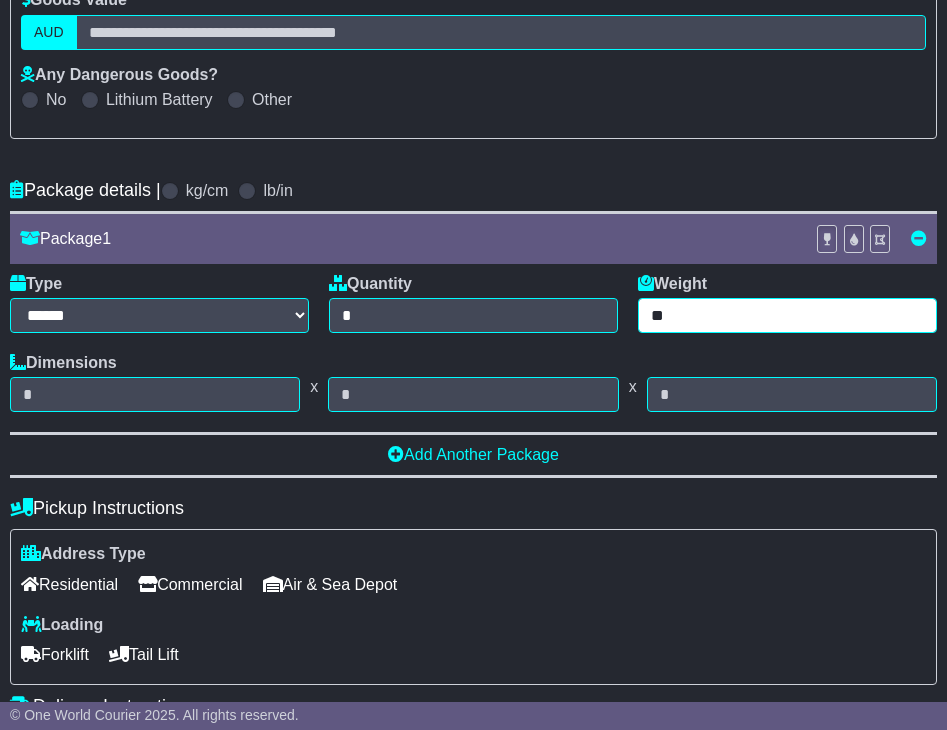 type on "*" 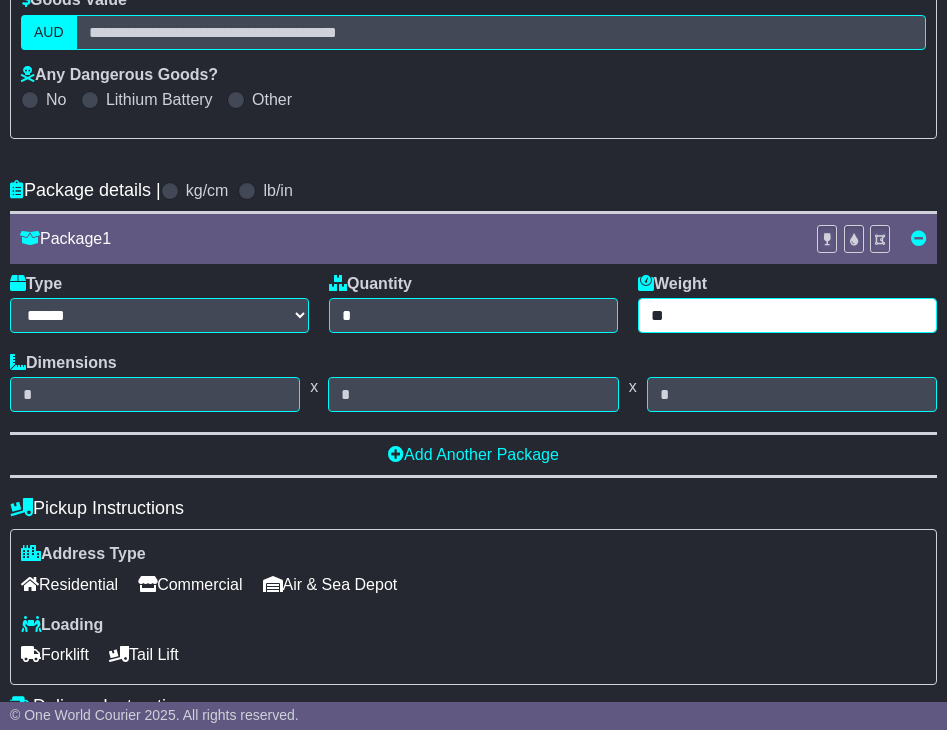 type on "**" 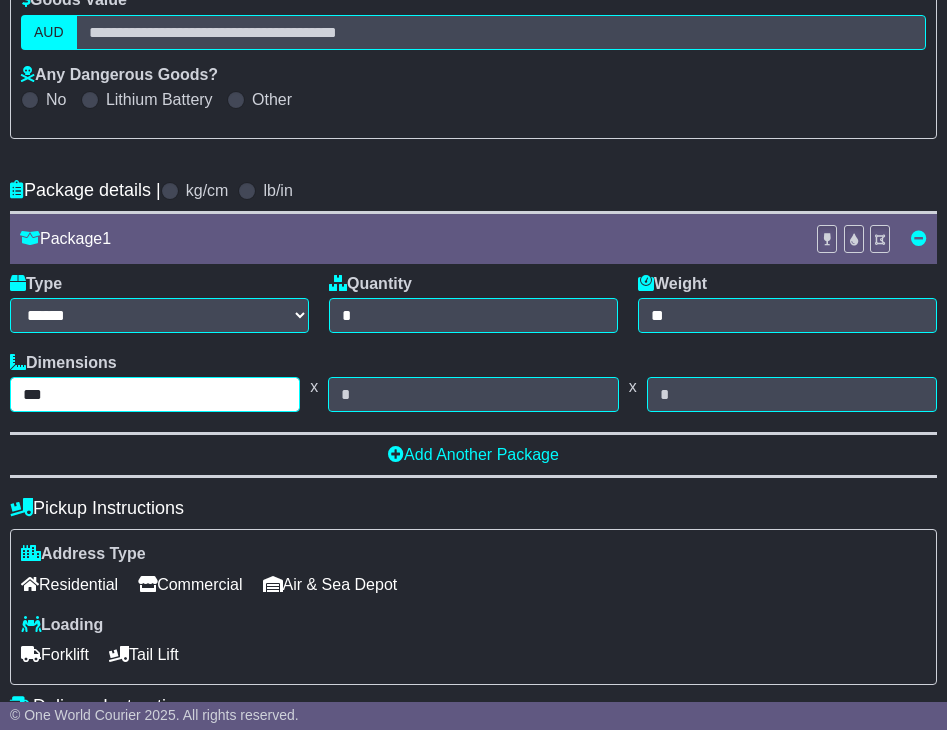 type on "***" 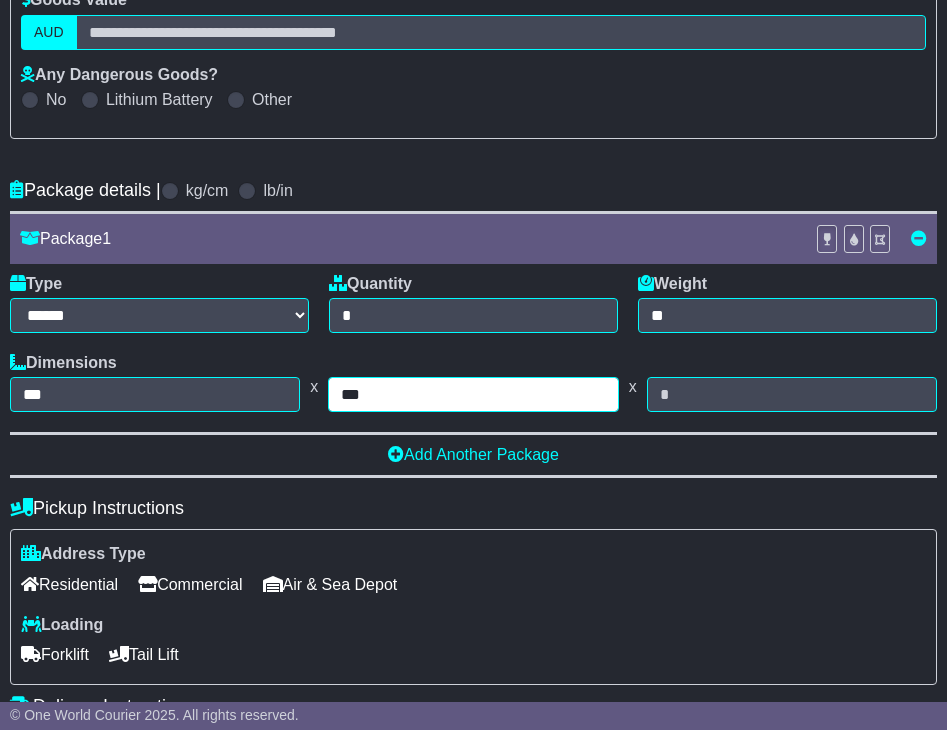 type on "***" 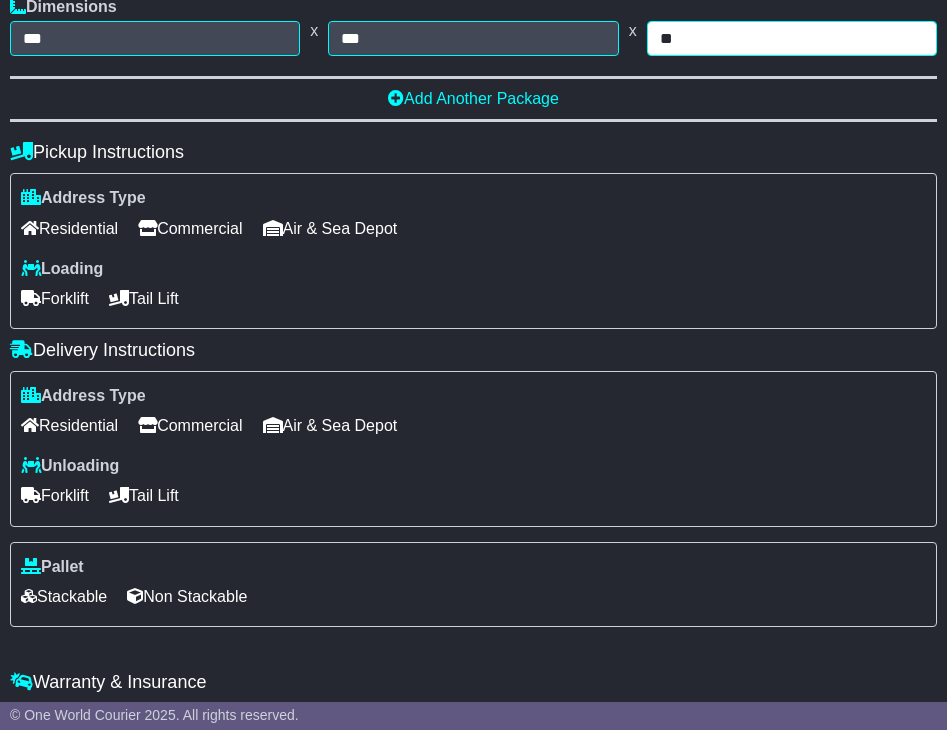 scroll, scrollTop: 813, scrollLeft: 0, axis: vertical 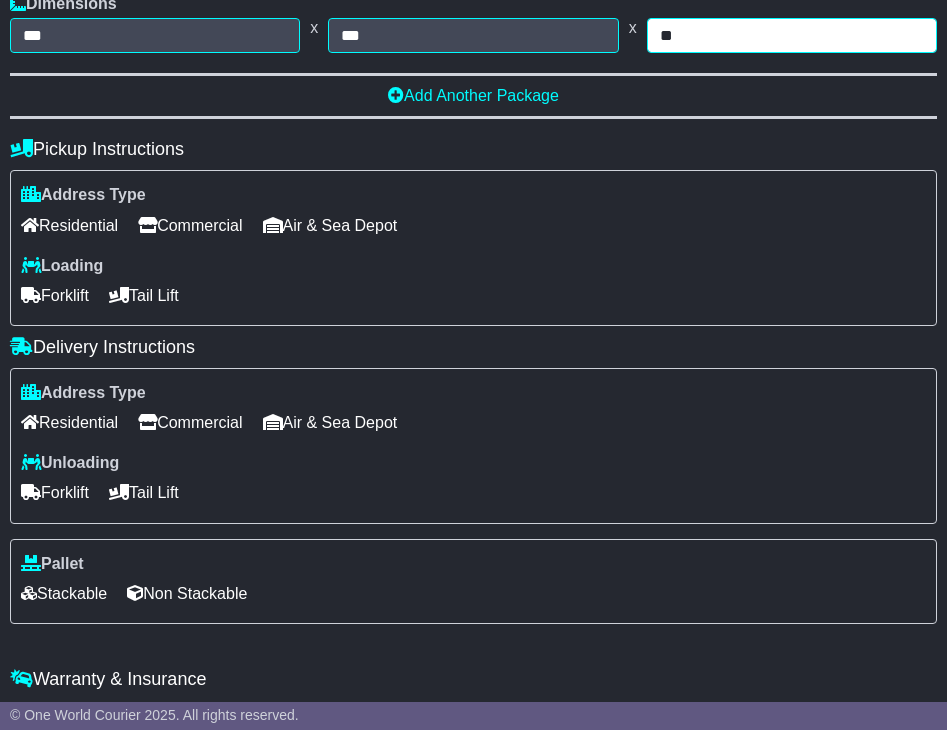 type on "**" 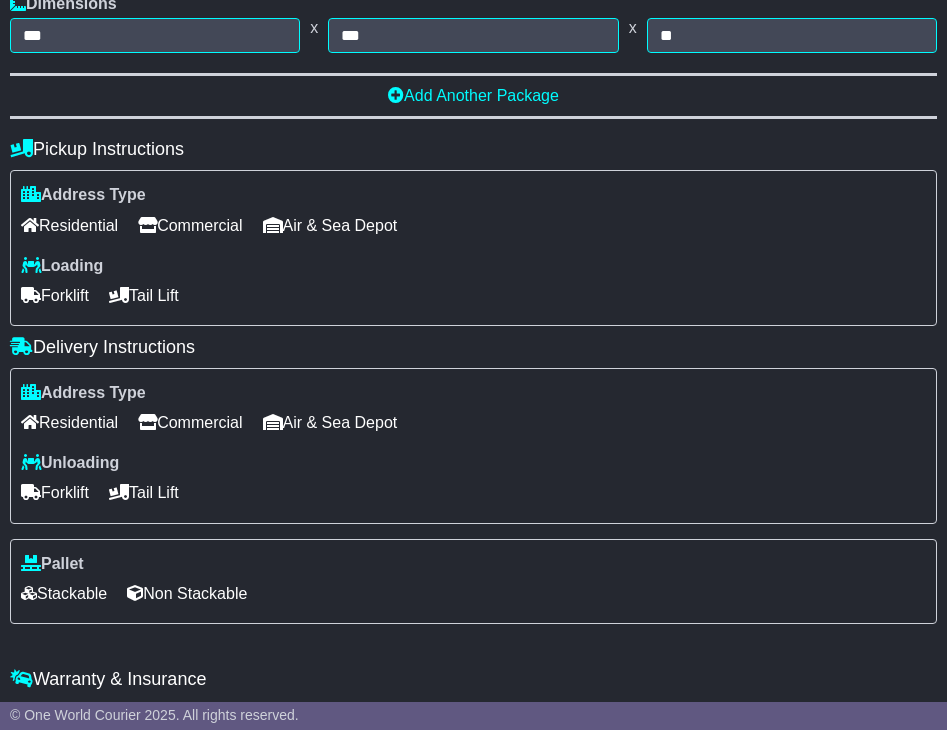 click on "Commercial" at bounding box center (190, 225) 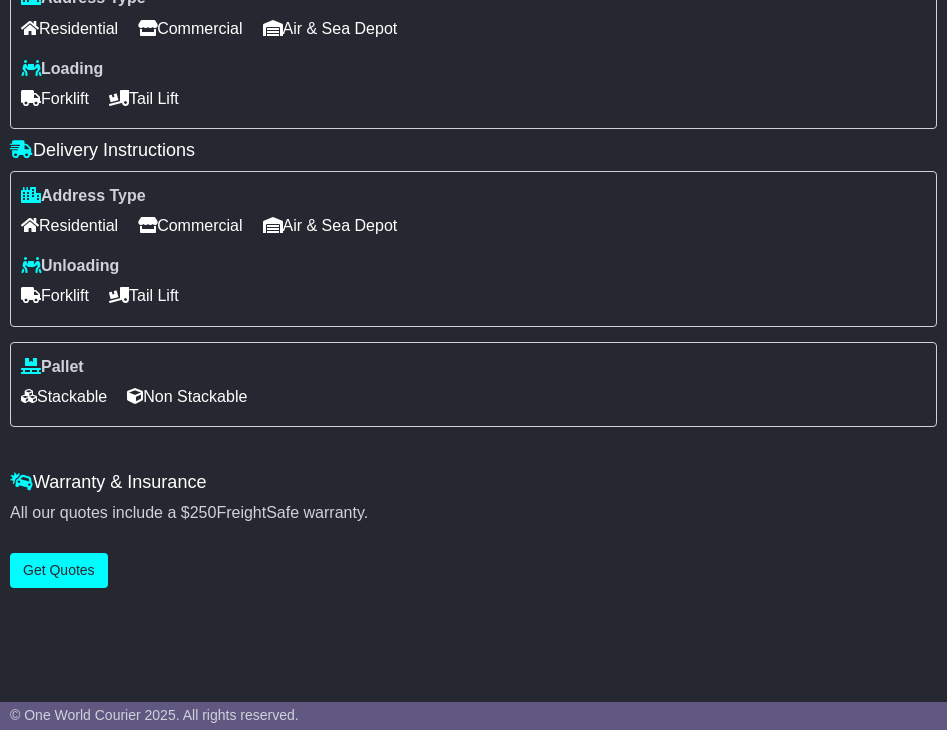 scroll, scrollTop: 1016, scrollLeft: 0, axis: vertical 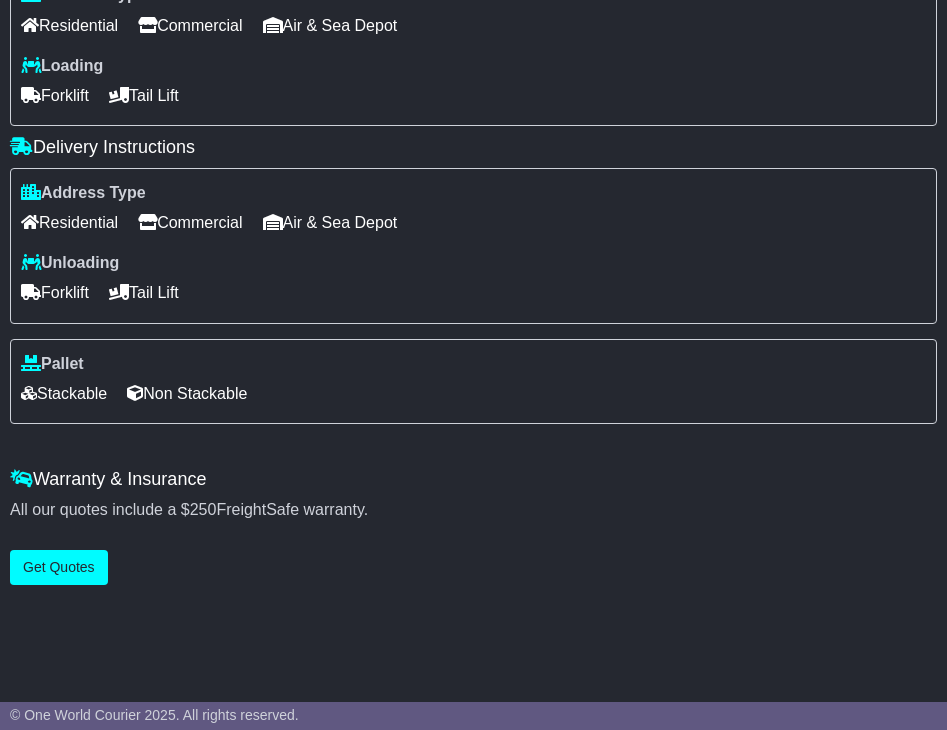 click on "Non Stackable" at bounding box center [187, 393] 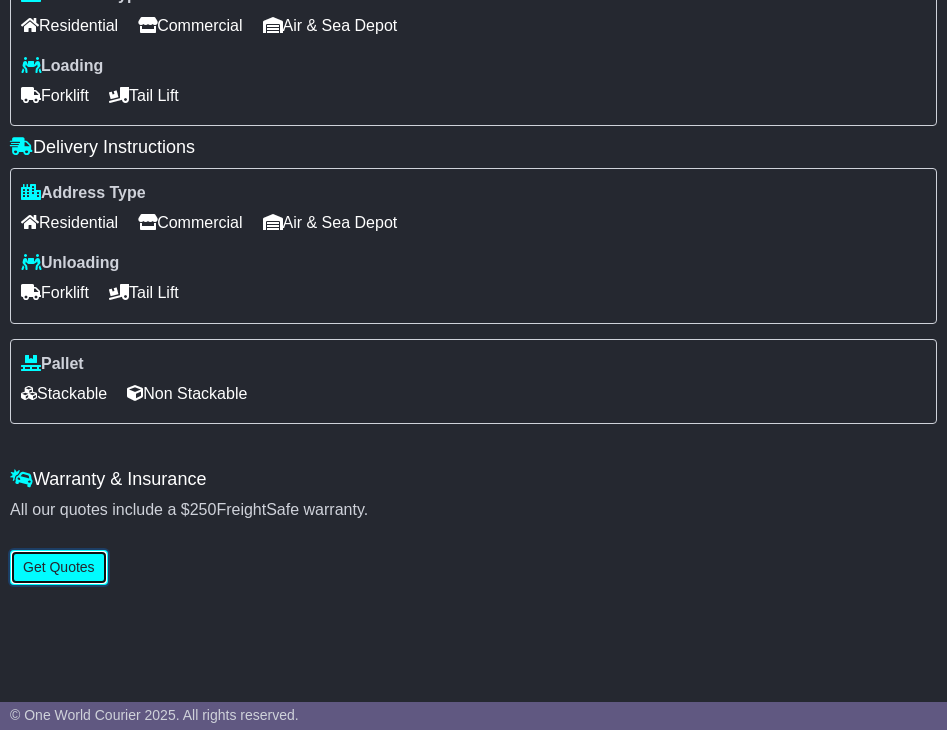 click on "Get Quotes" at bounding box center (59, 567) 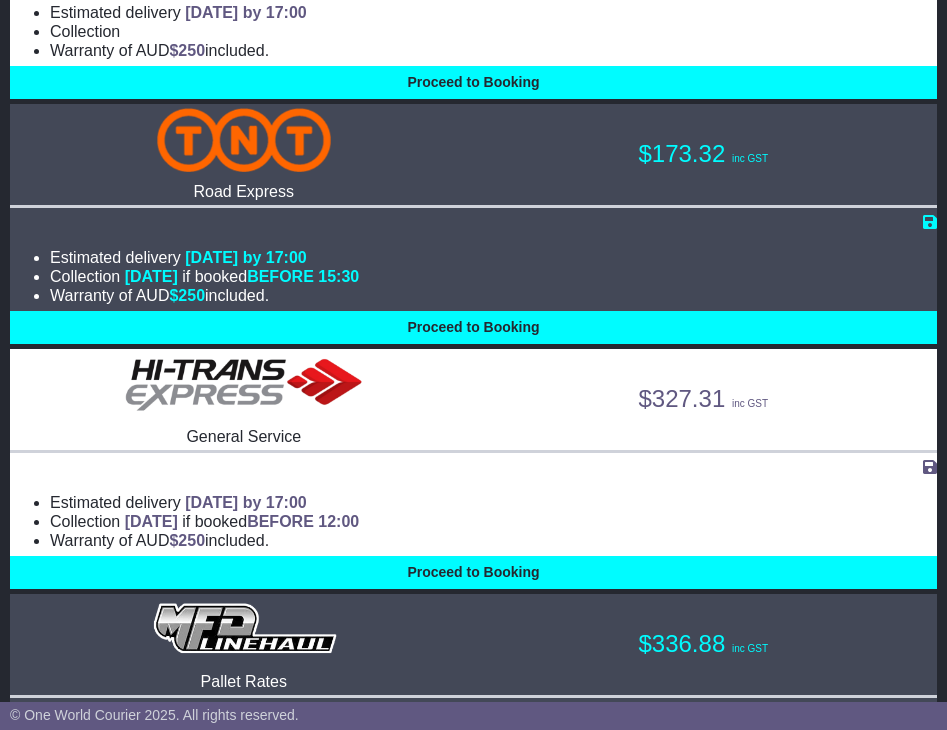 scroll, scrollTop: 573, scrollLeft: 0, axis: vertical 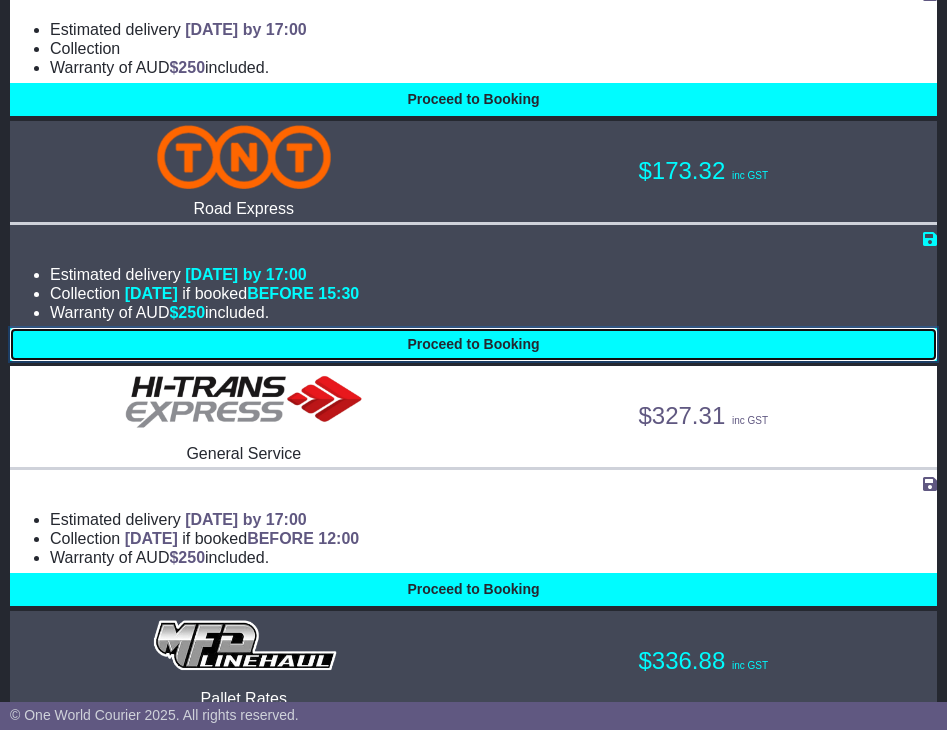 click on "Proceed to Booking" at bounding box center (473, 344) 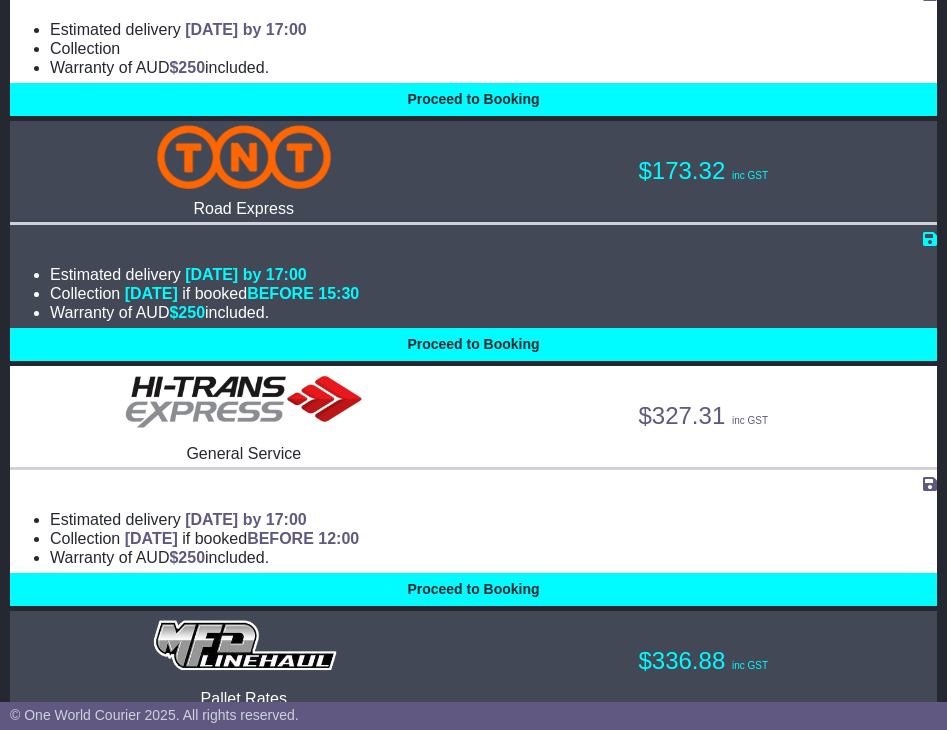 select on "*****" 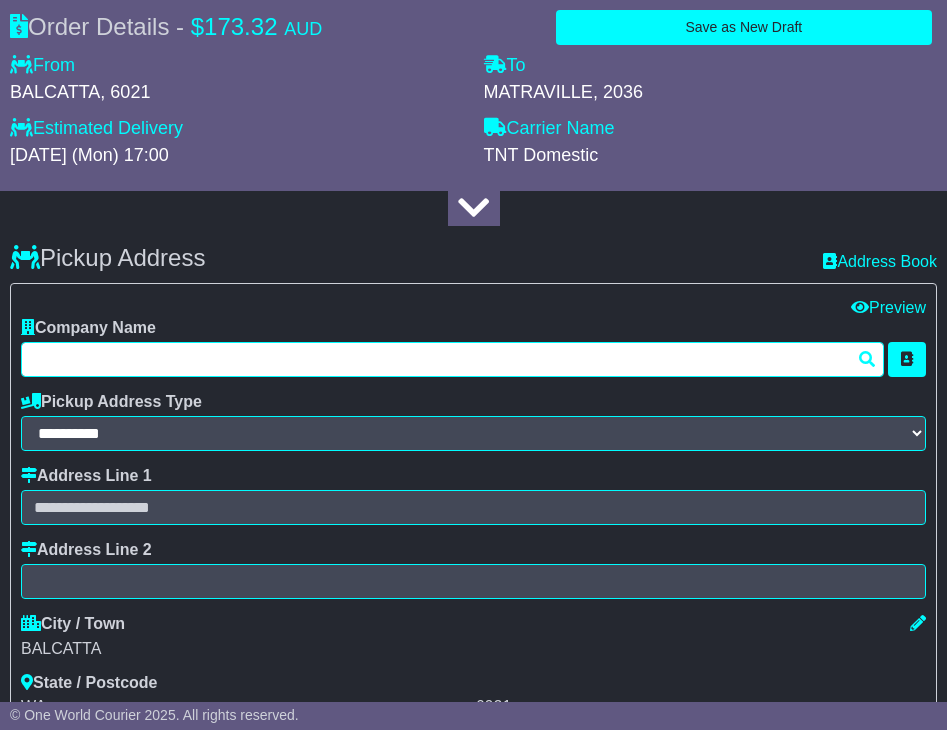 click at bounding box center [452, 359] 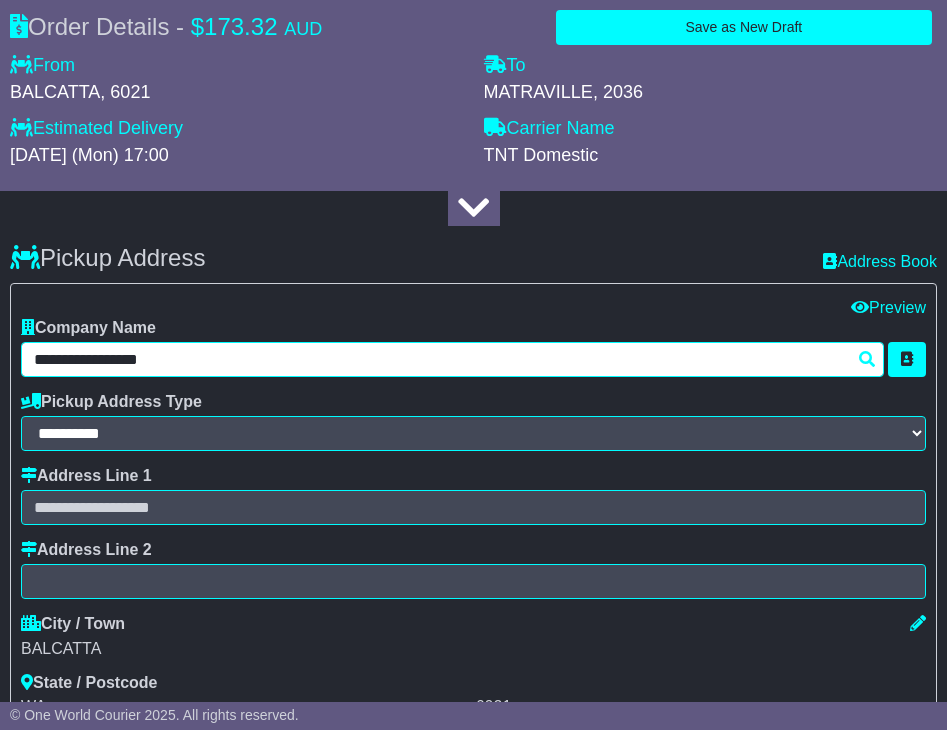 scroll, scrollTop: 631, scrollLeft: 0, axis: vertical 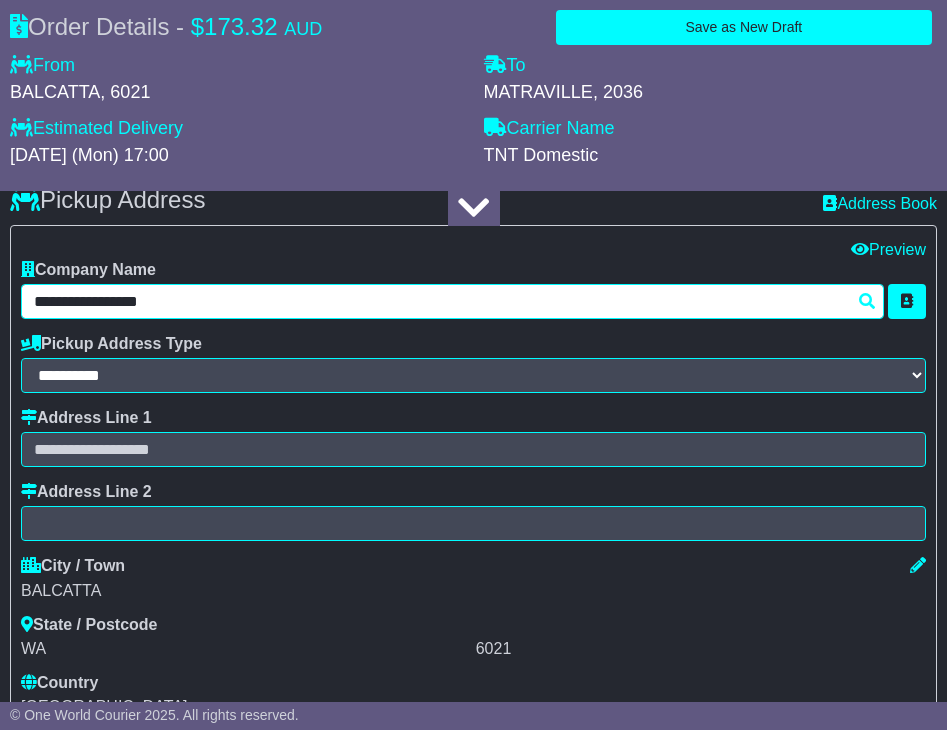 type on "**********" 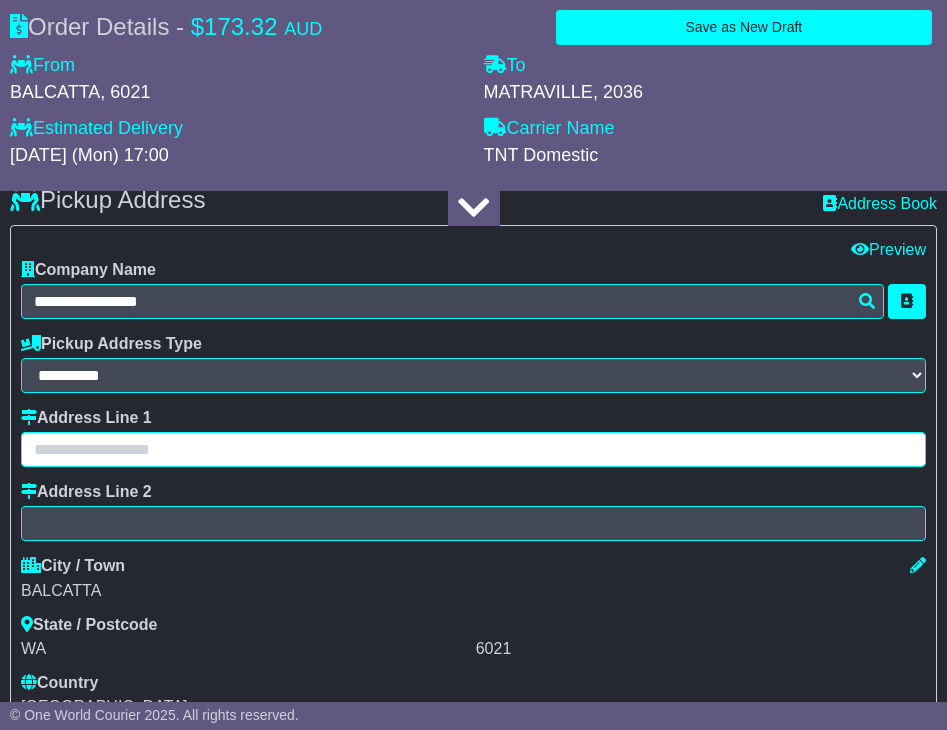 click at bounding box center [473, 449] 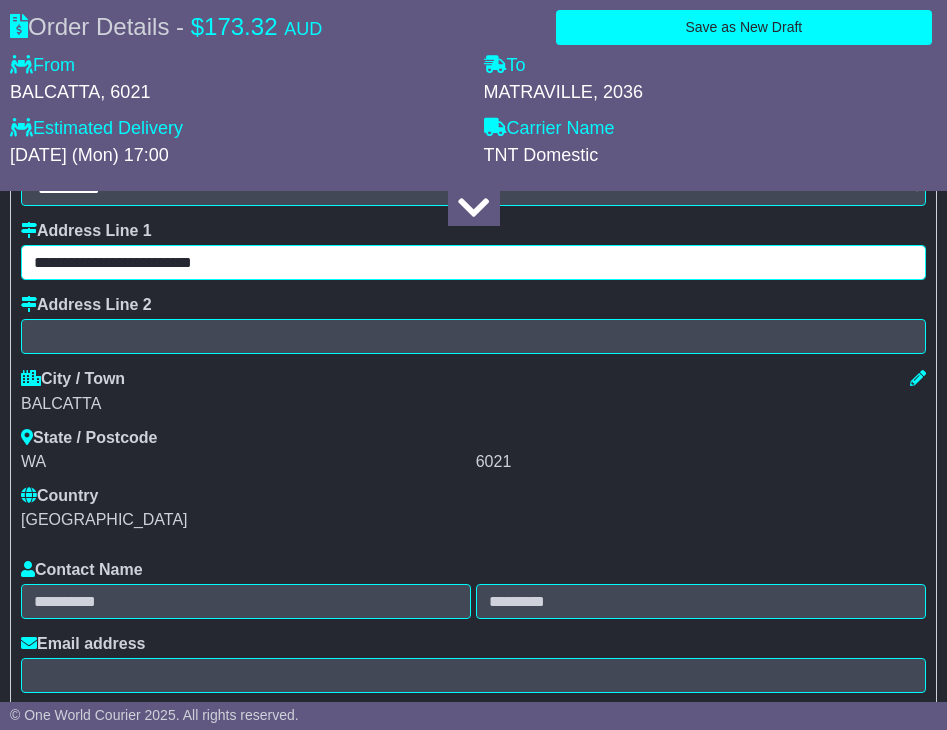 scroll, scrollTop: 828, scrollLeft: 0, axis: vertical 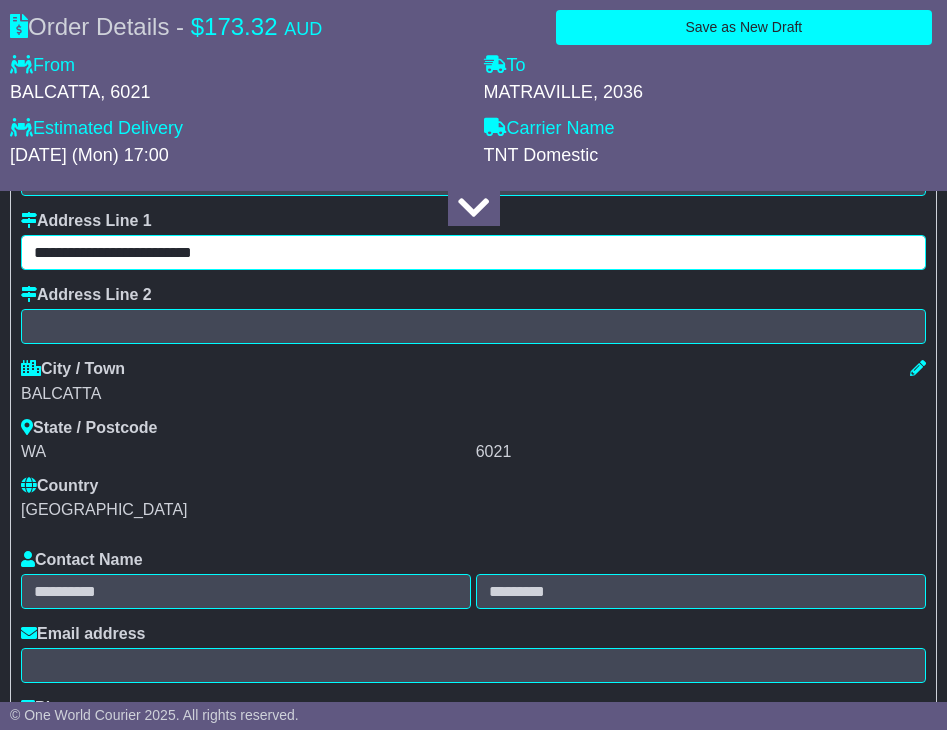 type on "**********" 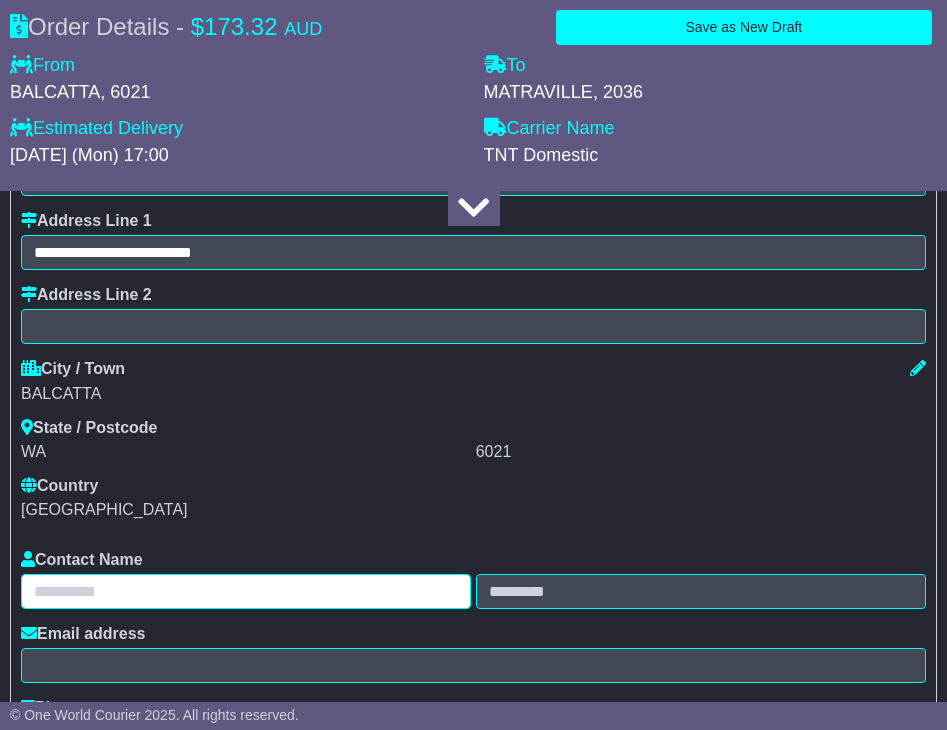 click at bounding box center (246, 591) 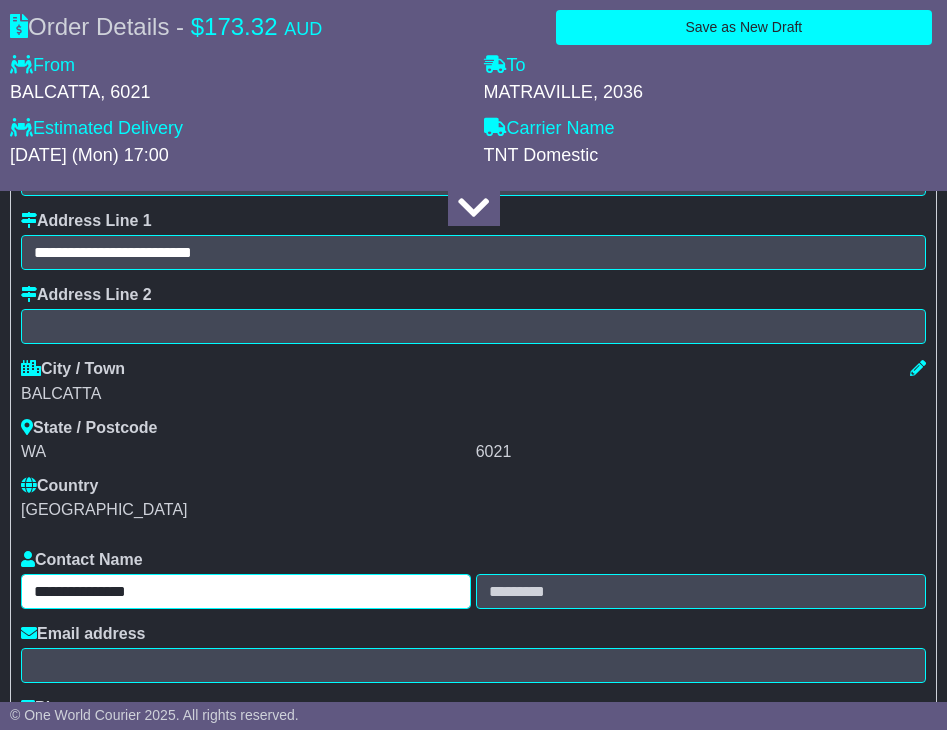 type on "**********" 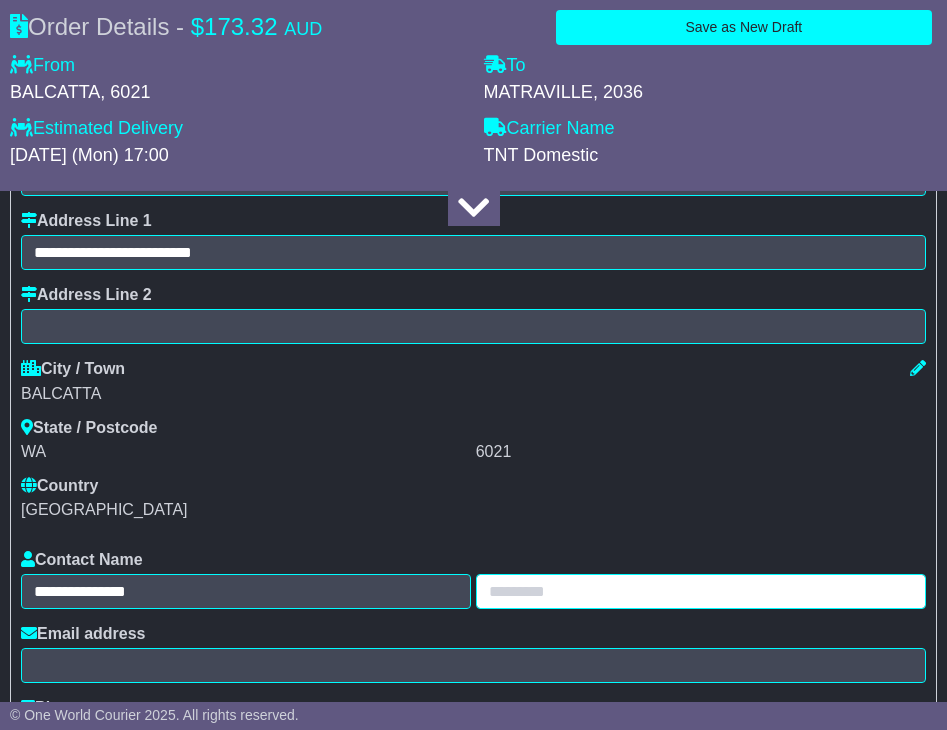 paste on "**********" 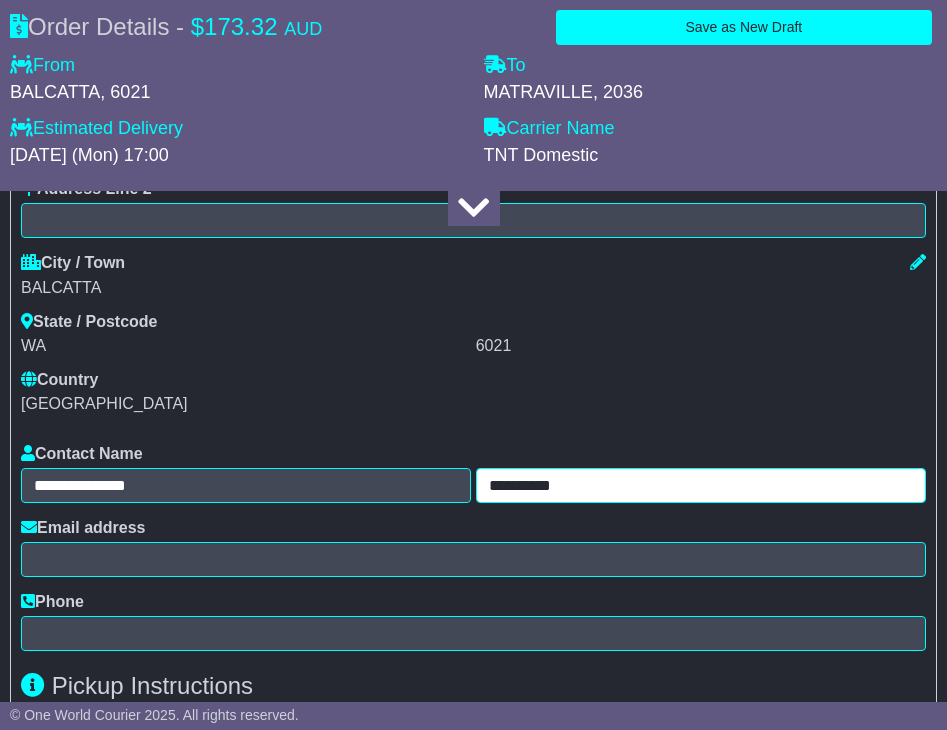 scroll, scrollTop: 936, scrollLeft: 0, axis: vertical 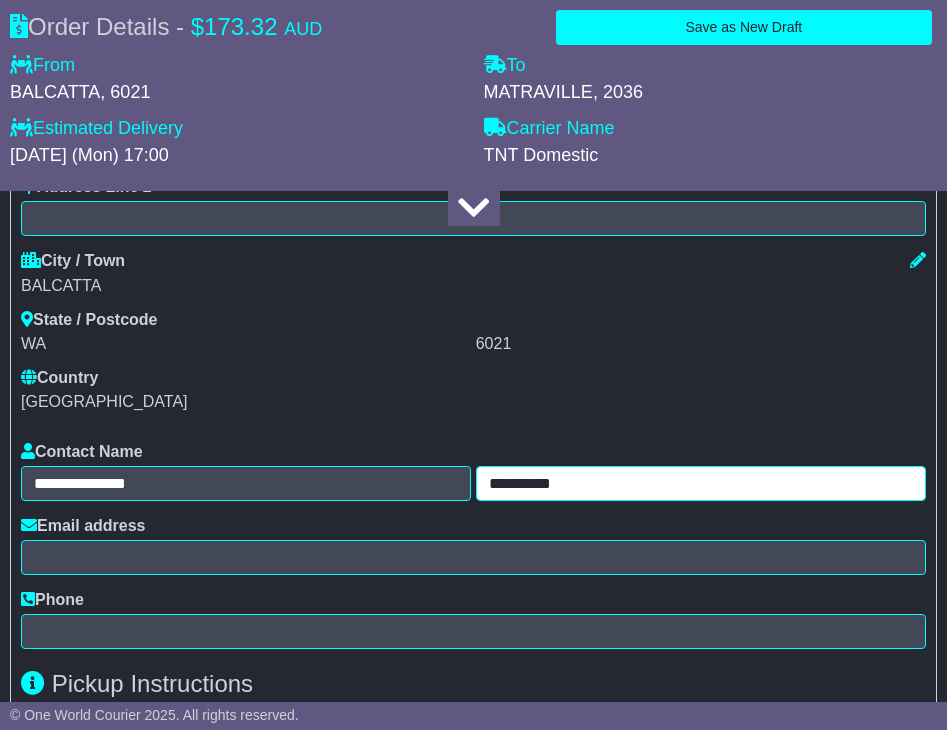type on "**********" 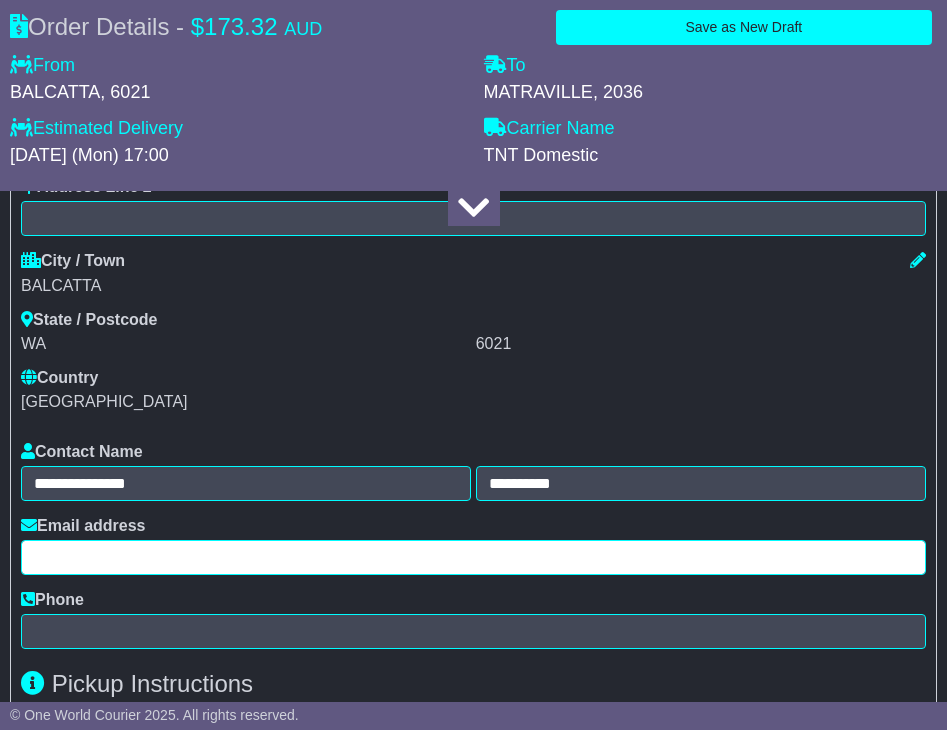 click at bounding box center (473, 557) 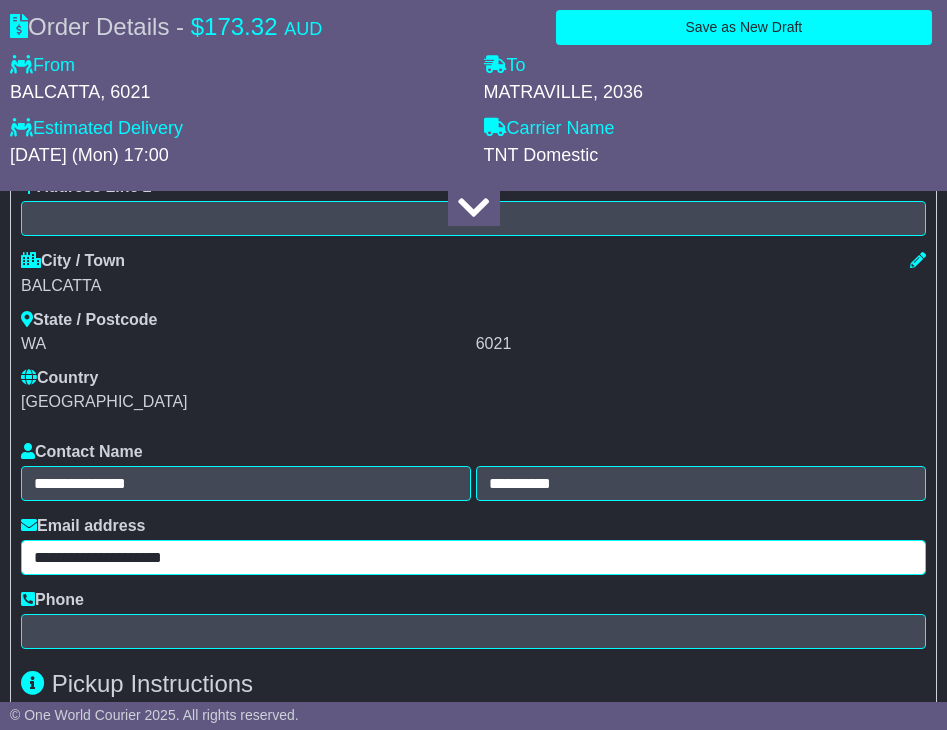 type on "**********" 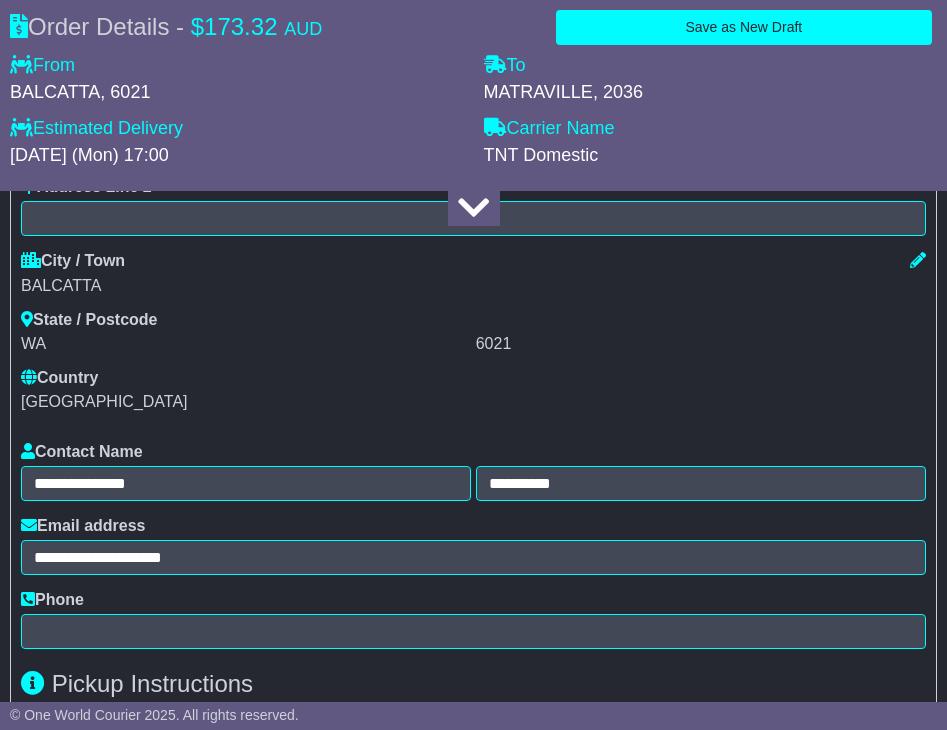 click on "**********" at bounding box center [473, 546] 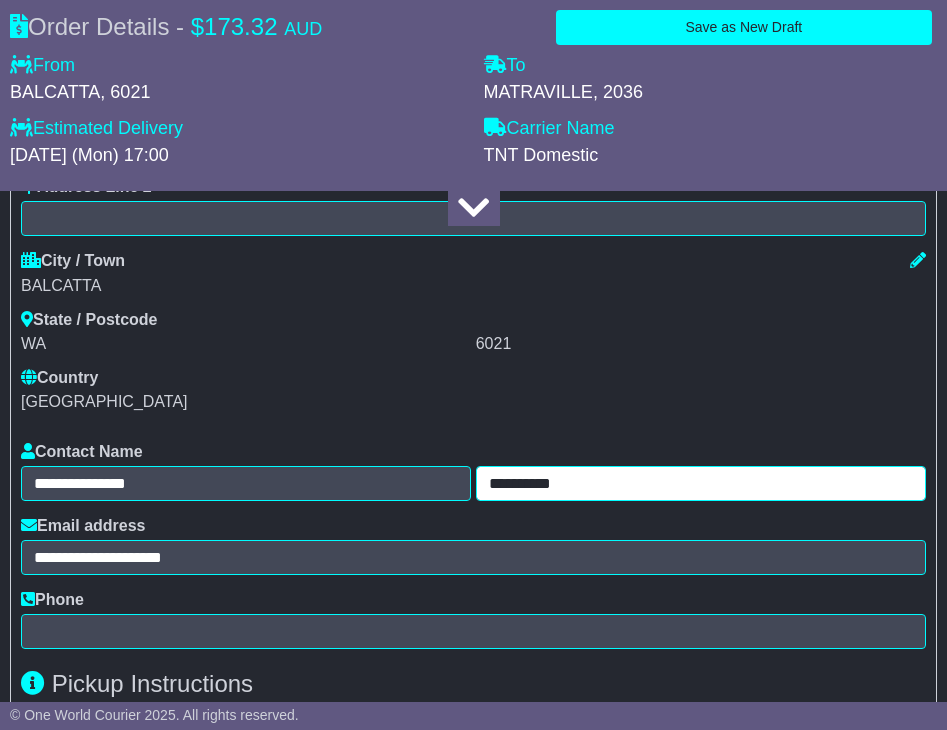 click on "**********" at bounding box center (701, 483) 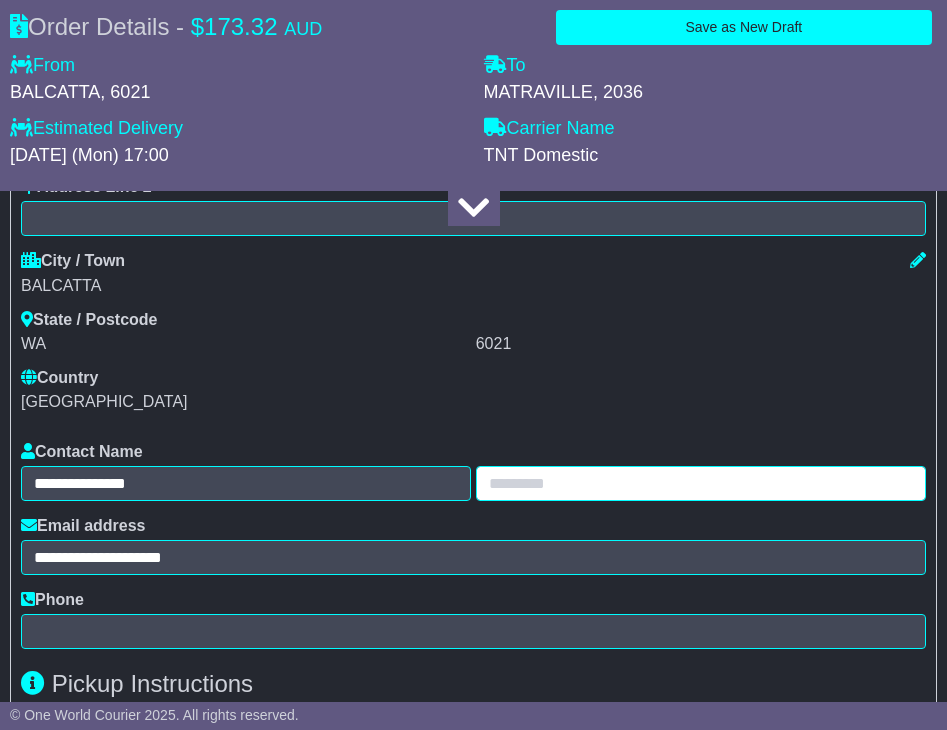 type 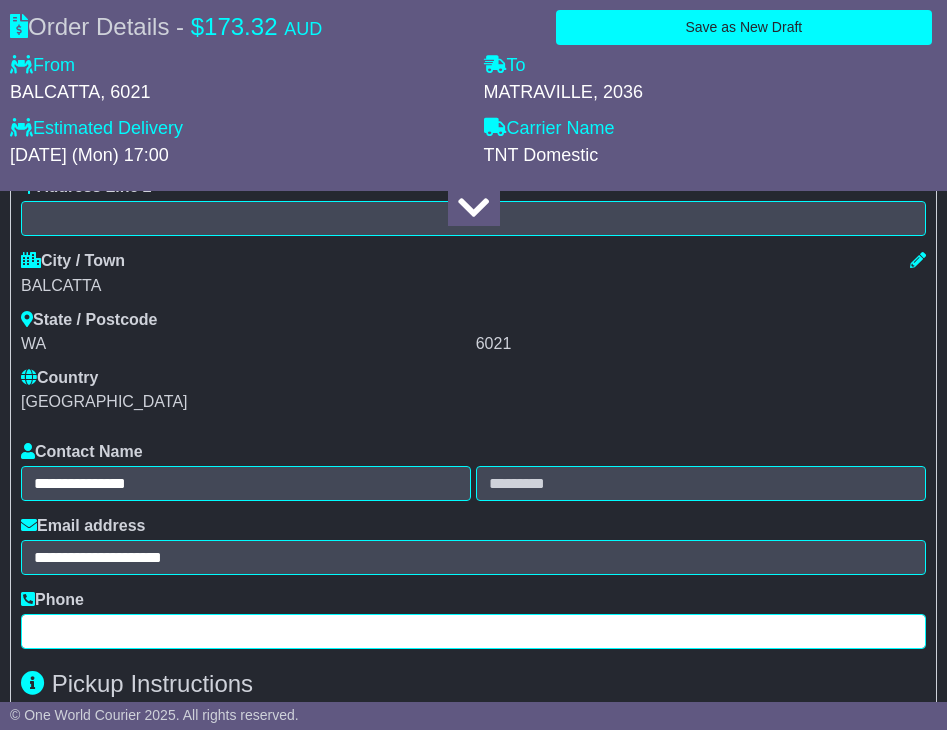 click at bounding box center (473, 631) 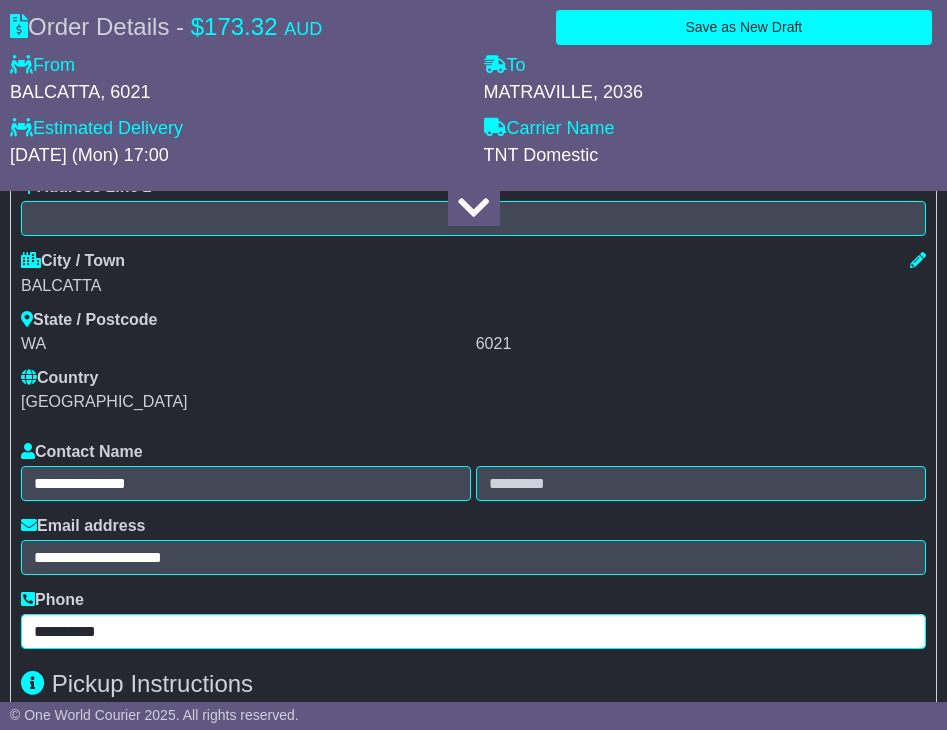 type on "**********" 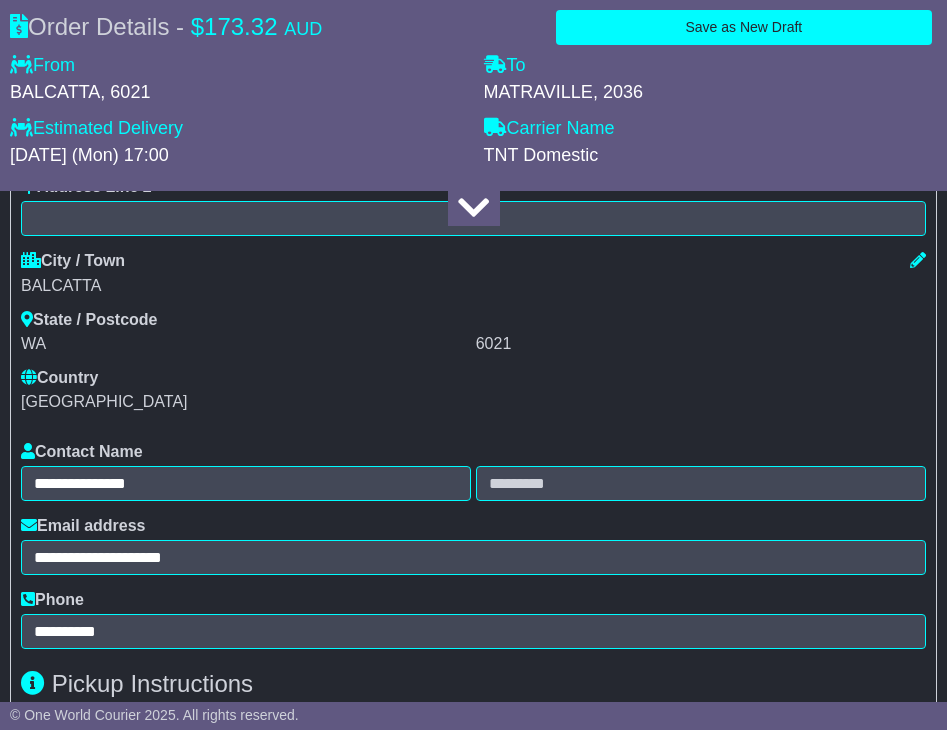 click on "**********" at bounding box center [473, 471] 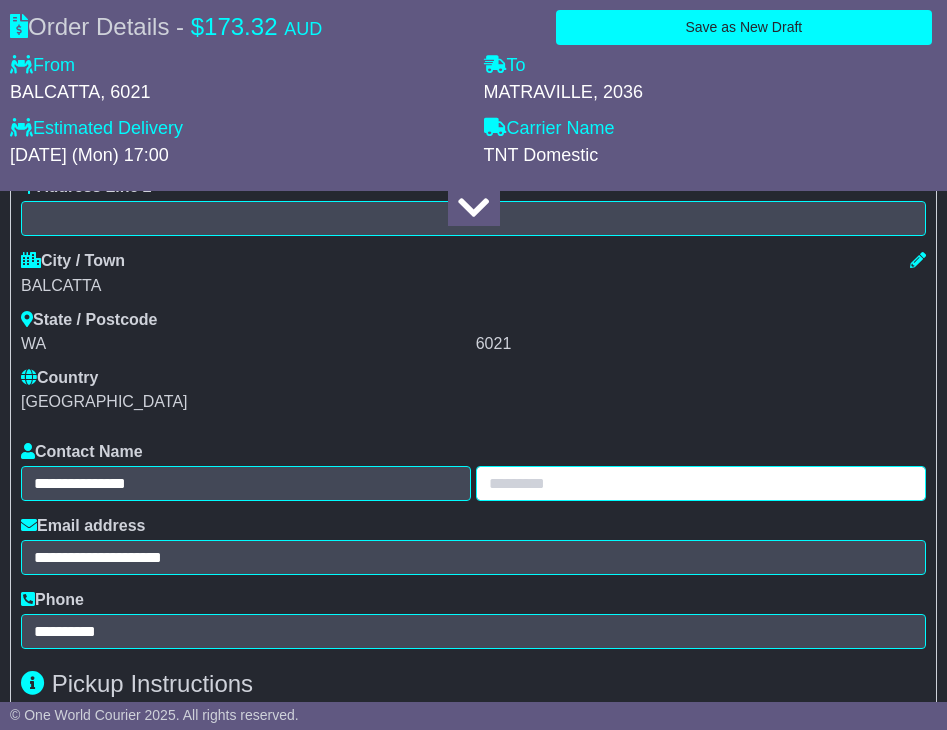 click at bounding box center (701, 483) 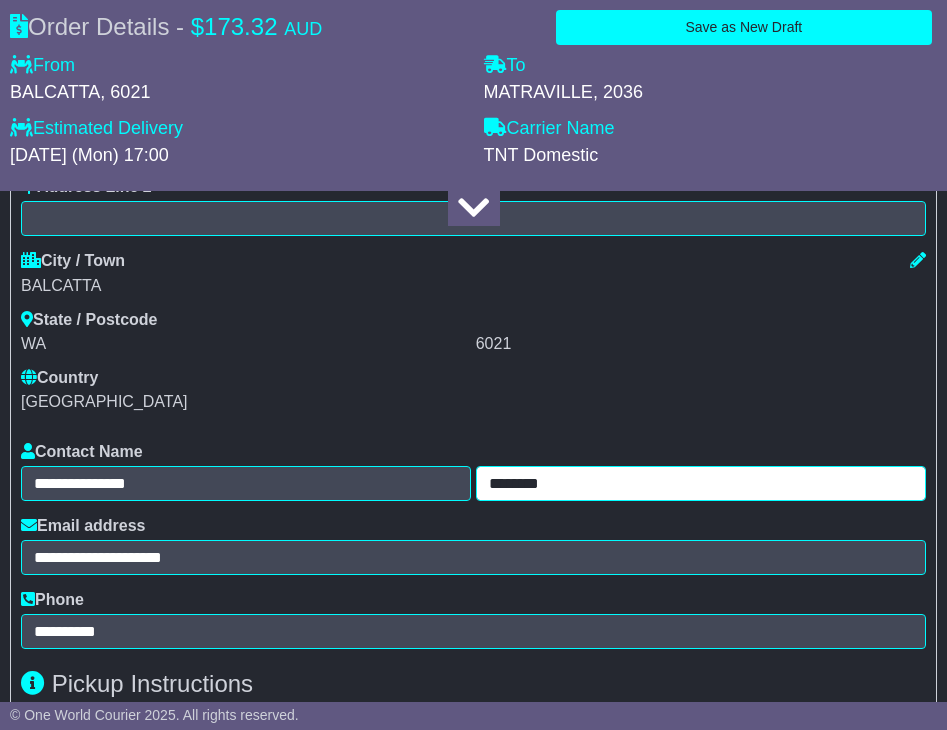 type on "********" 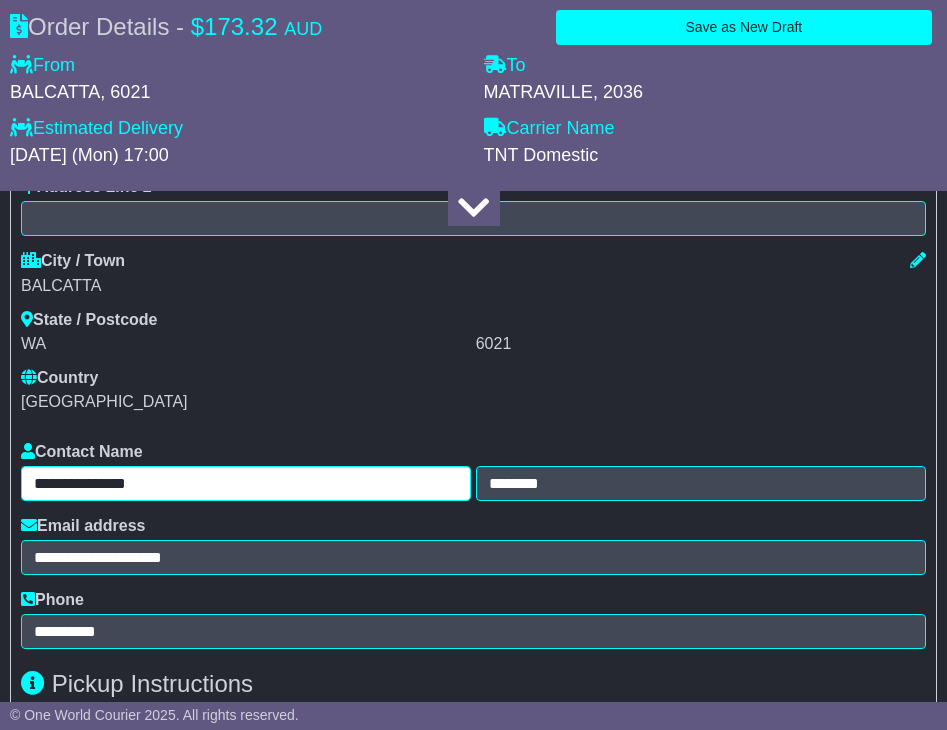 click on "**********" at bounding box center [246, 483] 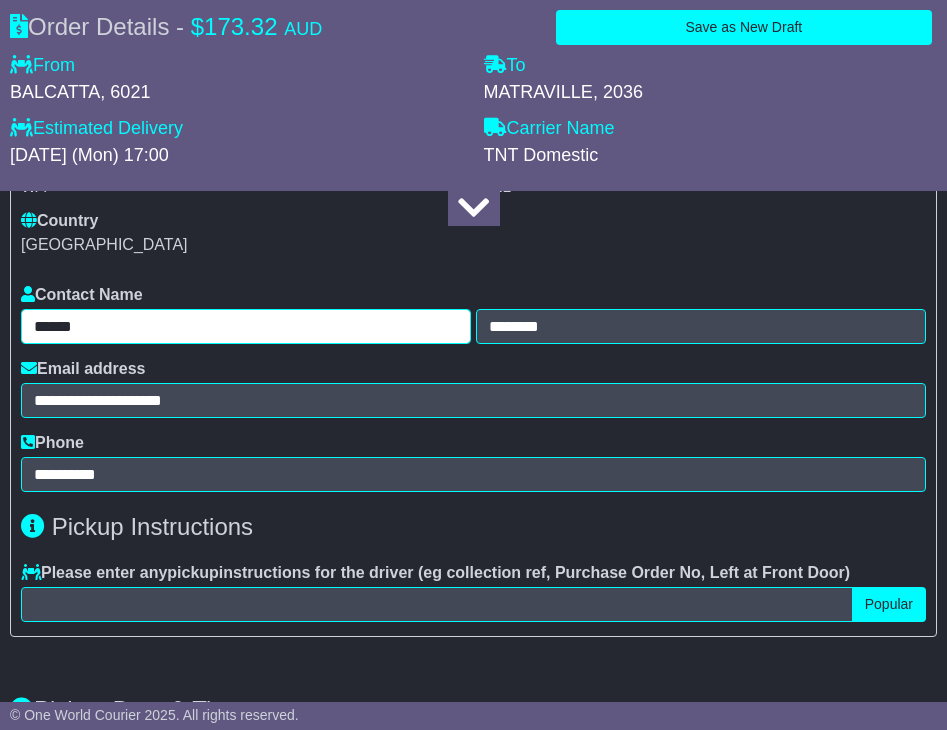scroll, scrollTop: 1097, scrollLeft: 0, axis: vertical 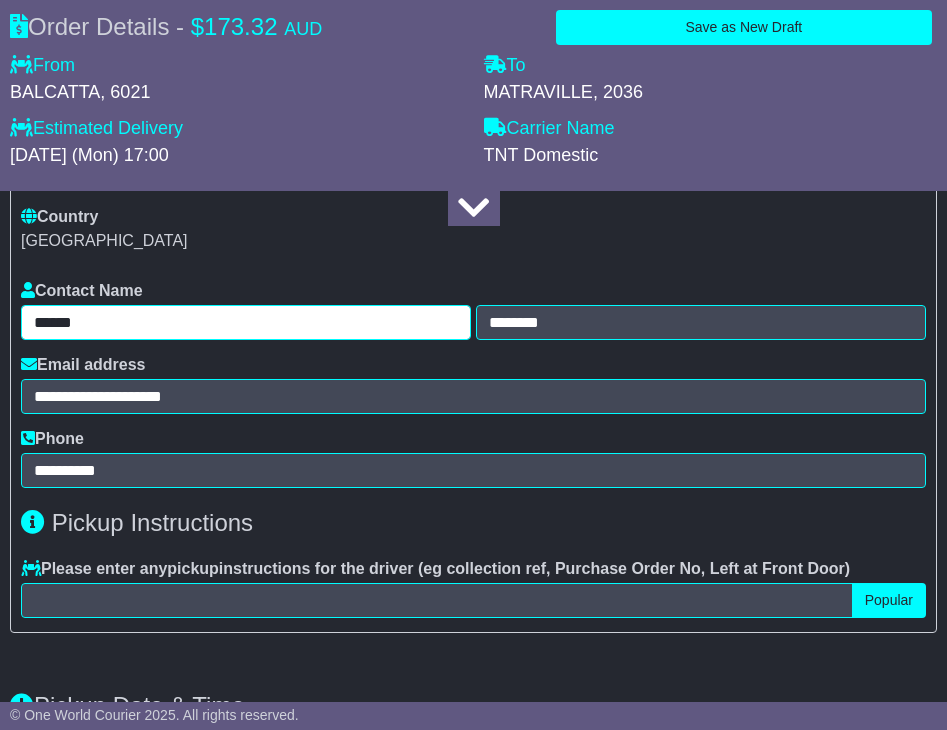 type on "******" 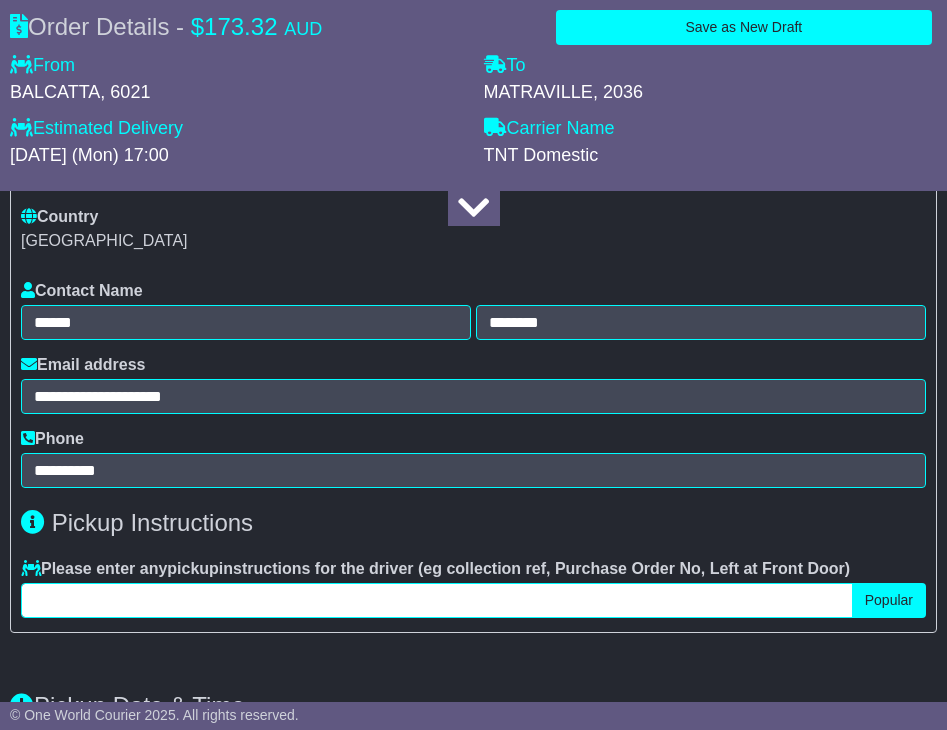 click at bounding box center [437, 600] 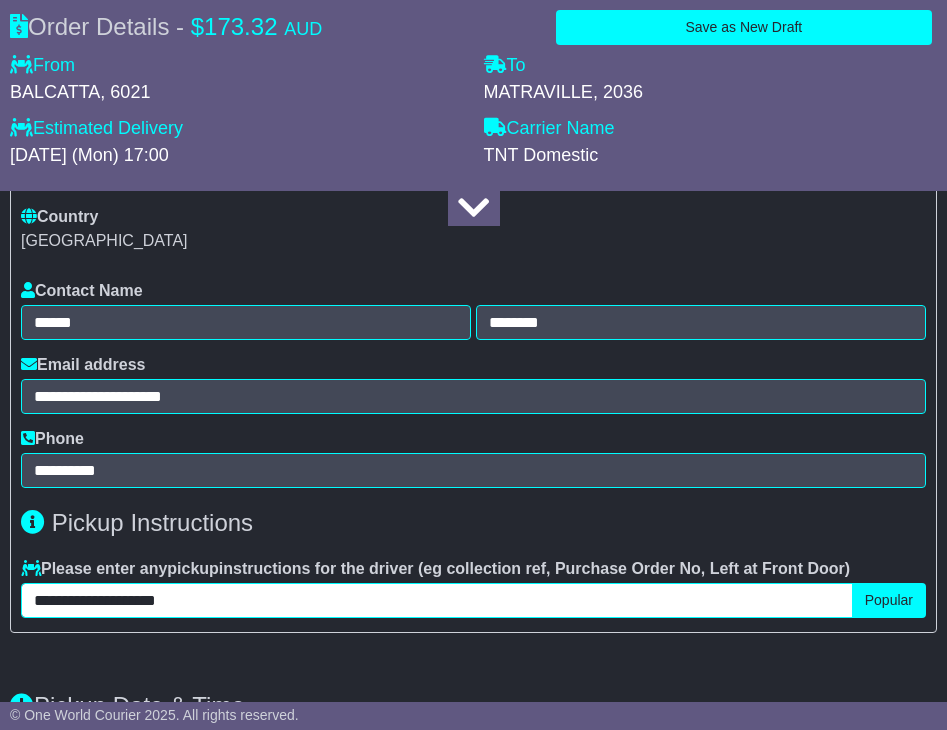 type on "**********" 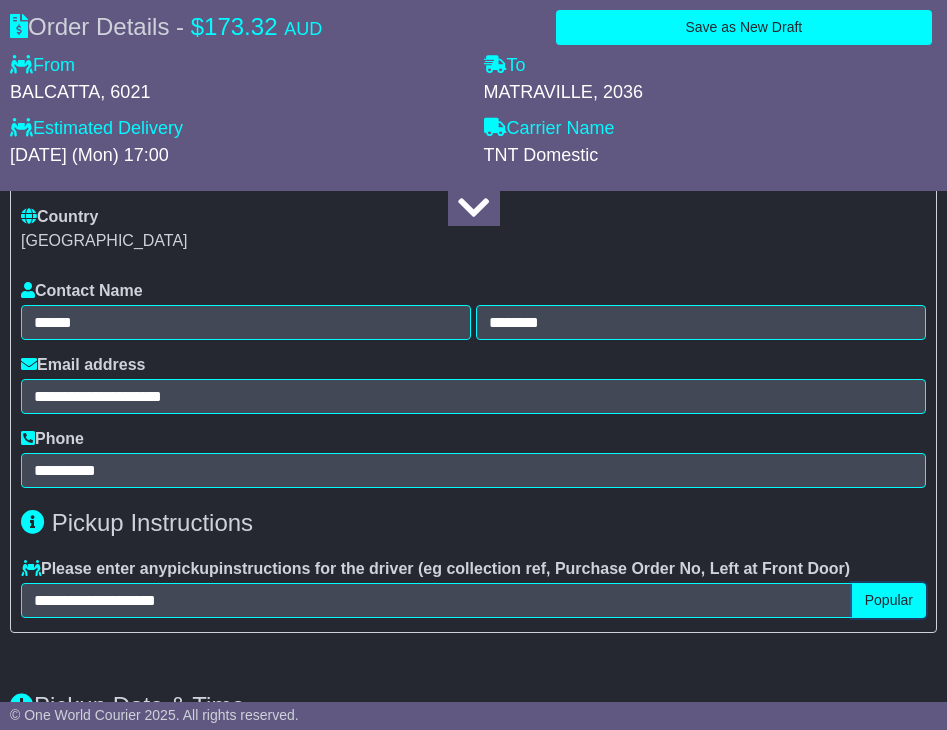 type 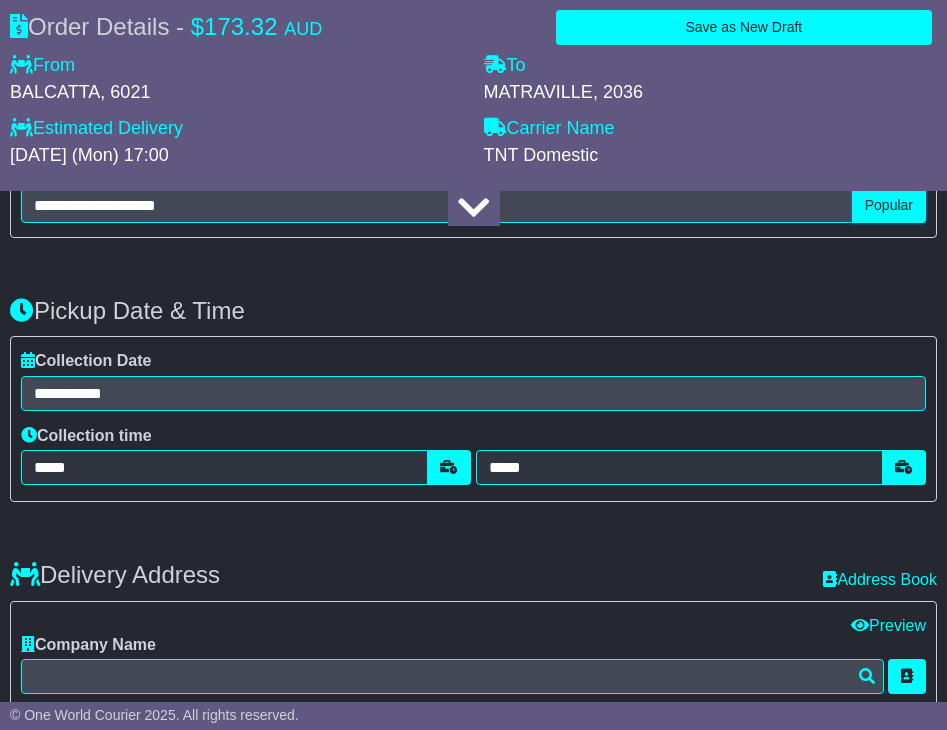 scroll, scrollTop: 1495, scrollLeft: 0, axis: vertical 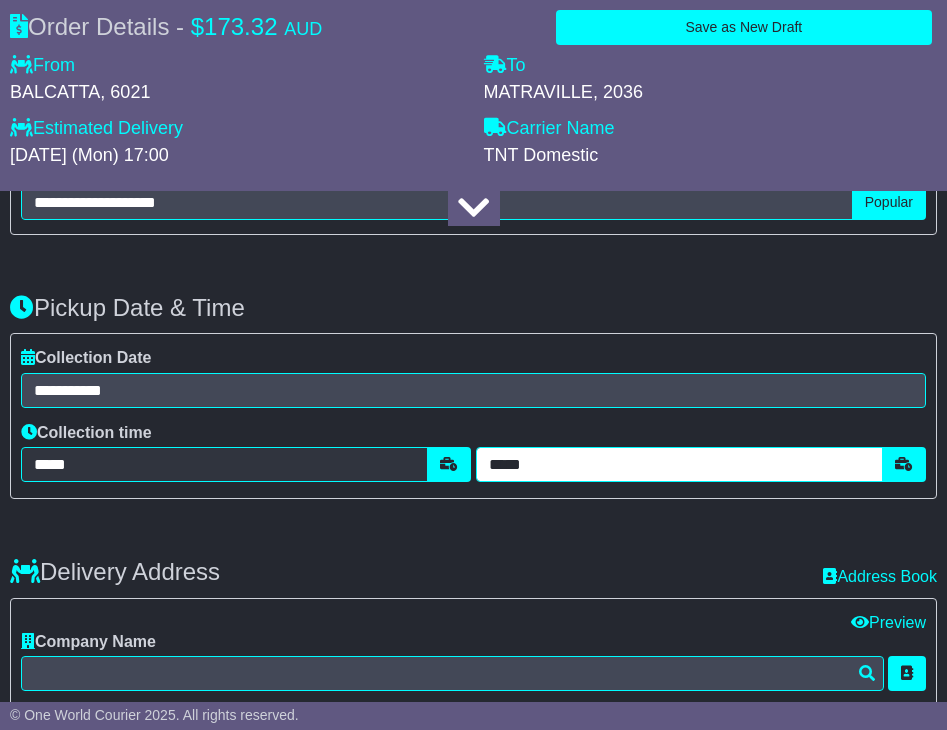 click on "*****" at bounding box center (679, 464) 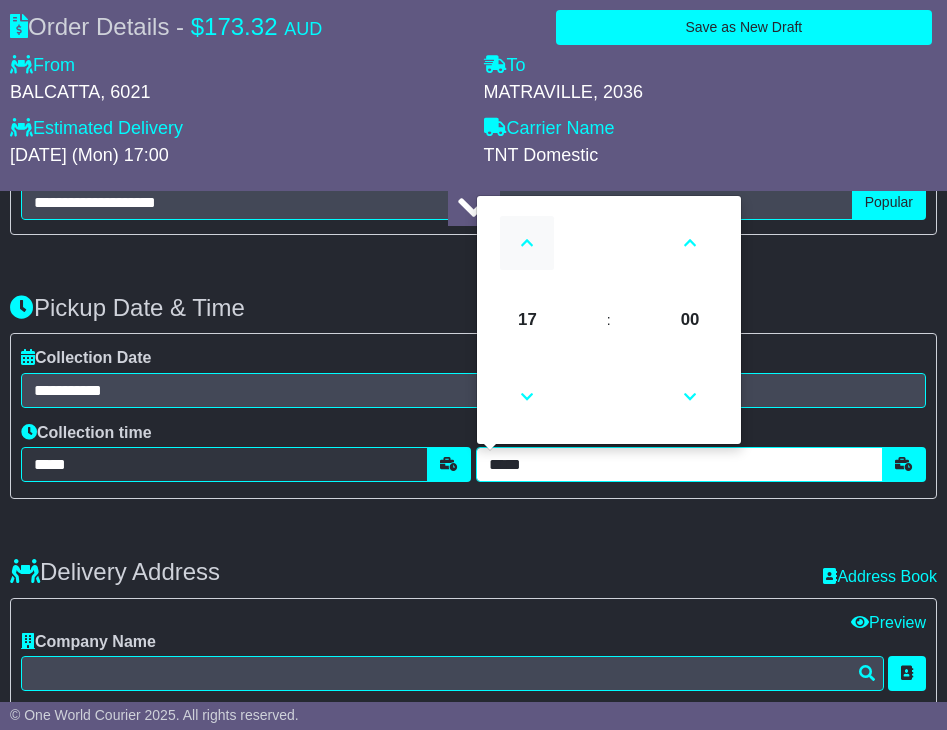 click at bounding box center [527, 243] 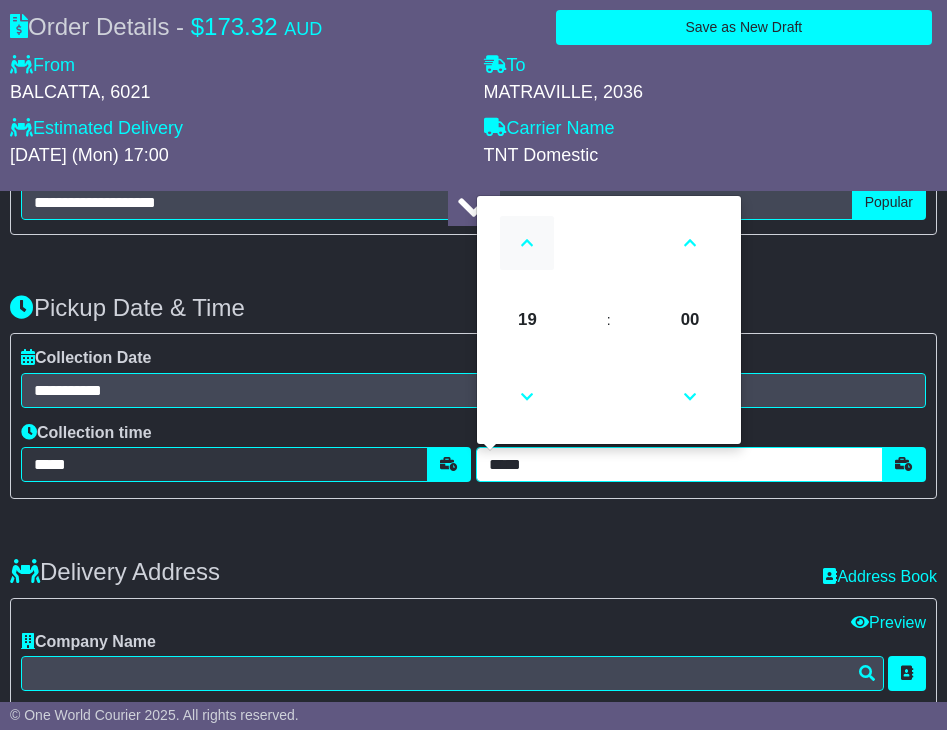 click at bounding box center [527, 243] 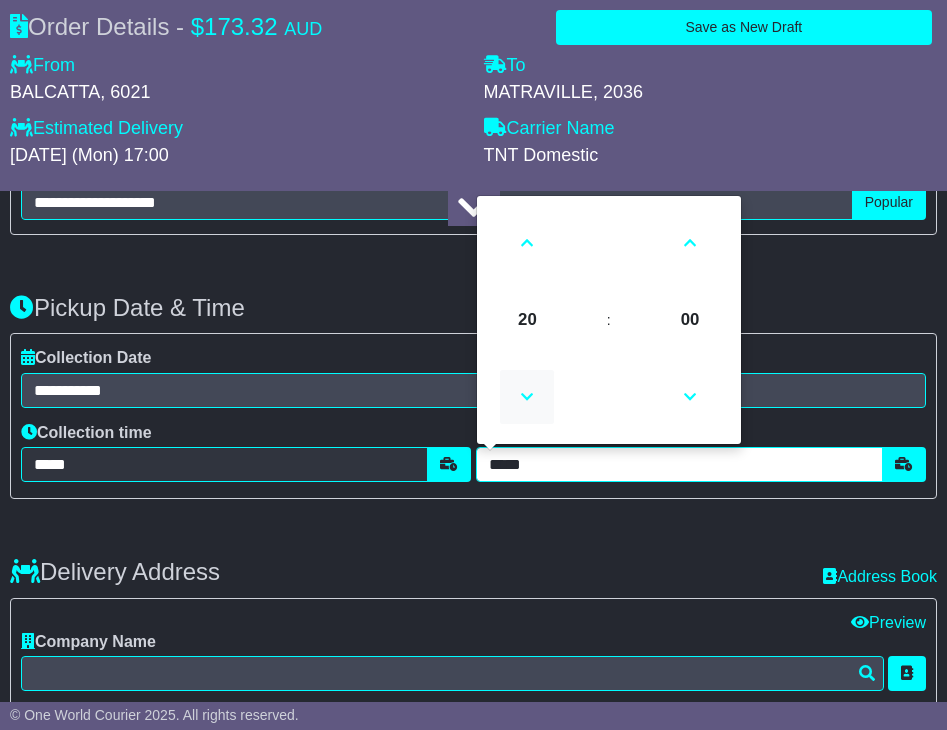 click at bounding box center (527, 397) 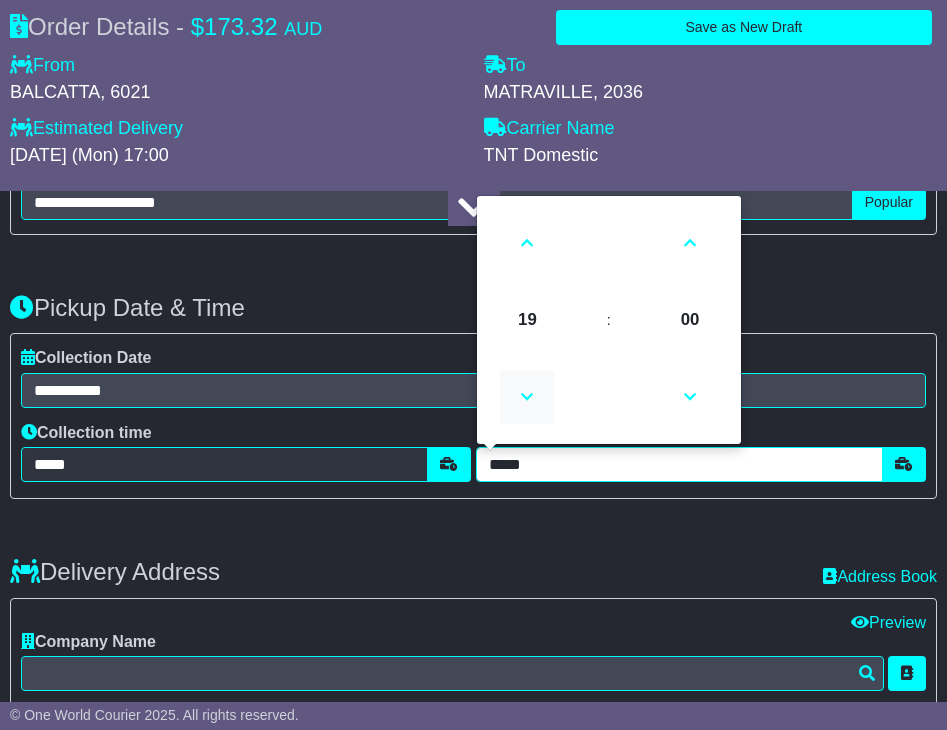 click at bounding box center (527, 397) 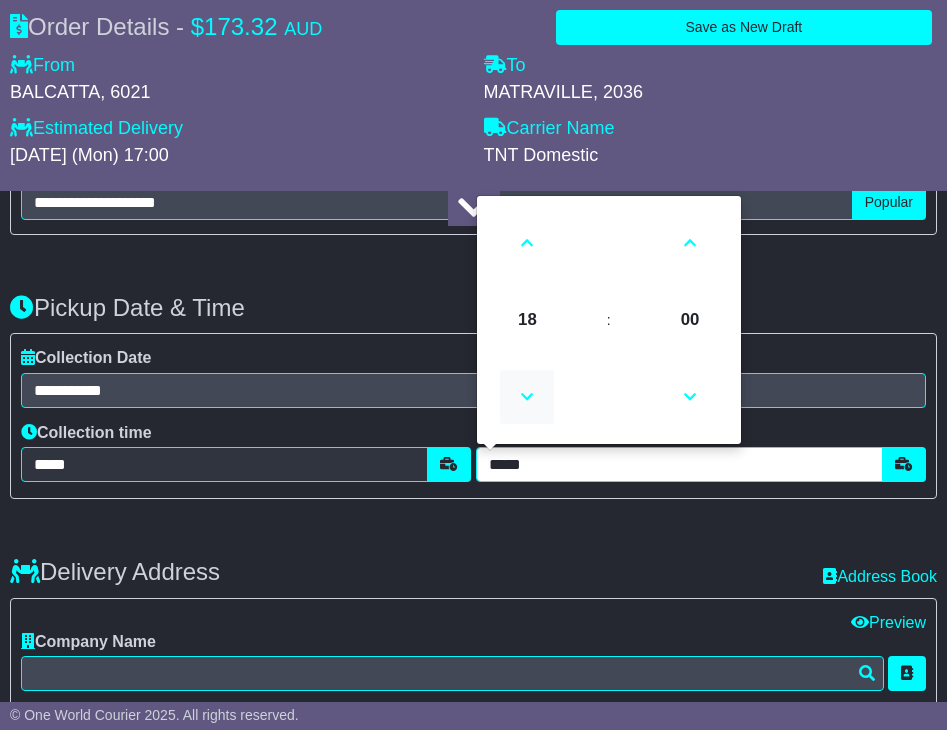 click at bounding box center (527, 397) 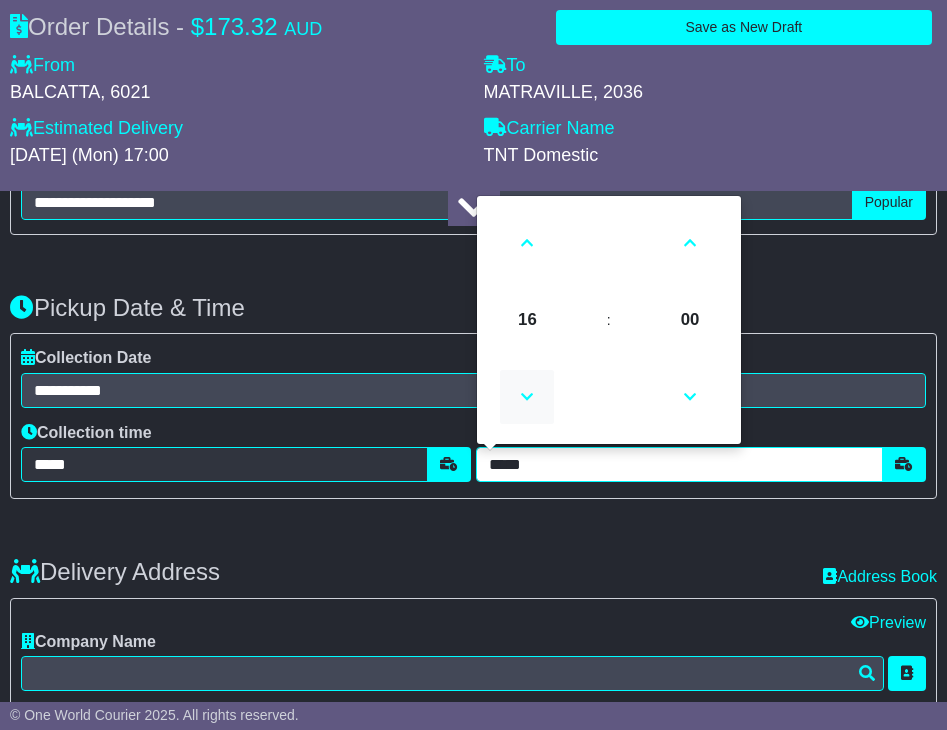 click at bounding box center (527, 397) 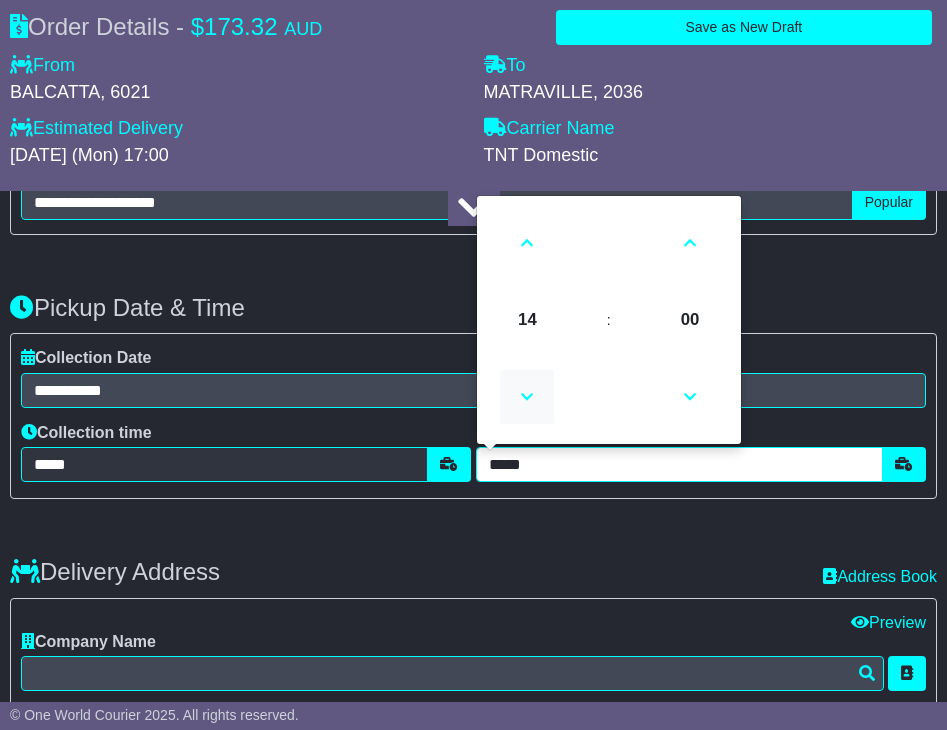 click at bounding box center (527, 397) 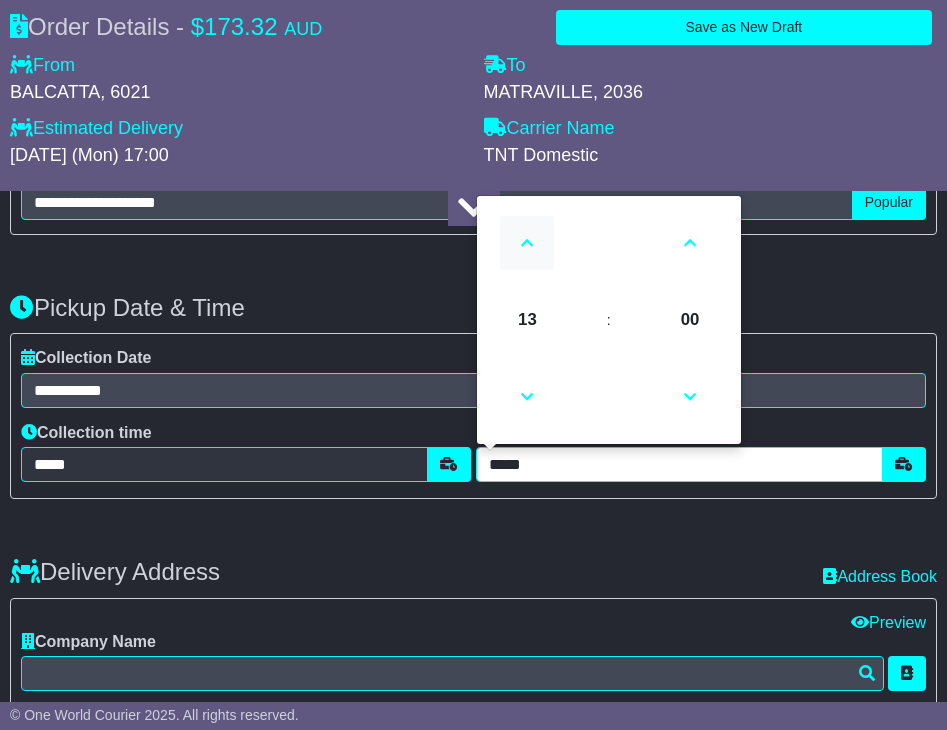 click at bounding box center [527, 243] 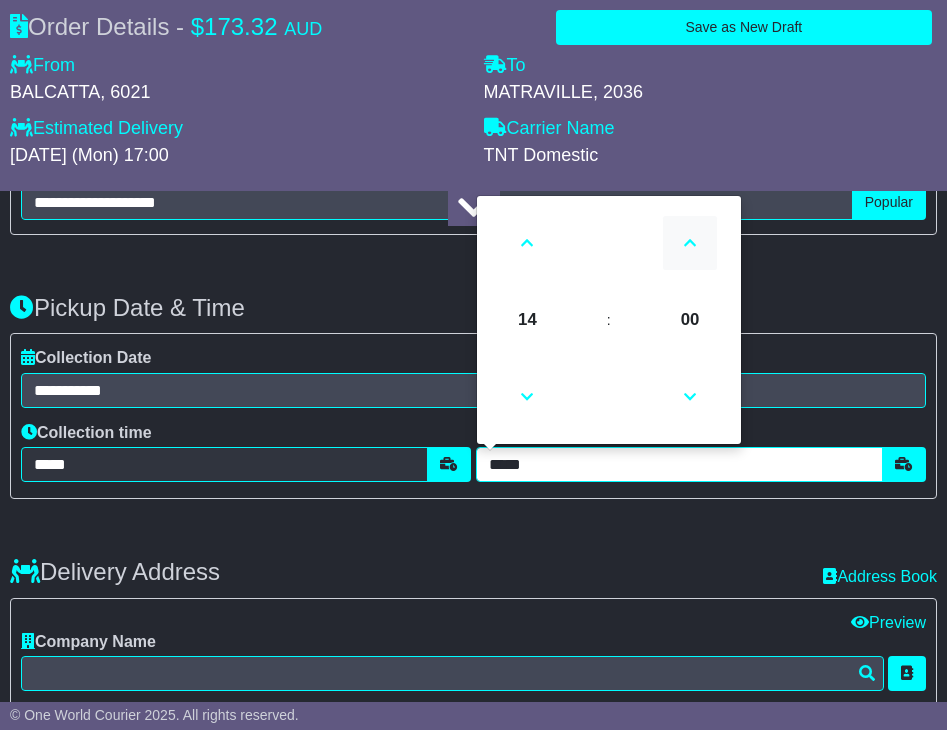 click at bounding box center (690, 243) 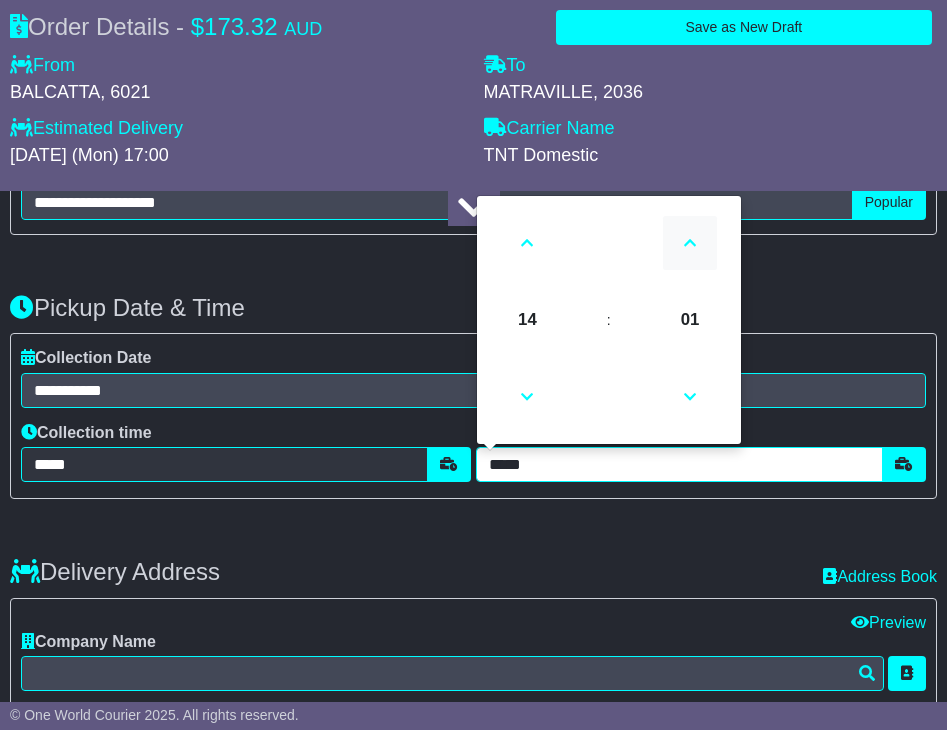 click at bounding box center (690, 243) 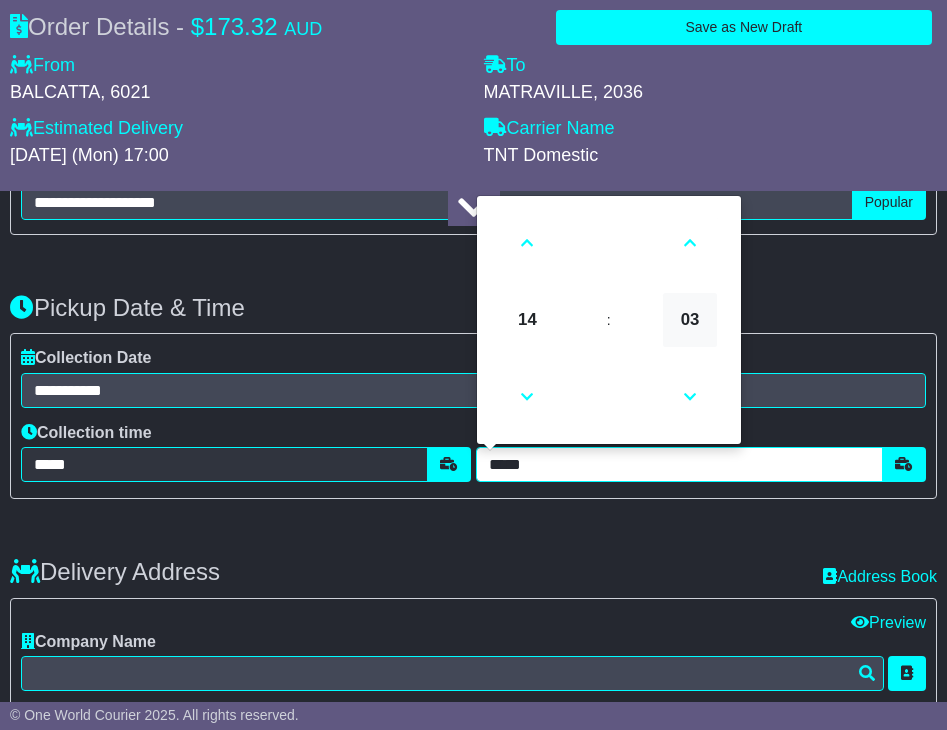 click on "03" at bounding box center [690, 320] 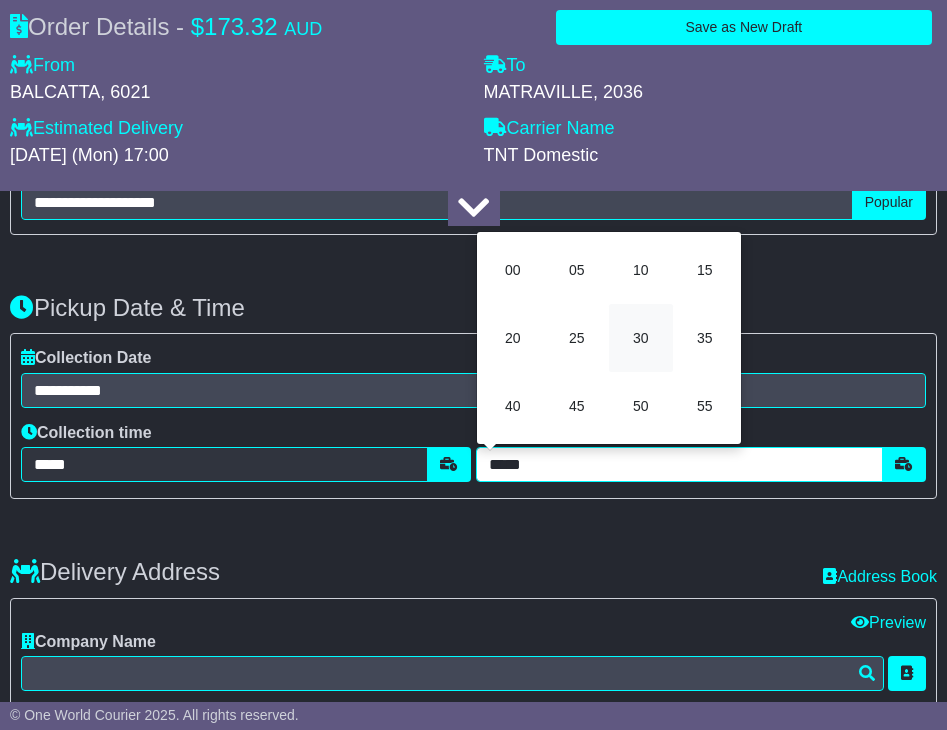 click on "30" at bounding box center (641, 338) 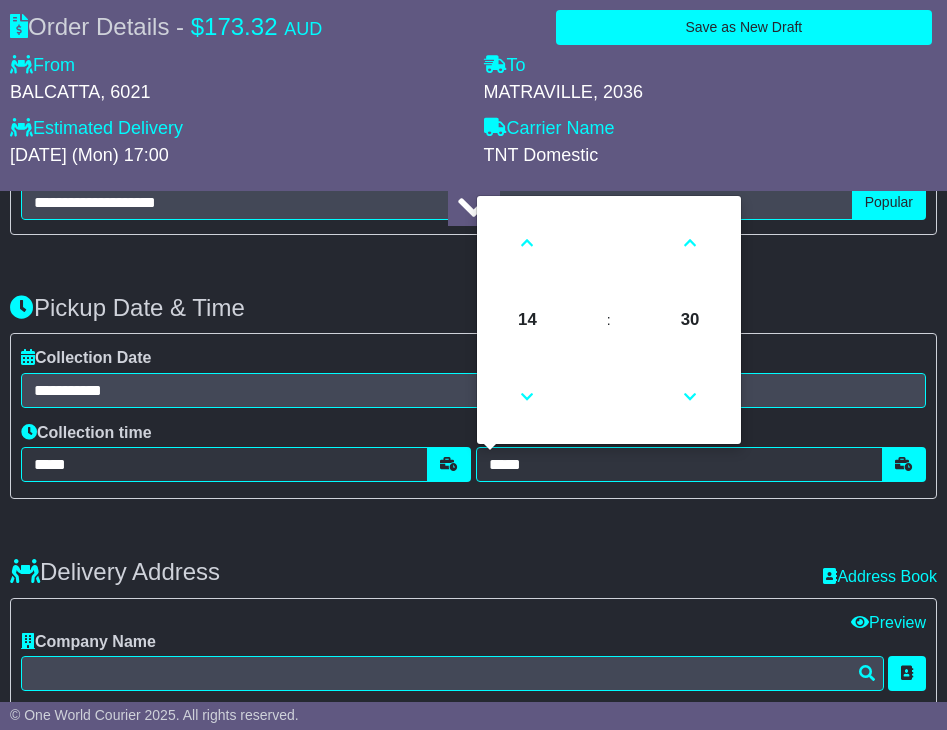 click on "Delivery Address
Recent:
Address Book" at bounding box center (473, 557) 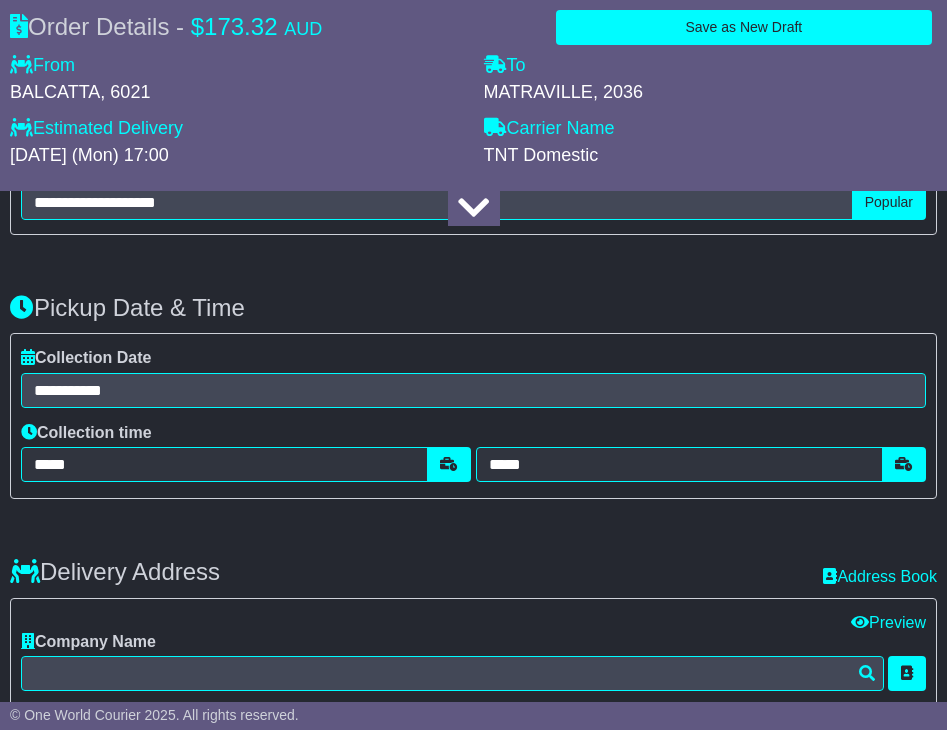 scroll, scrollTop: 1502, scrollLeft: 0, axis: vertical 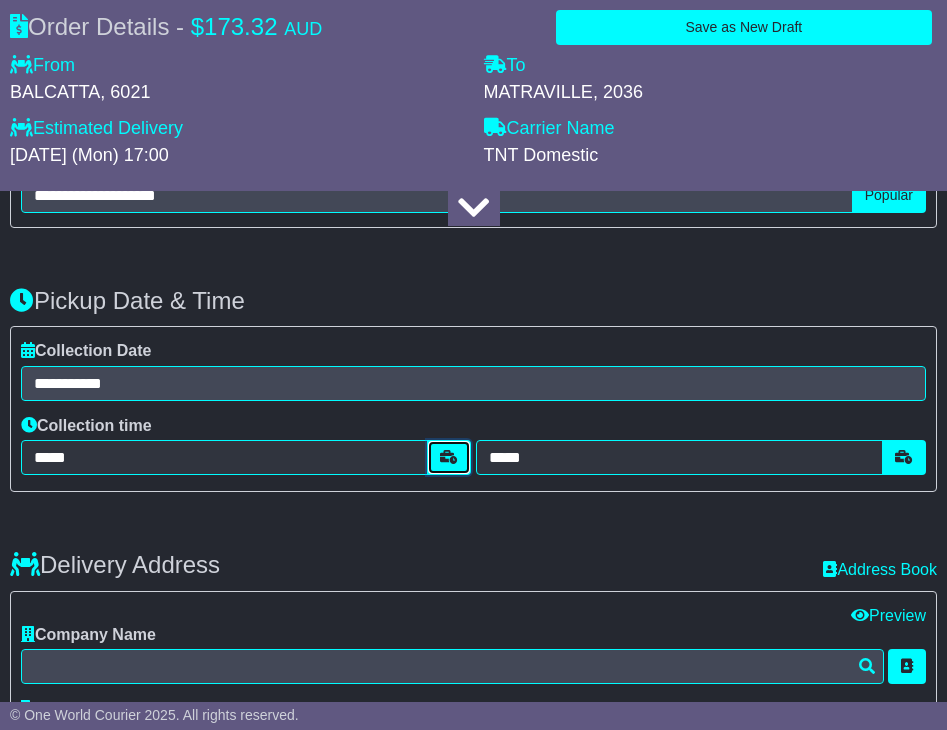 click at bounding box center (449, 457) 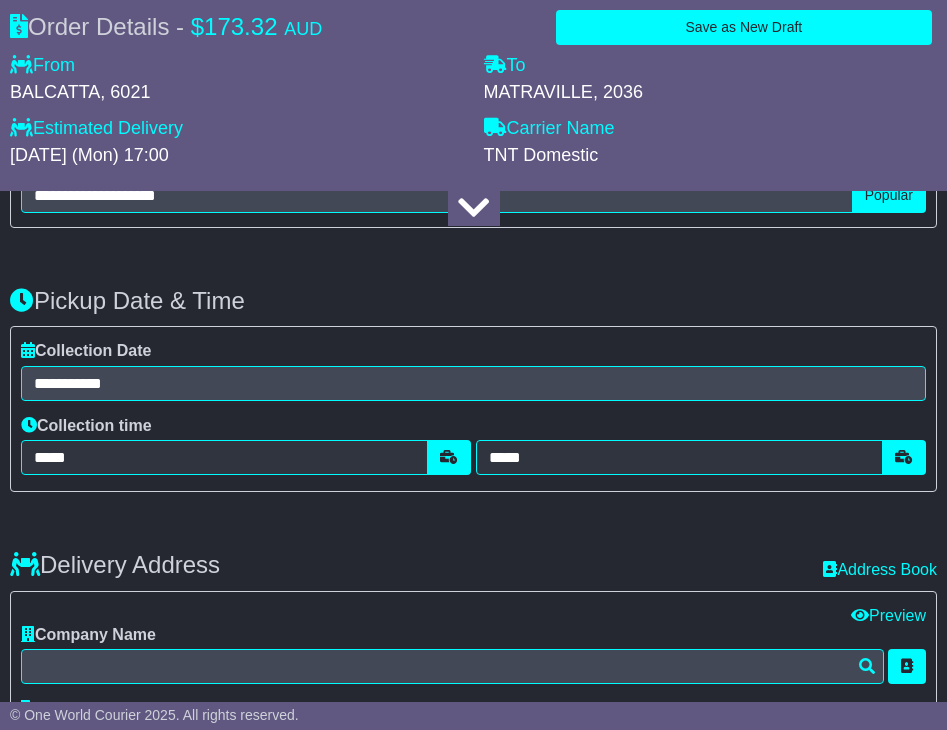 click on "About your package
What is your Package
Documents
Non-Documents
What are the Incoterms?
***
***
***
***
***
***
Description of Goods
Attention: dangerous goods are not allowed by service.
Your Internal Reference (required)
Any Dangerous Goods?
No  Other" at bounding box center (473, 768) 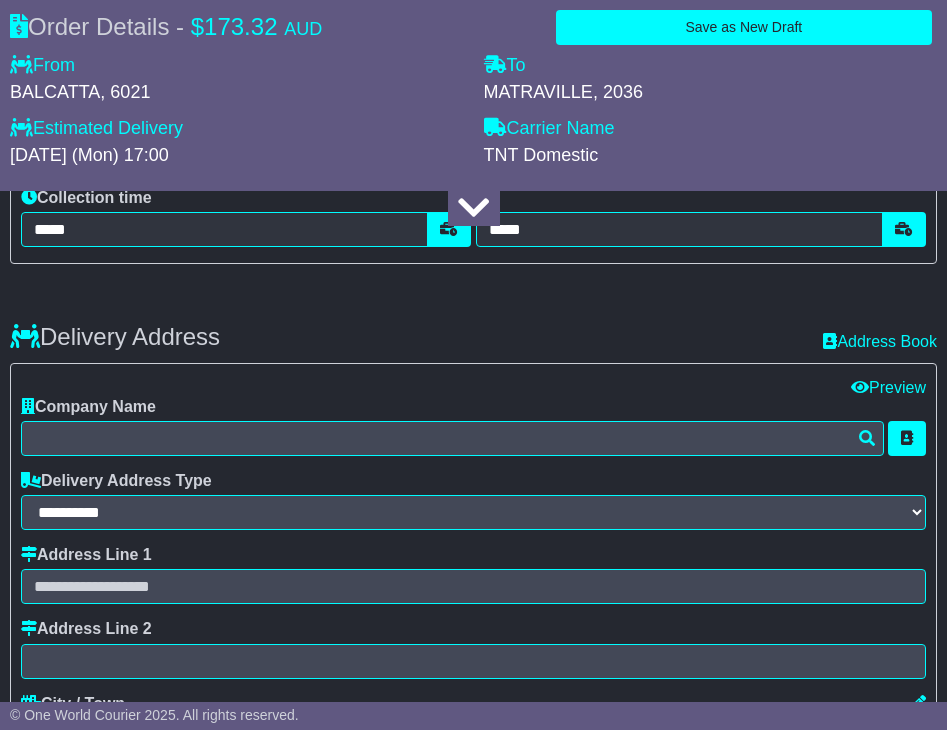 scroll, scrollTop: 1732, scrollLeft: 0, axis: vertical 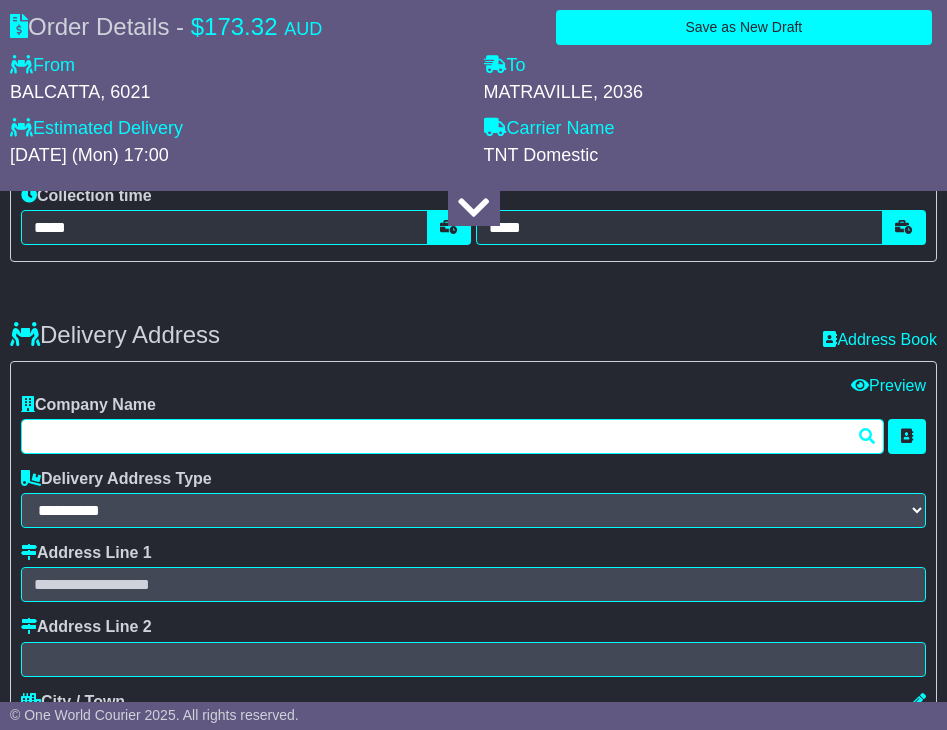 click at bounding box center (452, 436) 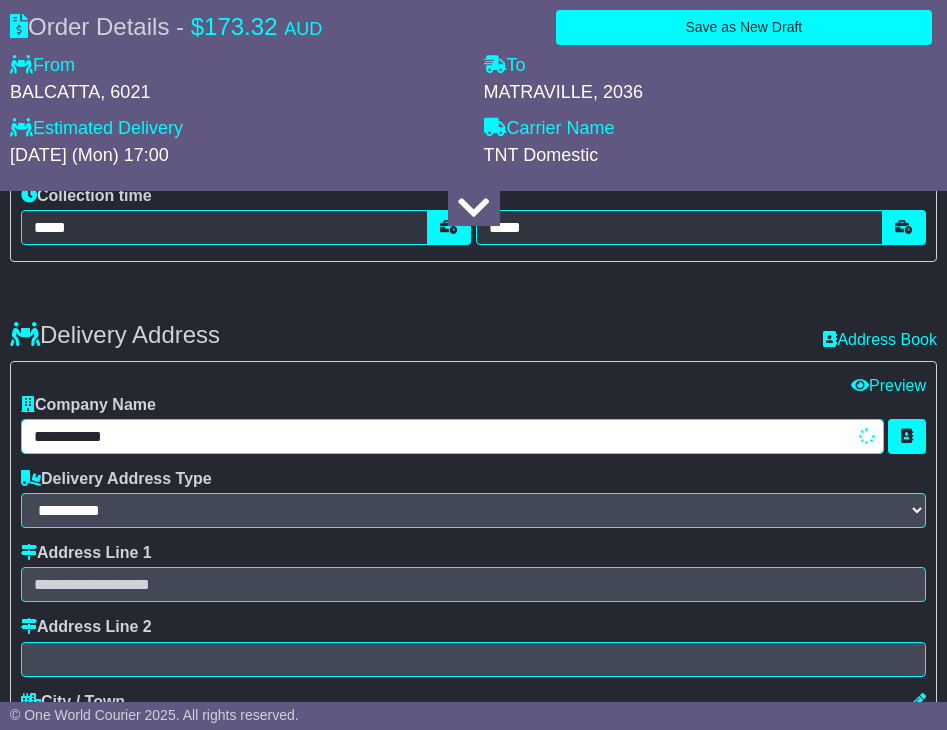 type on "**********" 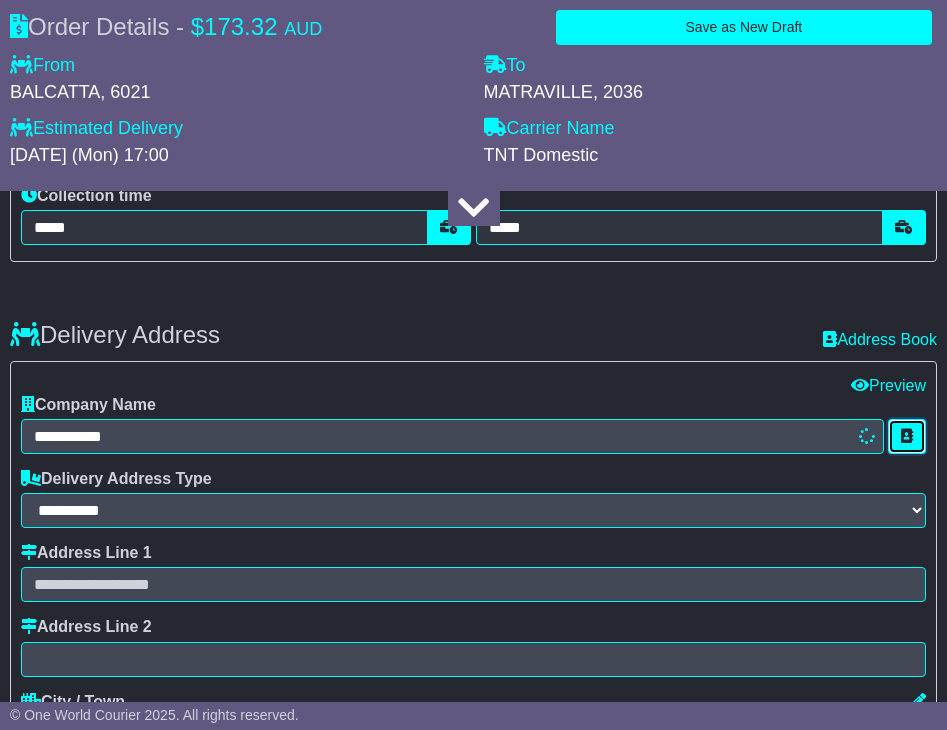type 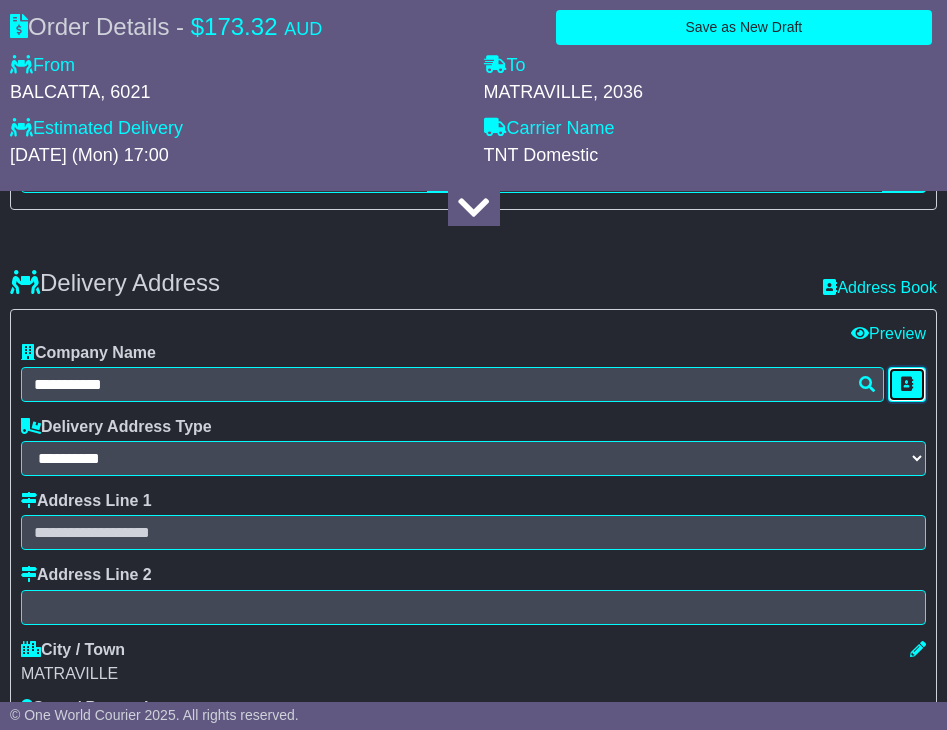 scroll, scrollTop: 1798, scrollLeft: 0, axis: vertical 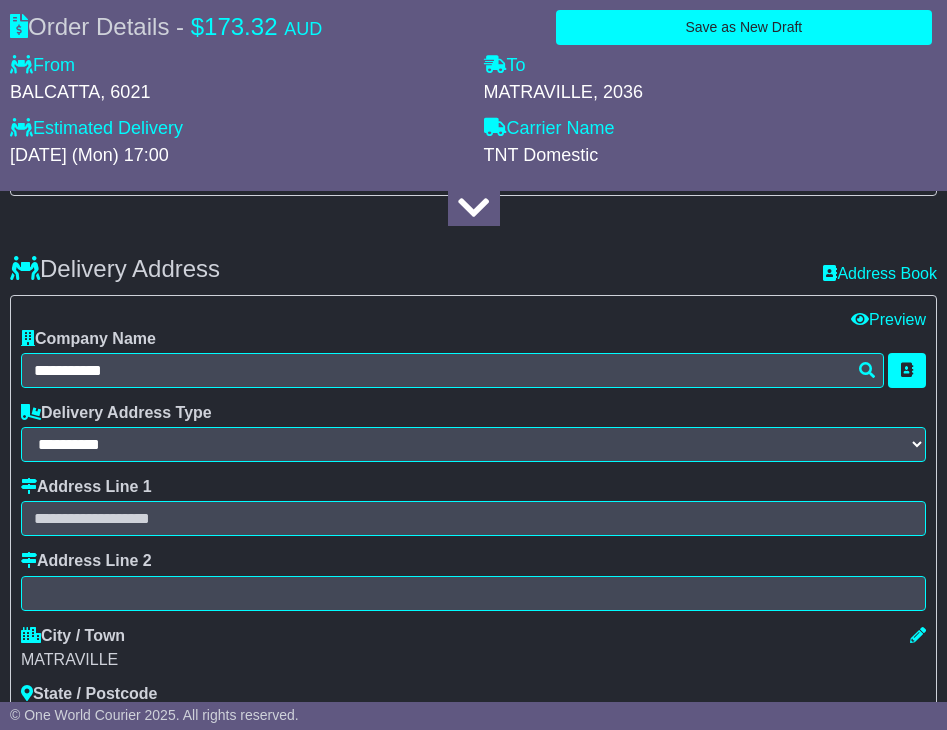 click on "**********" at bounding box center [473, 557] 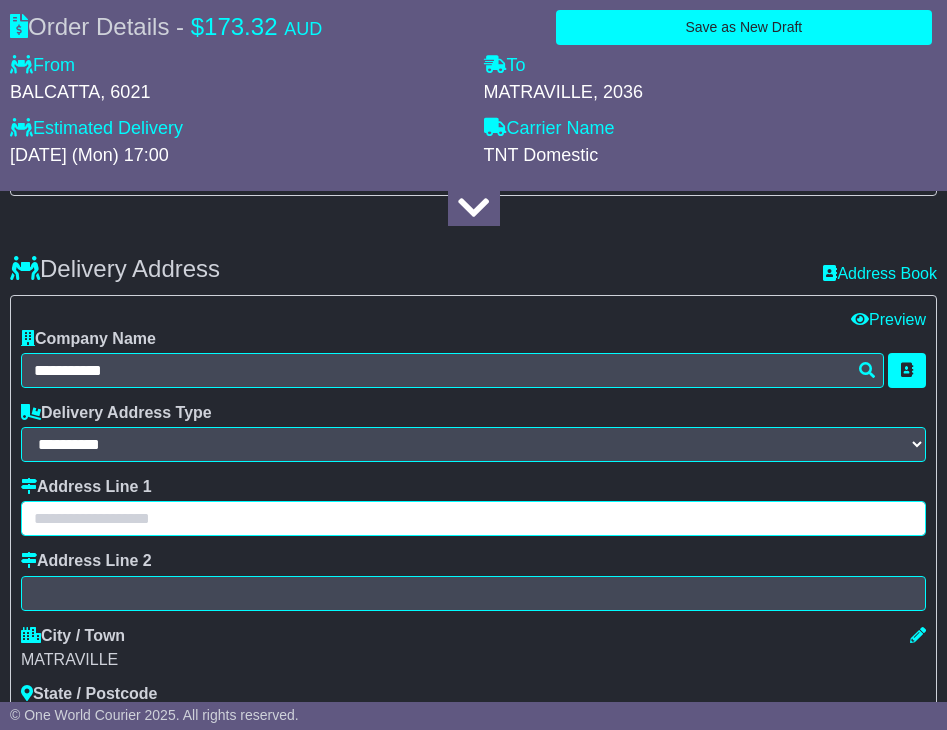 click at bounding box center (473, 518) 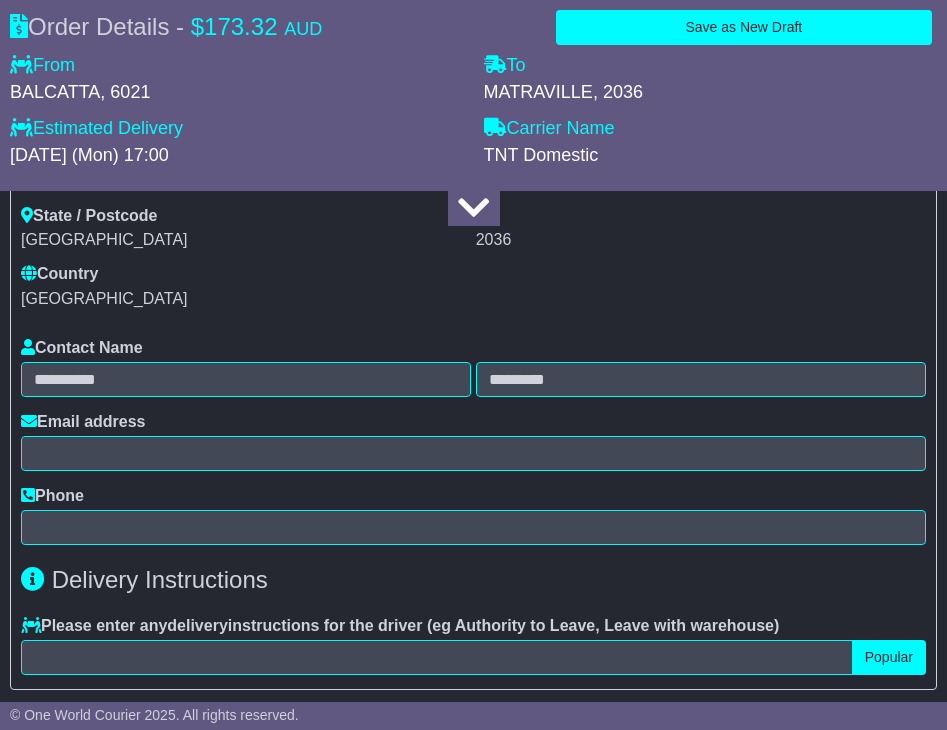 scroll, scrollTop: 2279, scrollLeft: 0, axis: vertical 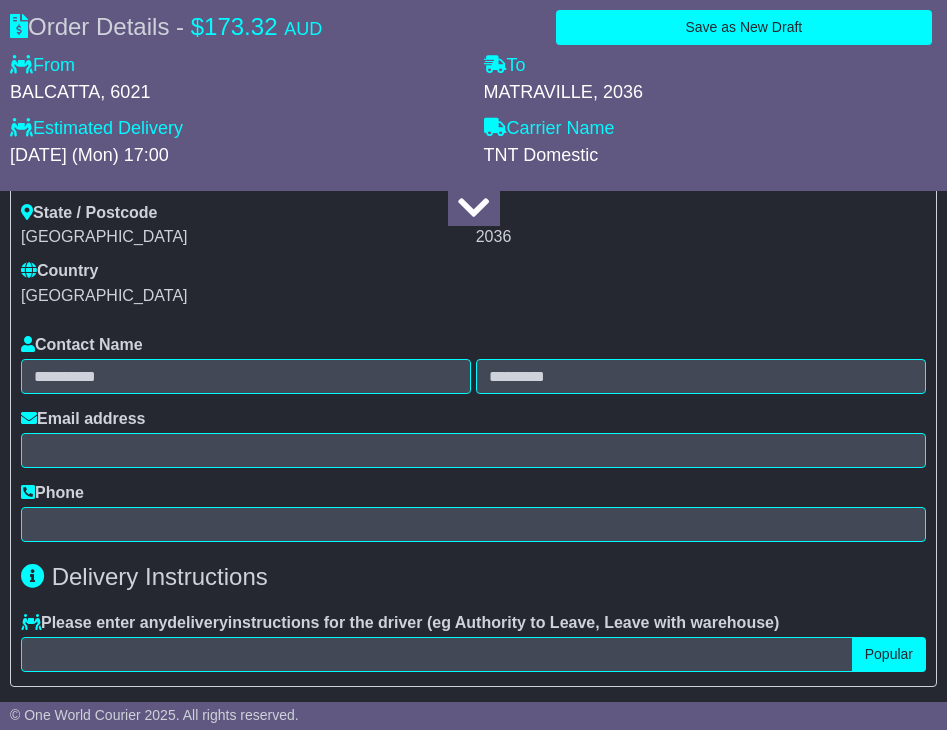 type on "**********" 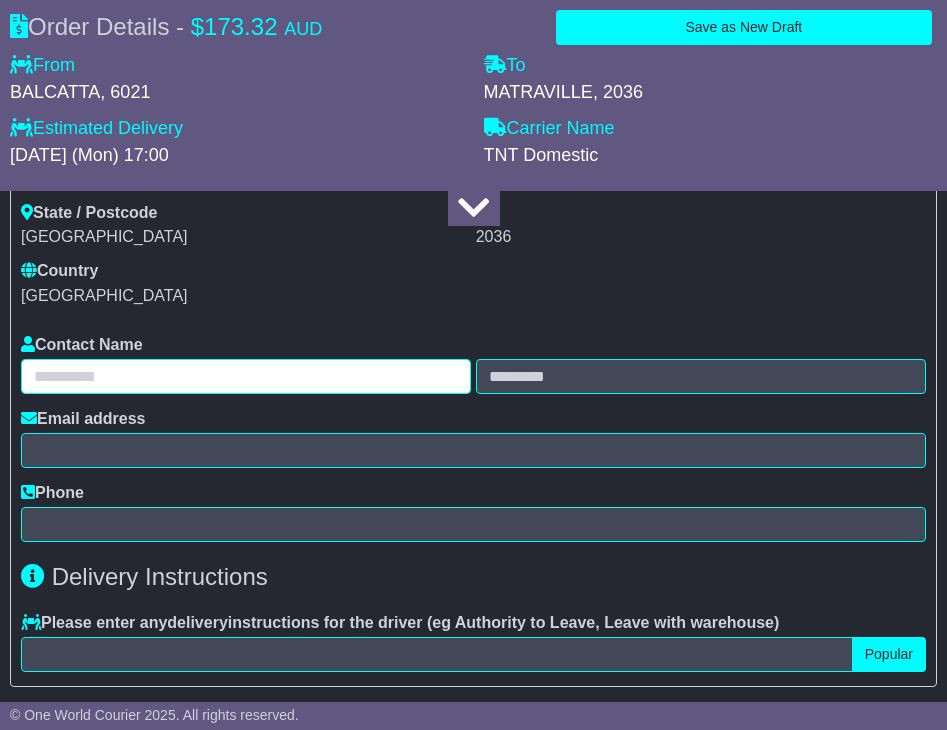 click at bounding box center [246, 376] 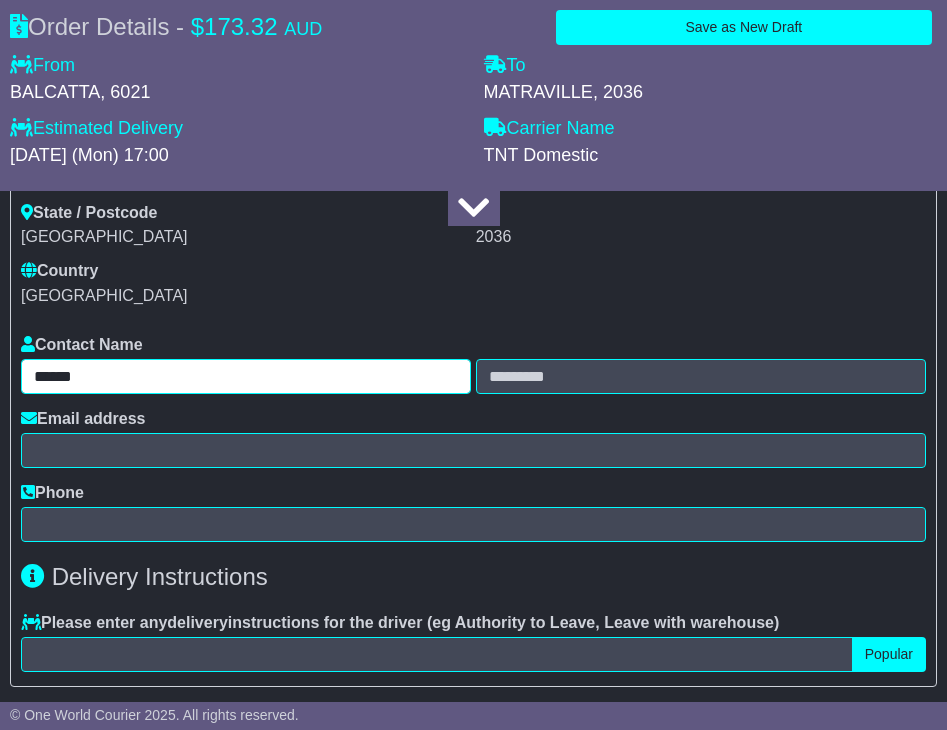 type on "******" 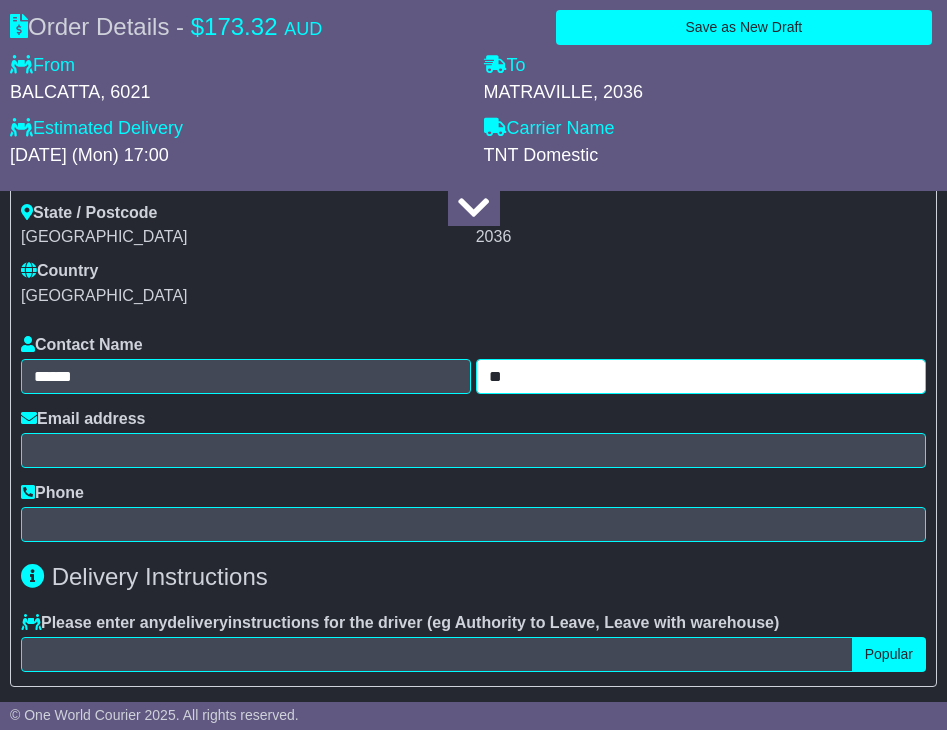 type on "*" 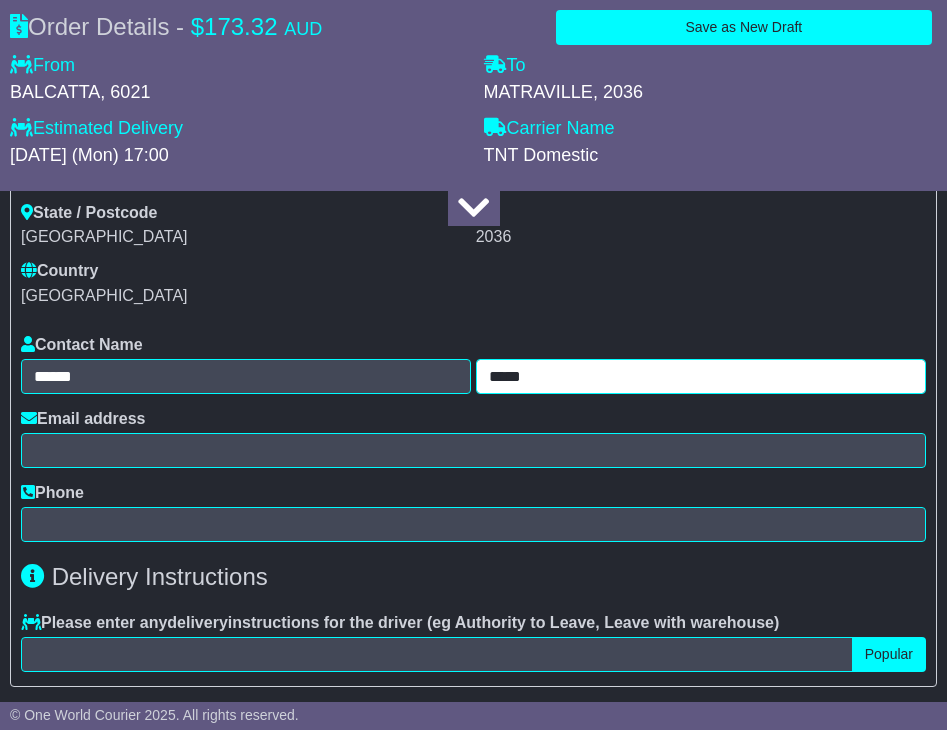 type on "*****" 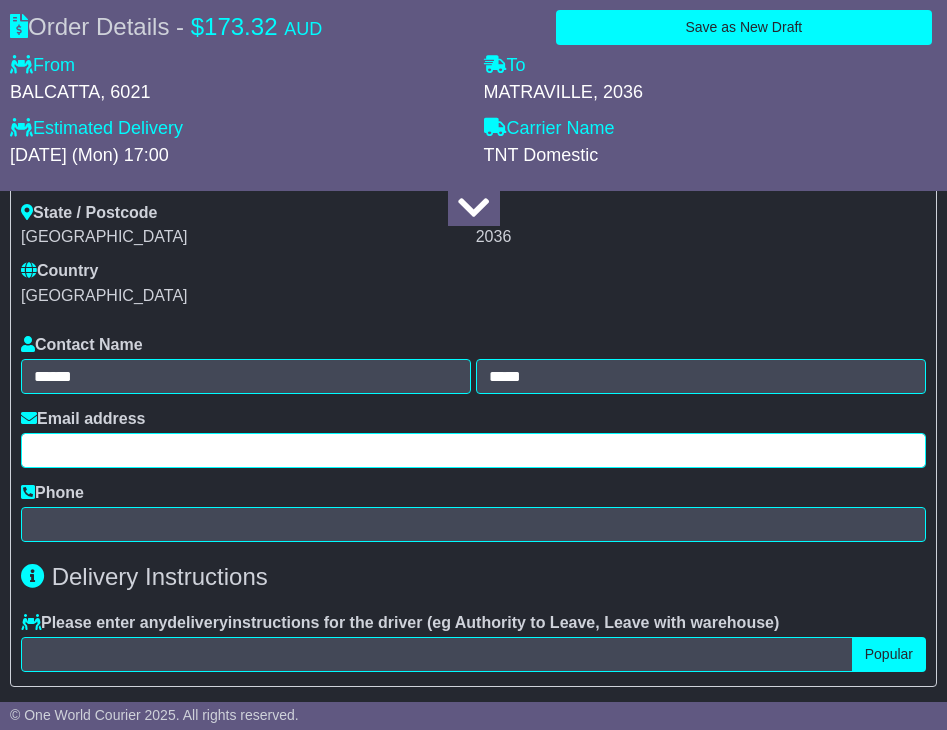 click at bounding box center [473, 450] 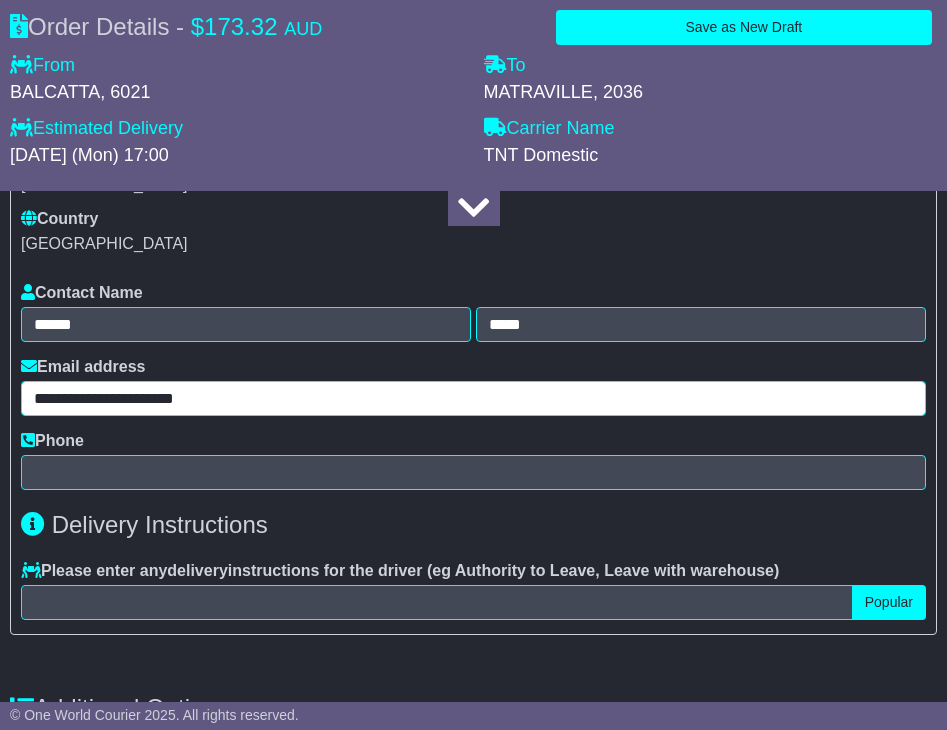 scroll, scrollTop: 2346, scrollLeft: 0, axis: vertical 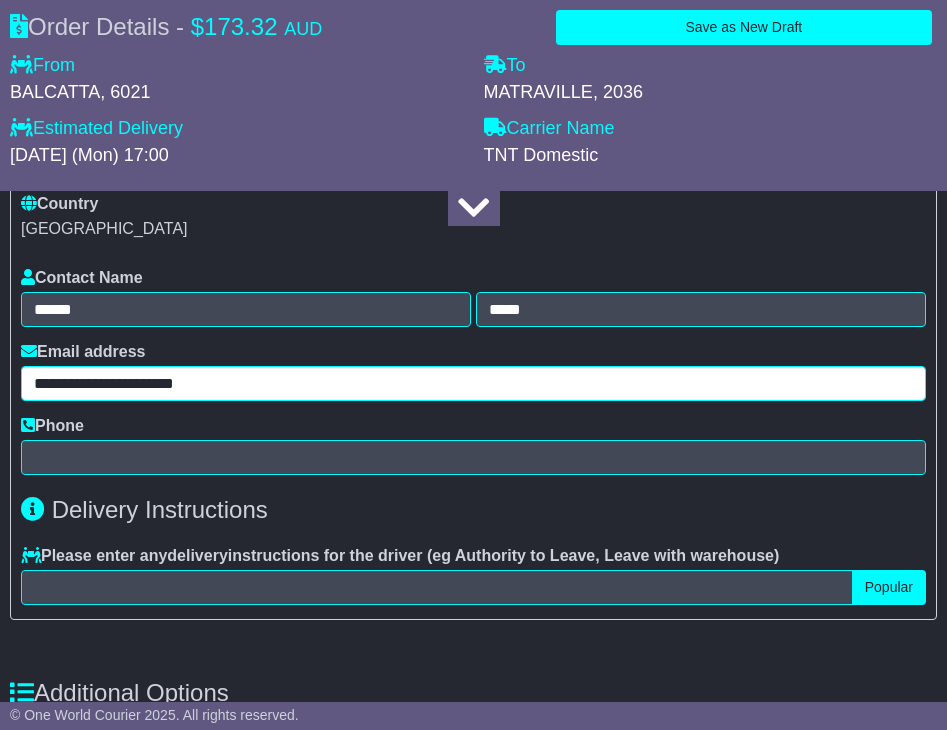 type on "**********" 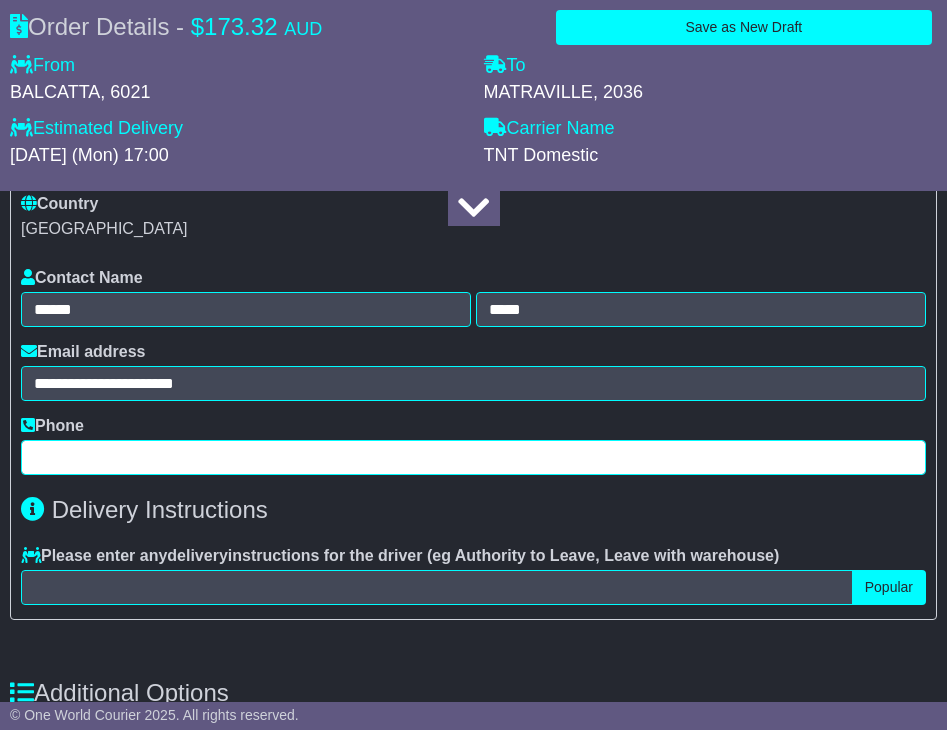 click at bounding box center (473, 457) 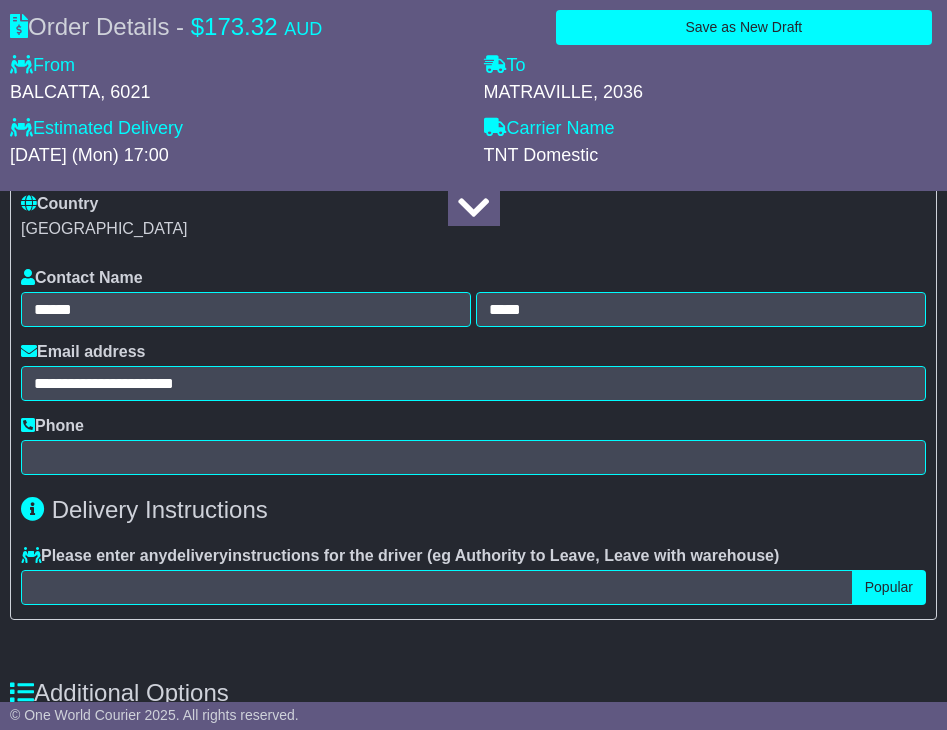 click on "**********" at bounding box center (473, 149) 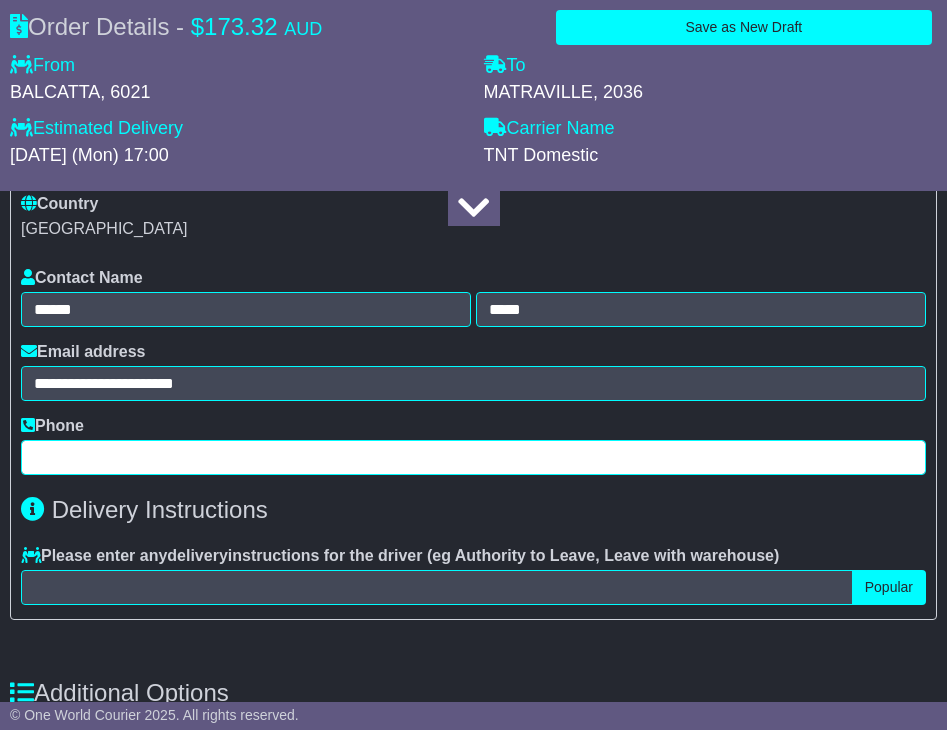 click at bounding box center [473, 457] 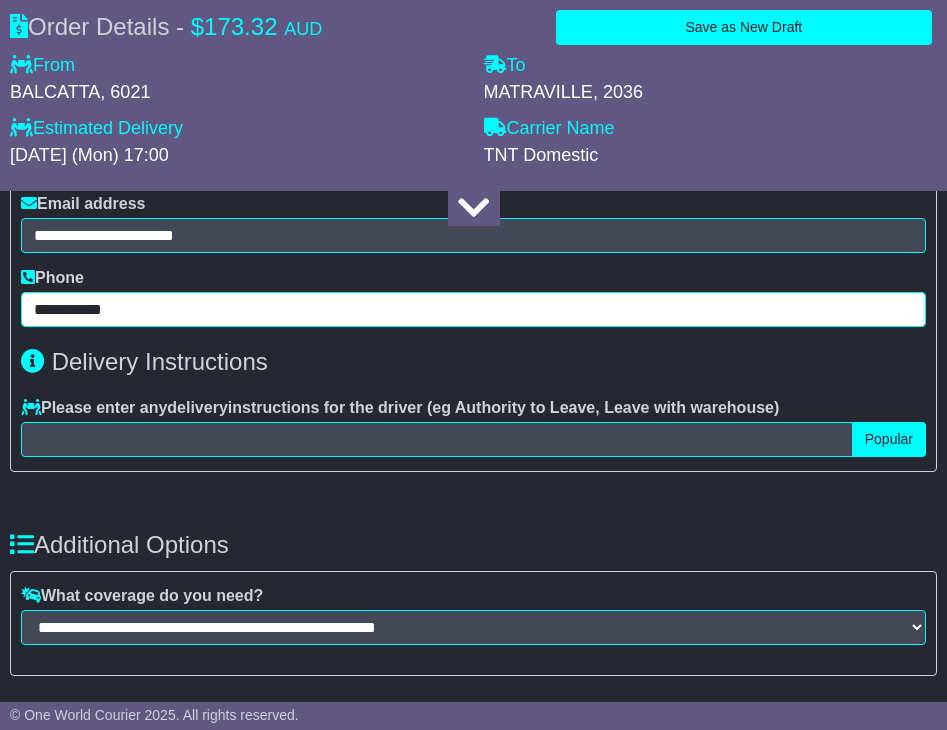 scroll, scrollTop: 2499, scrollLeft: 0, axis: vertical 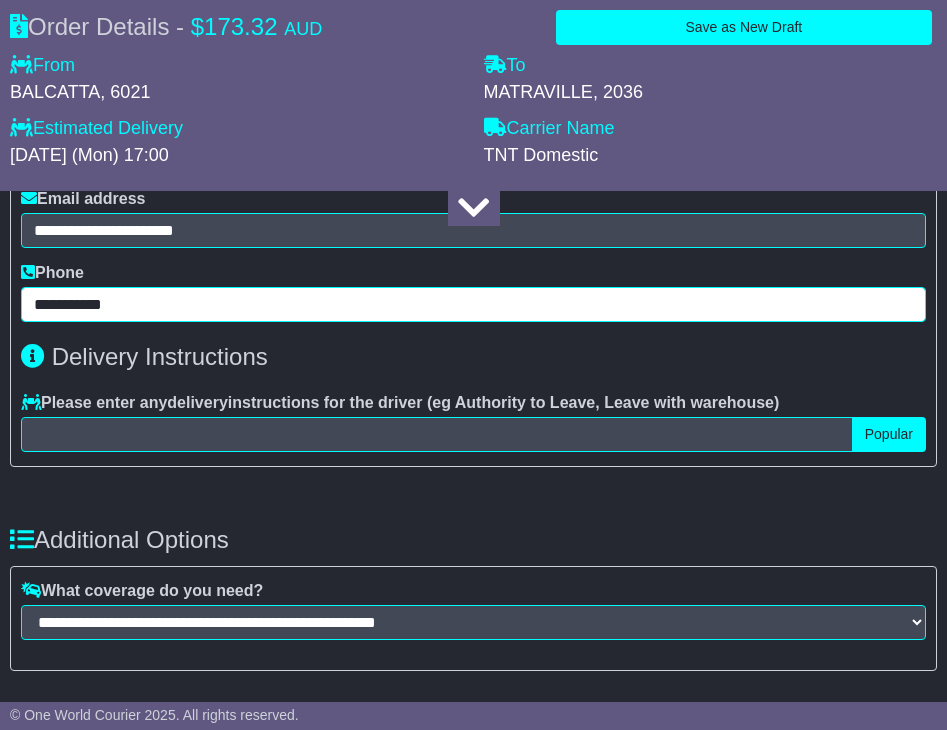 type on "**********" 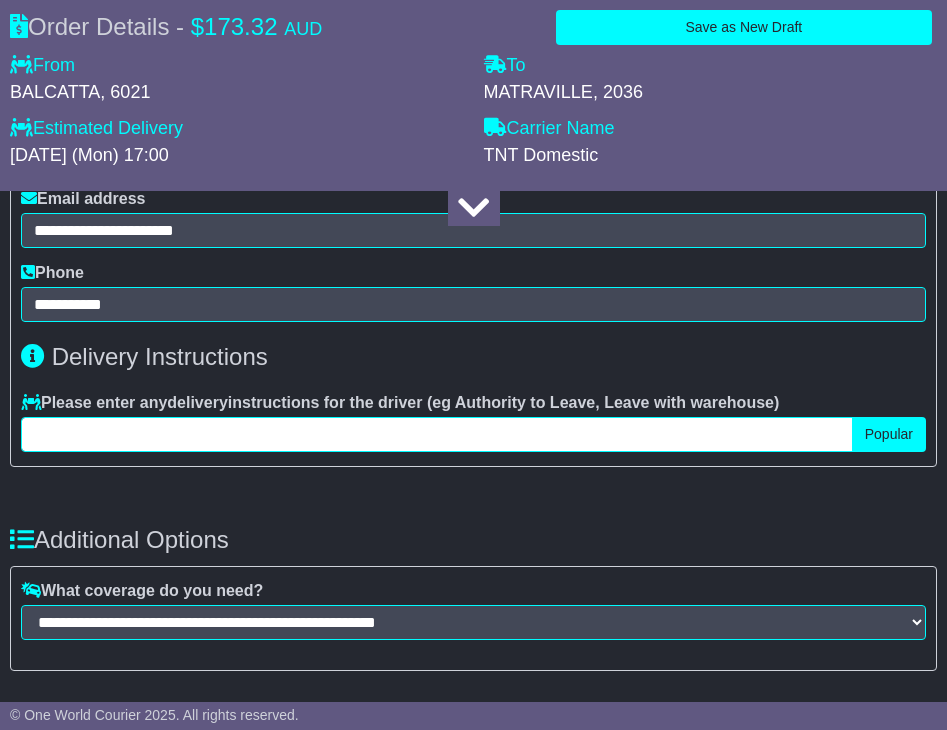 click at bounding box center [437, 434] 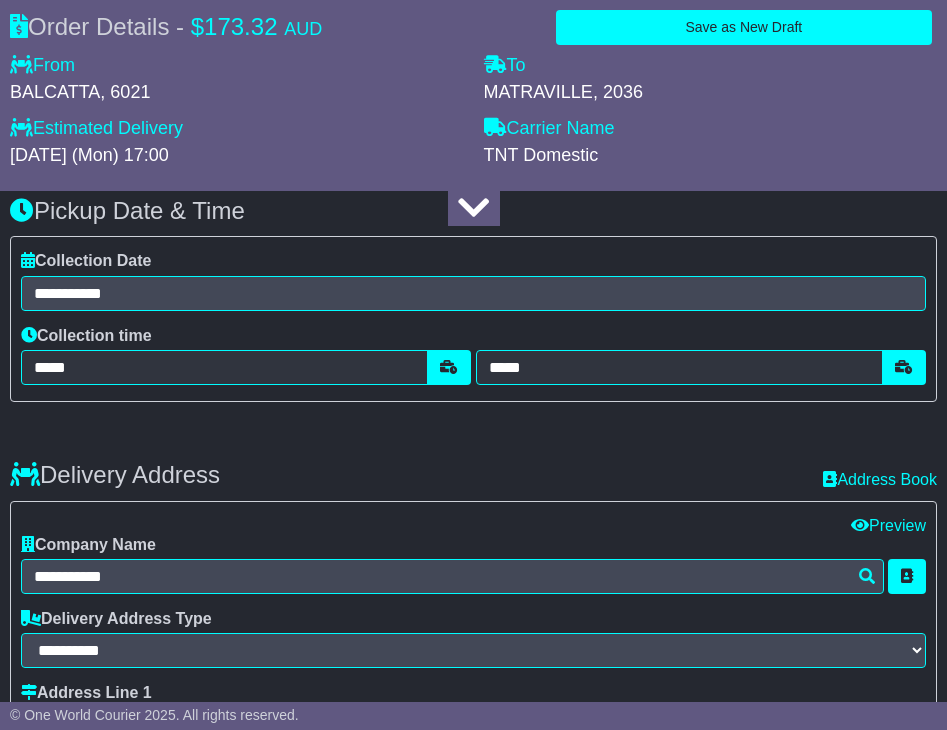 scroll, scrollTop: 1588, scrollLeft: 0, axis: vertical 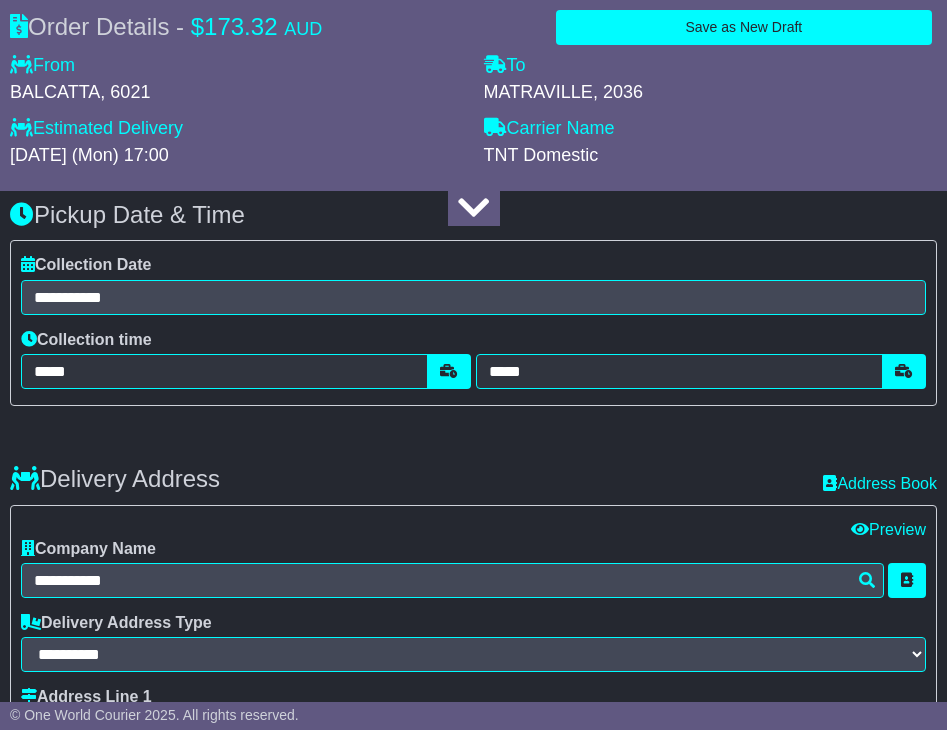 drag, startPoint x: 492, startPoint y: 431, endPoint x: 235, endPoint y: 460, distance: 258.631 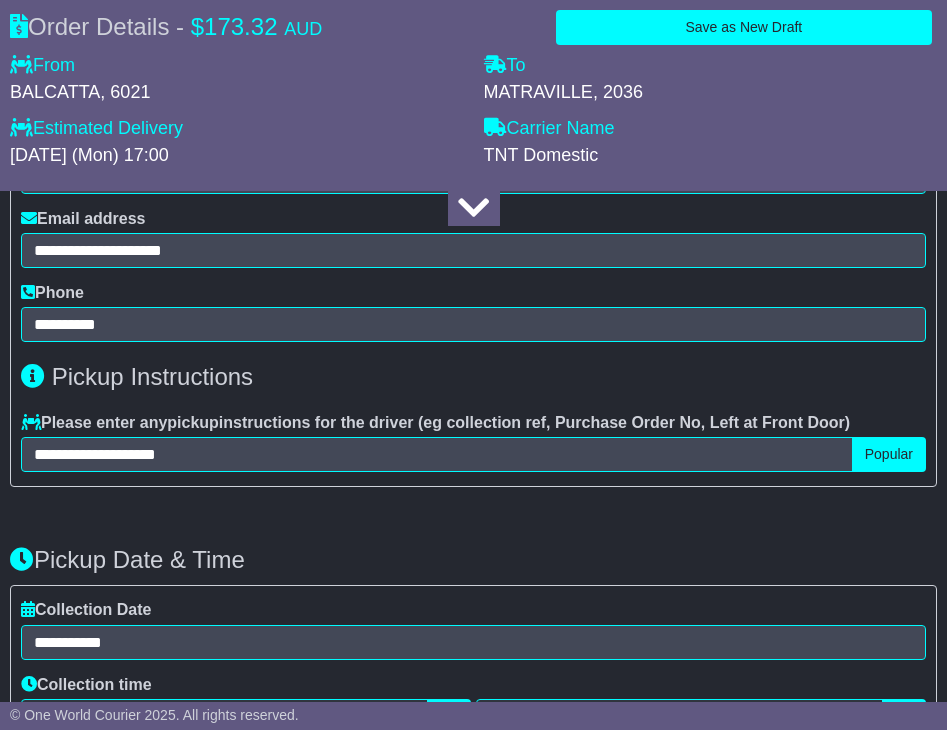 scroll, scrollTop: 1240, scrollLeft: 0, axis: vertical 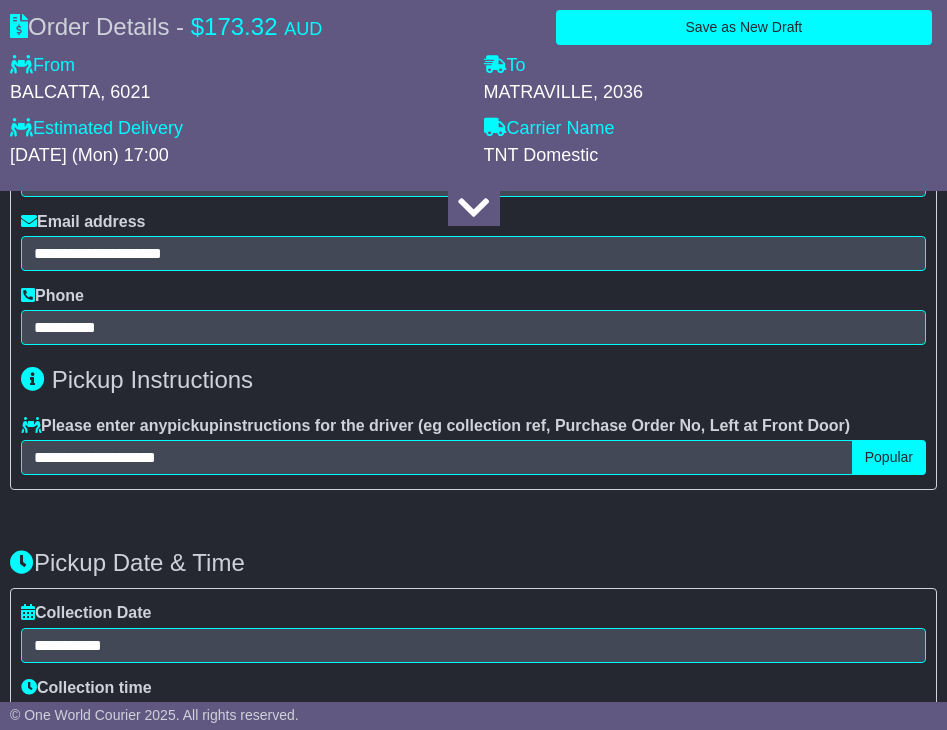 click on "**********" at bounding box center [437, 457] 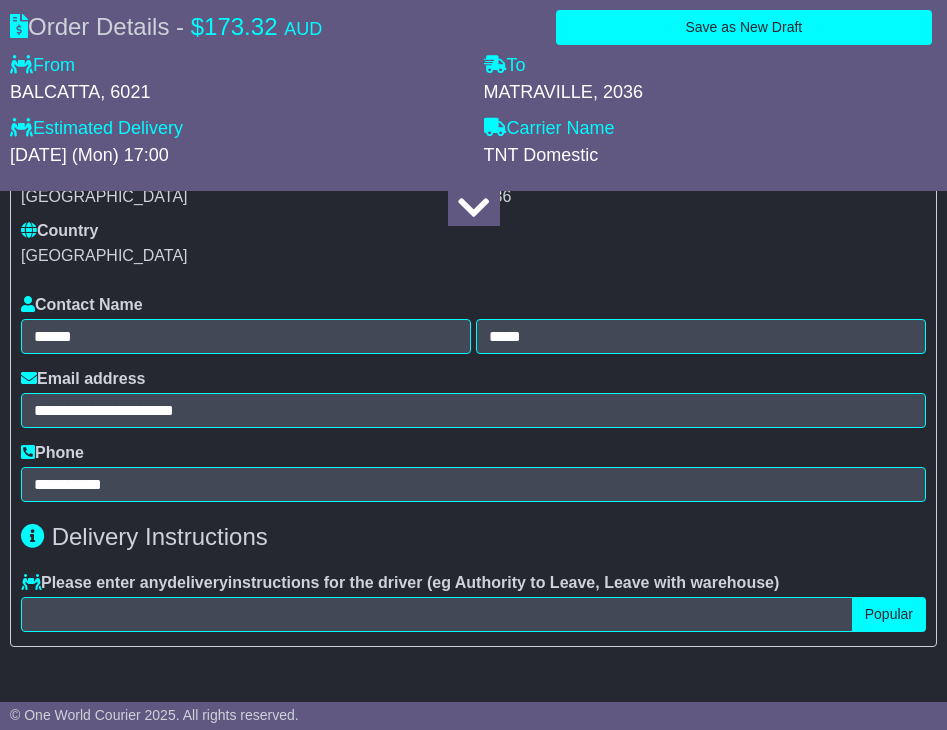 scroll, scrollTop: 2325, scrollLeft: 0, axis: vertical 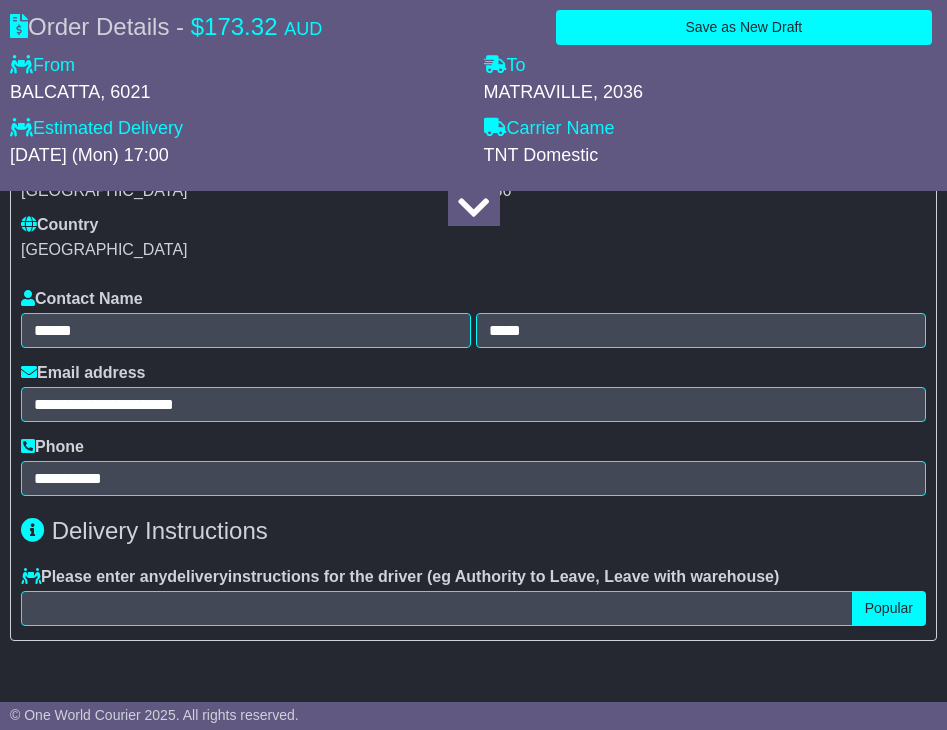 type on "**********" 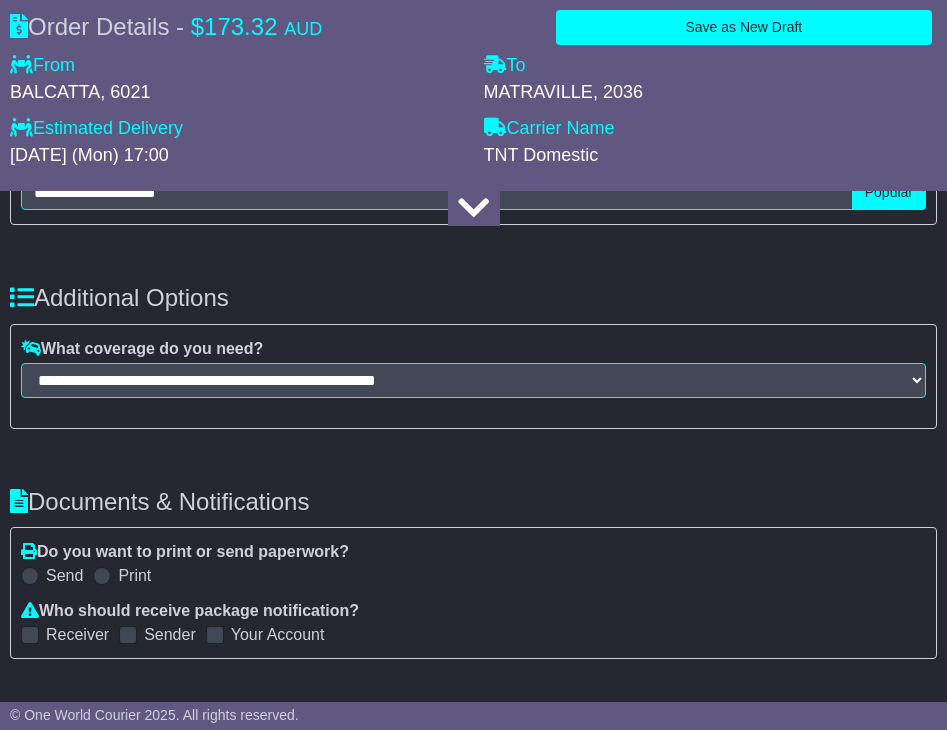 scroll, scrollTop: 2999, scrollLeft: 0, axis: vertical 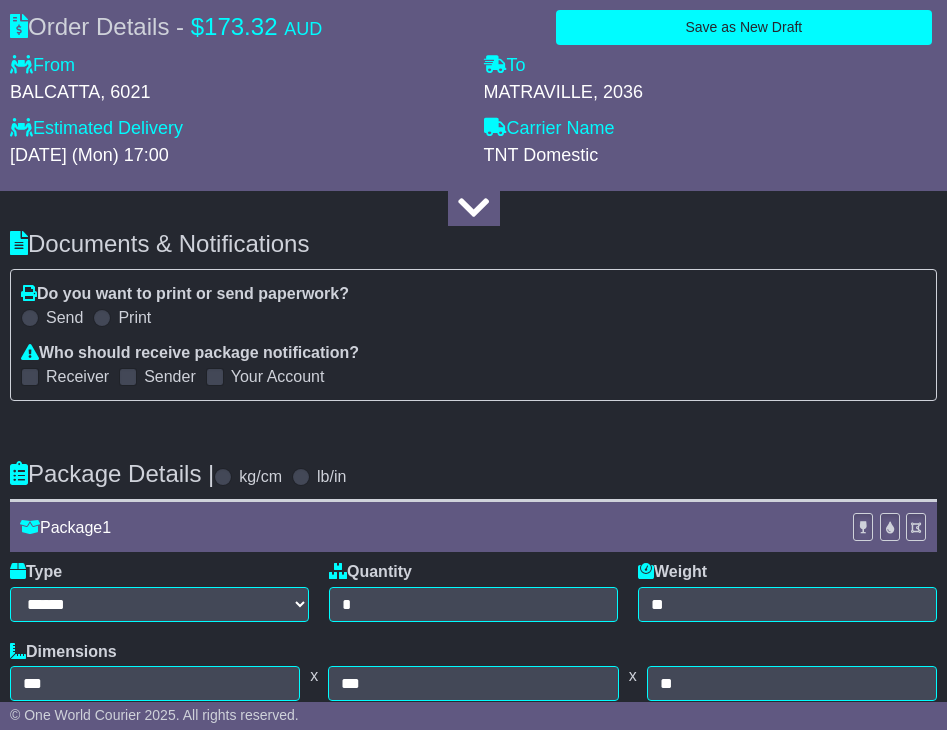 type on "**********" 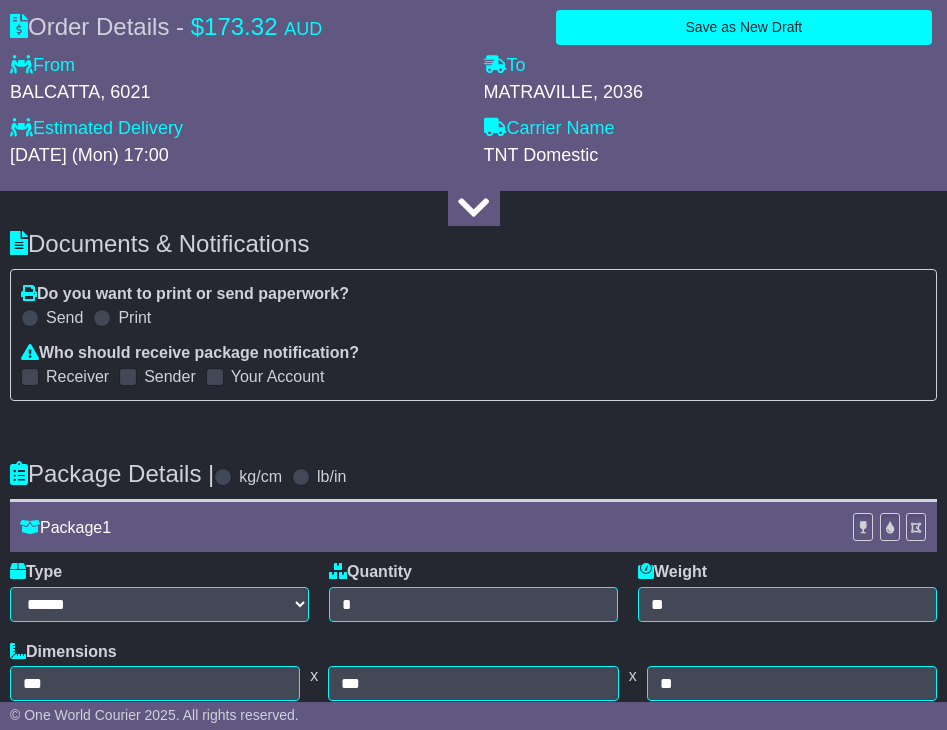 click at bounding box center (30, 318) 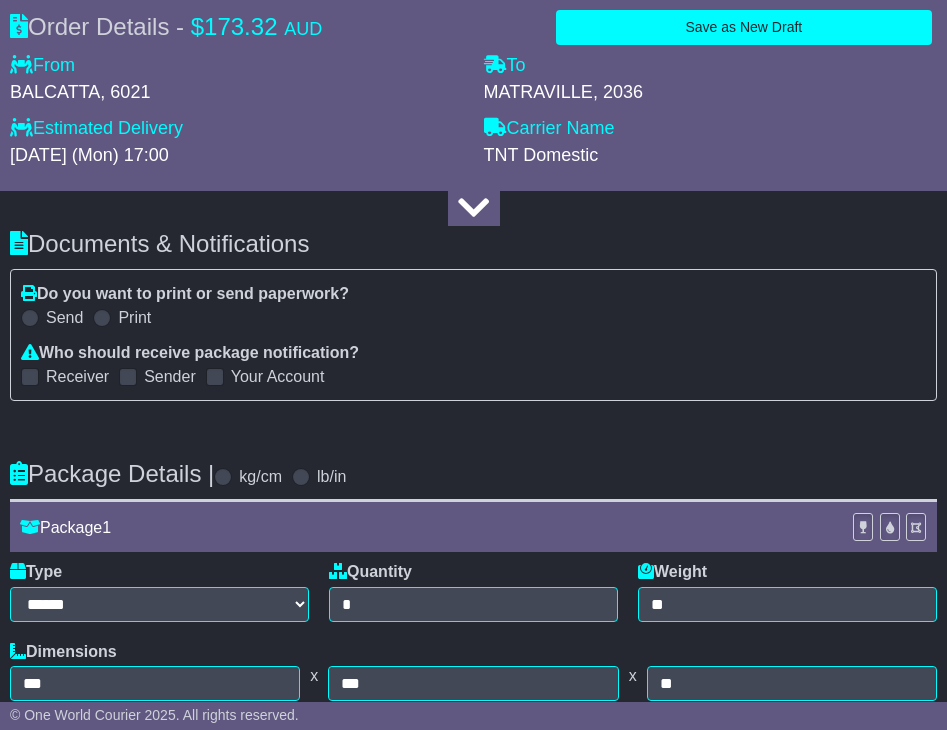click on "Sender" at bounding box center [157, 376] 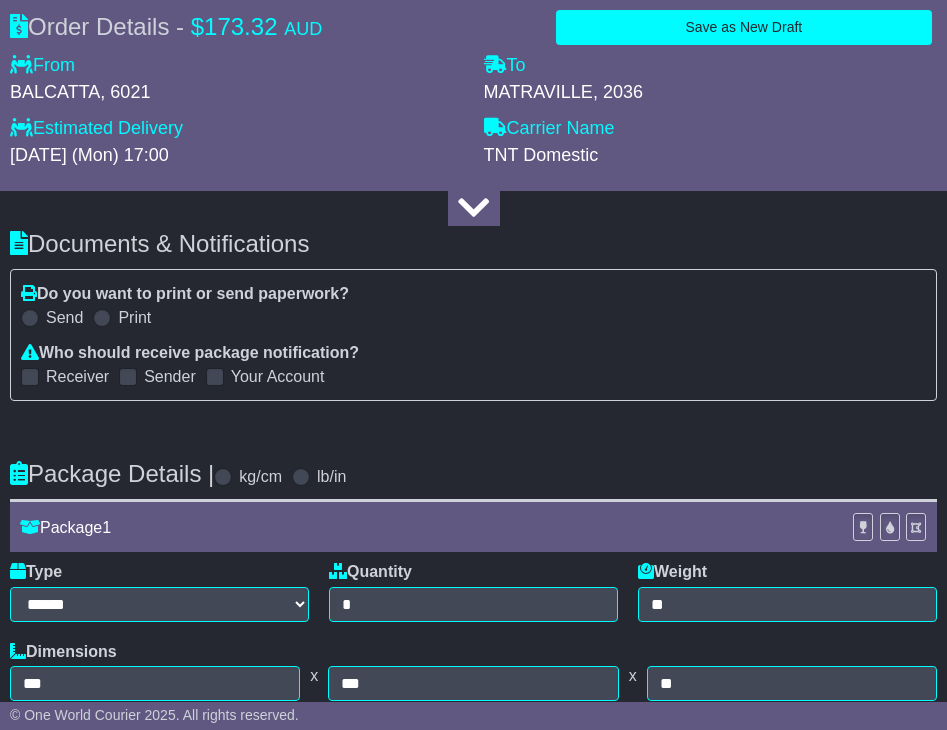 click at bounding box center (30, 377) 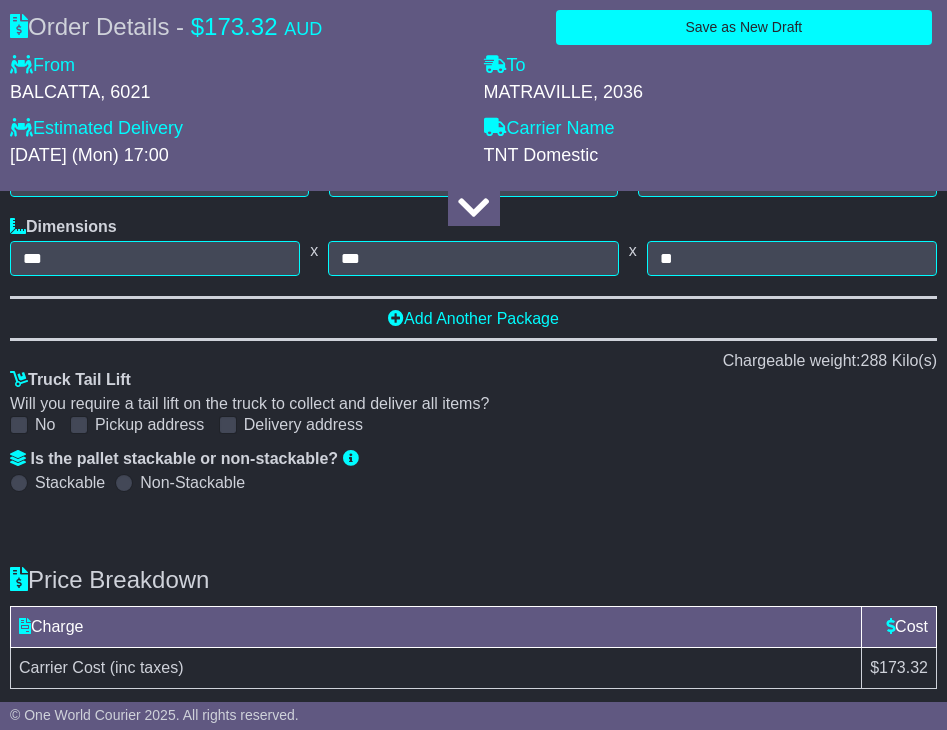scroll, scrollTop: 3483, scrollLeft: 0, axis: vertical 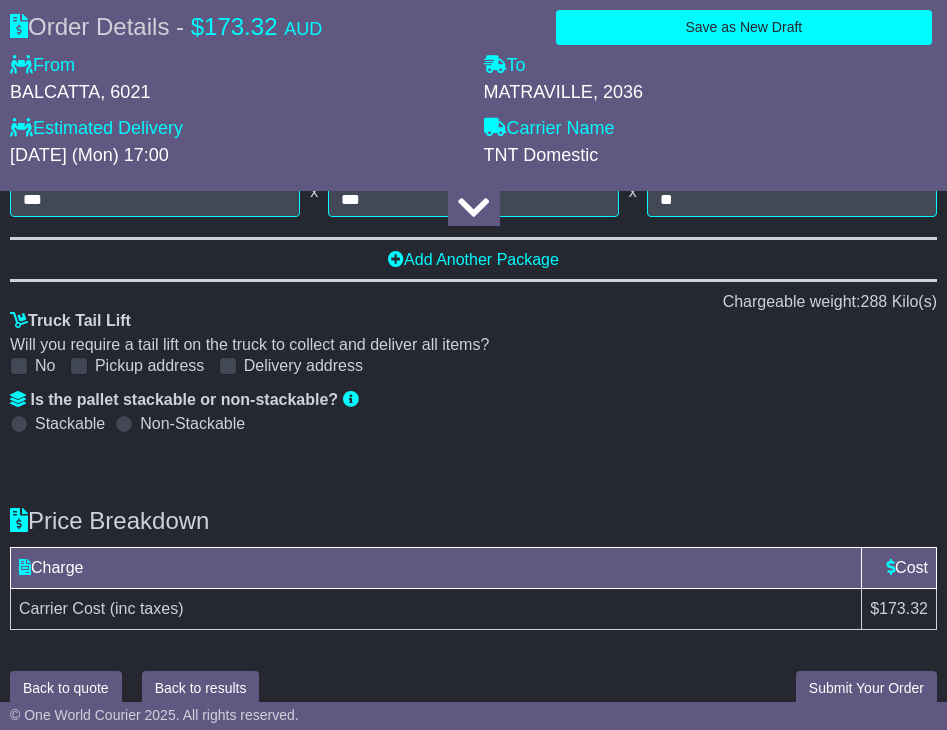 click on "Delivery address" at bounding box center [303, 365] 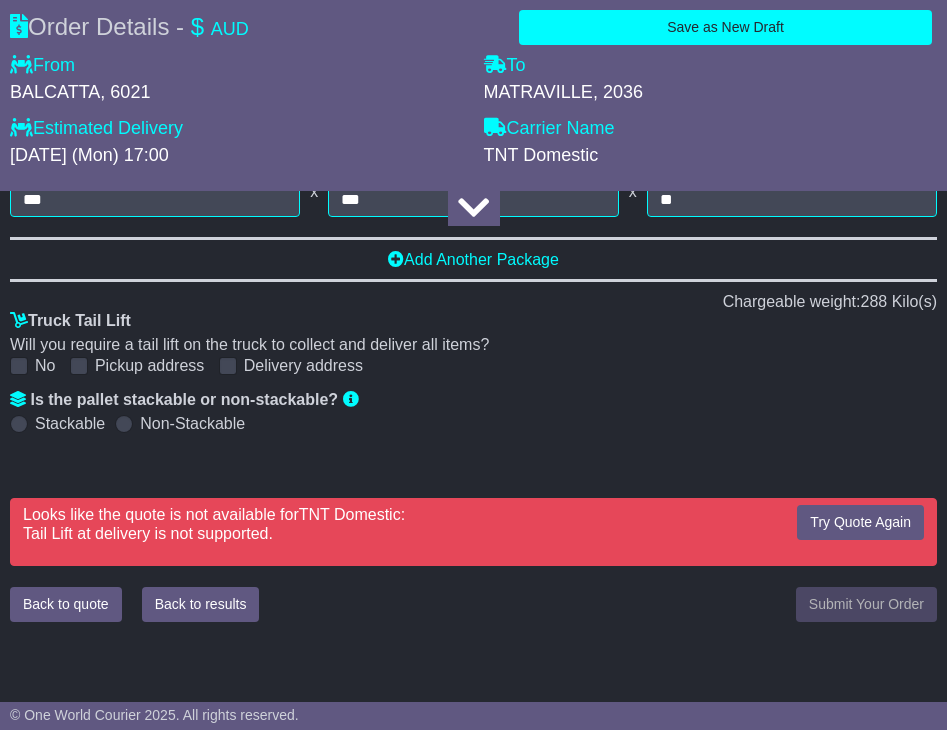 click on "Package Details |
kg/cm
lb/in
Type
Qty
Weight
Dimensions (L x W x H)
Volume
****** ****** *** ******** ***** **** **** ****** *** *******
*
**
***
x
***
x
**
3" at bounding box center (473, 197) 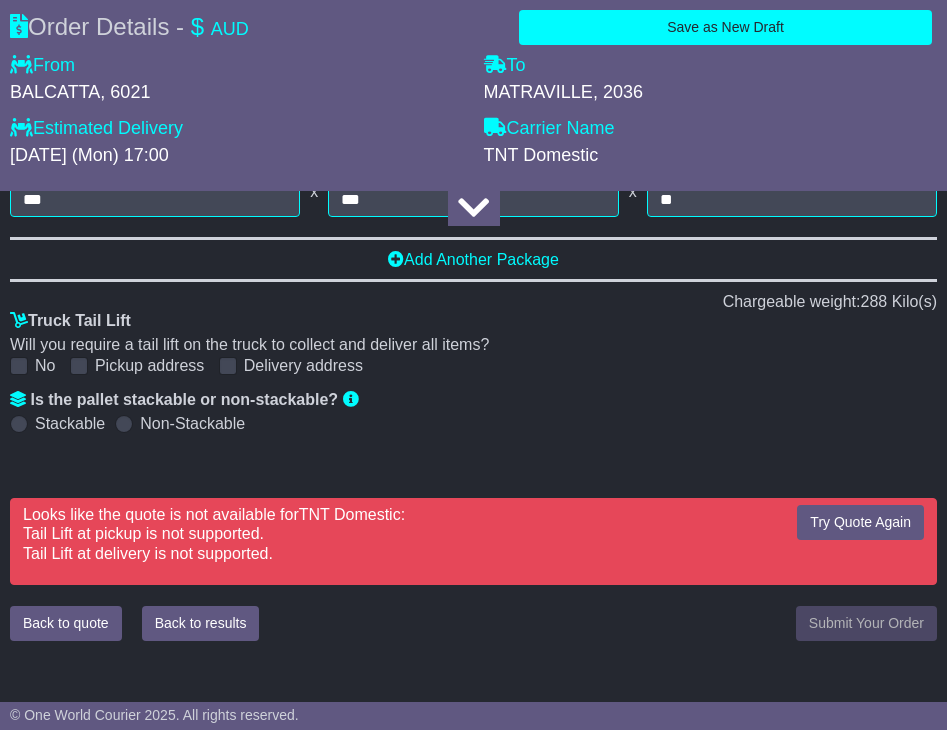 click at bounding box center (19, 366) 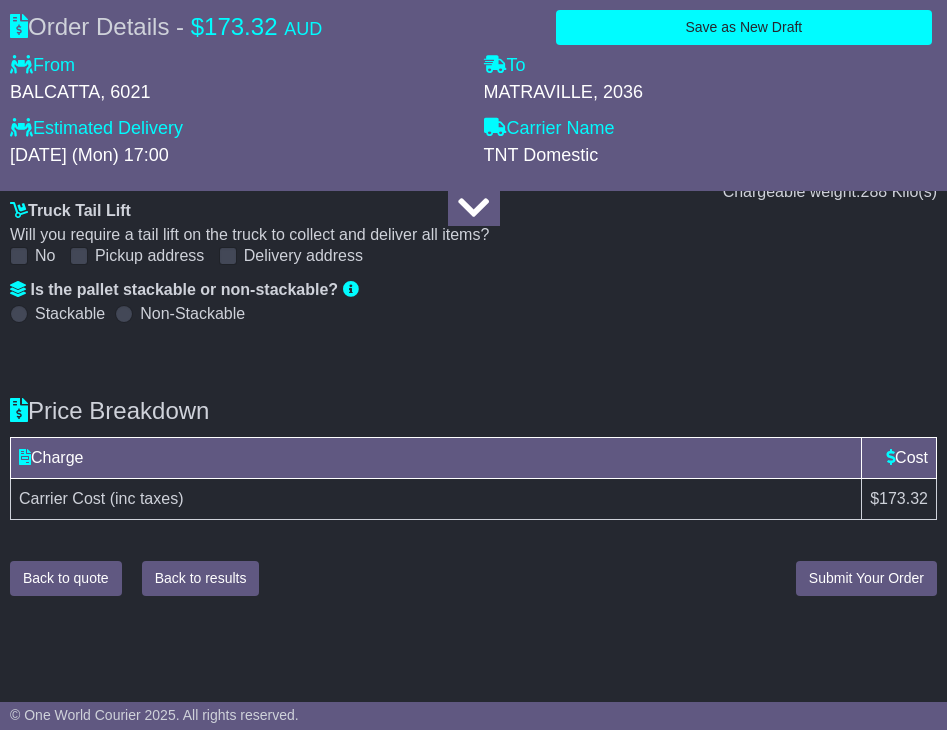 scroll, scrollTop: 3606, scrollLeft: 0, axis: vertical 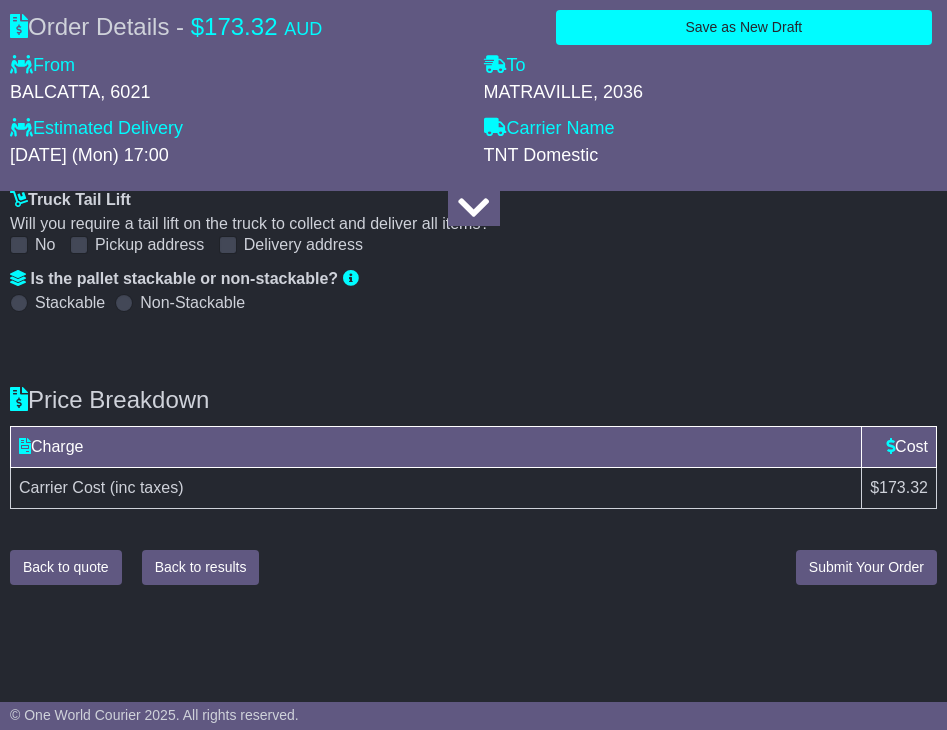 click on "Submit Your Order" at bounding box center [866, 567] 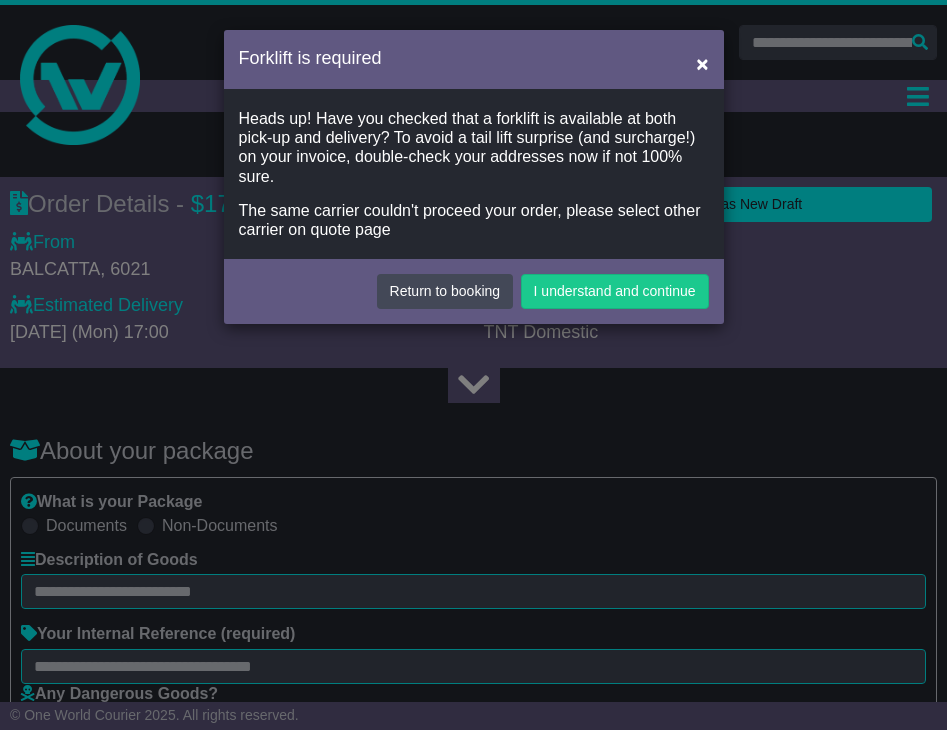 scroll, scrollTop: 0, scrollLeft: 0, axis: both 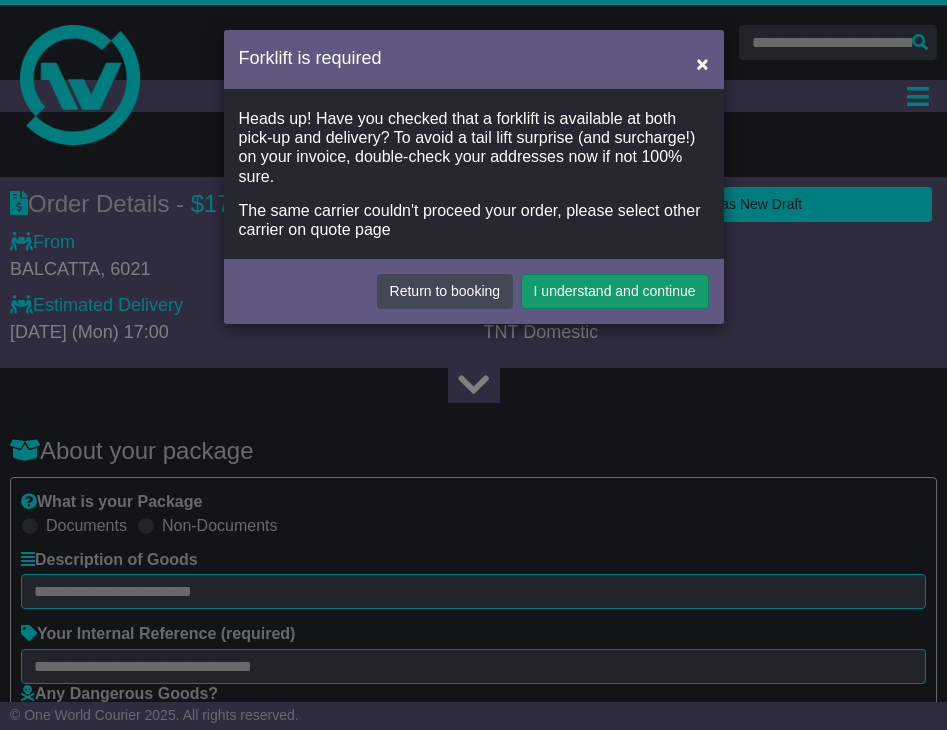 click on "I understand and continue" at bounding box center (615, 291) 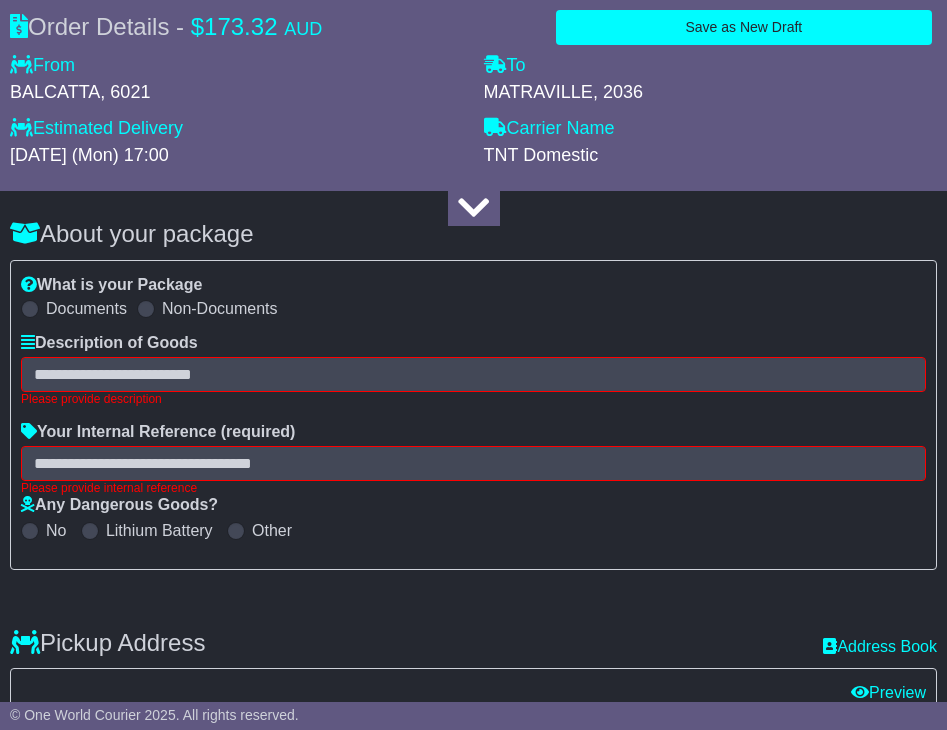 scroll, scrollTop: 218, scrollLeft: 0, axis: vertical 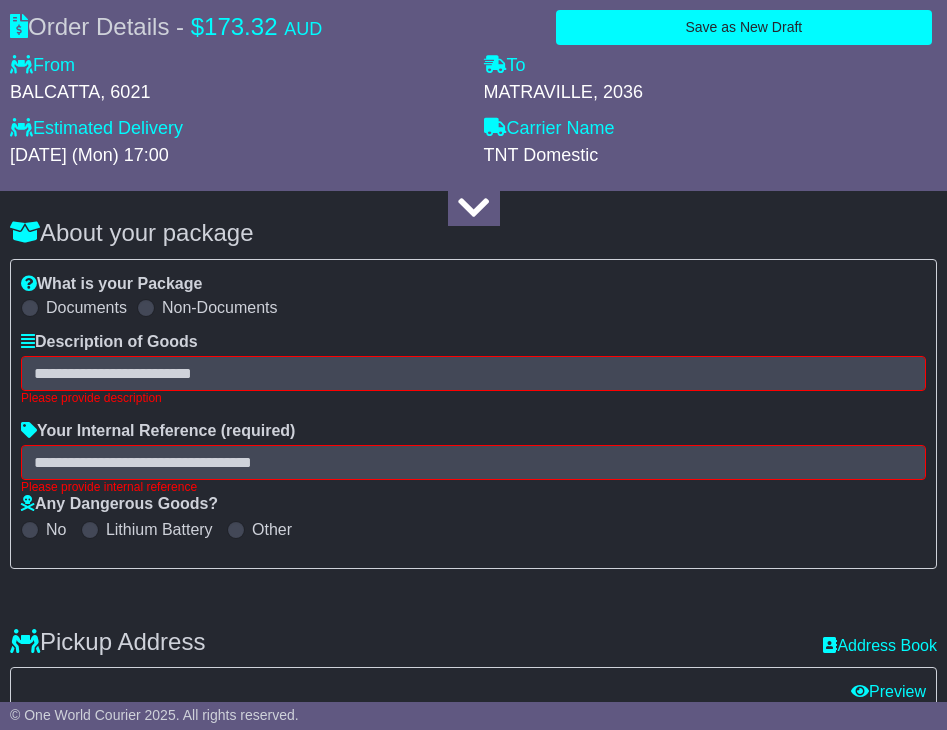 click at bounding box center (473, 373) 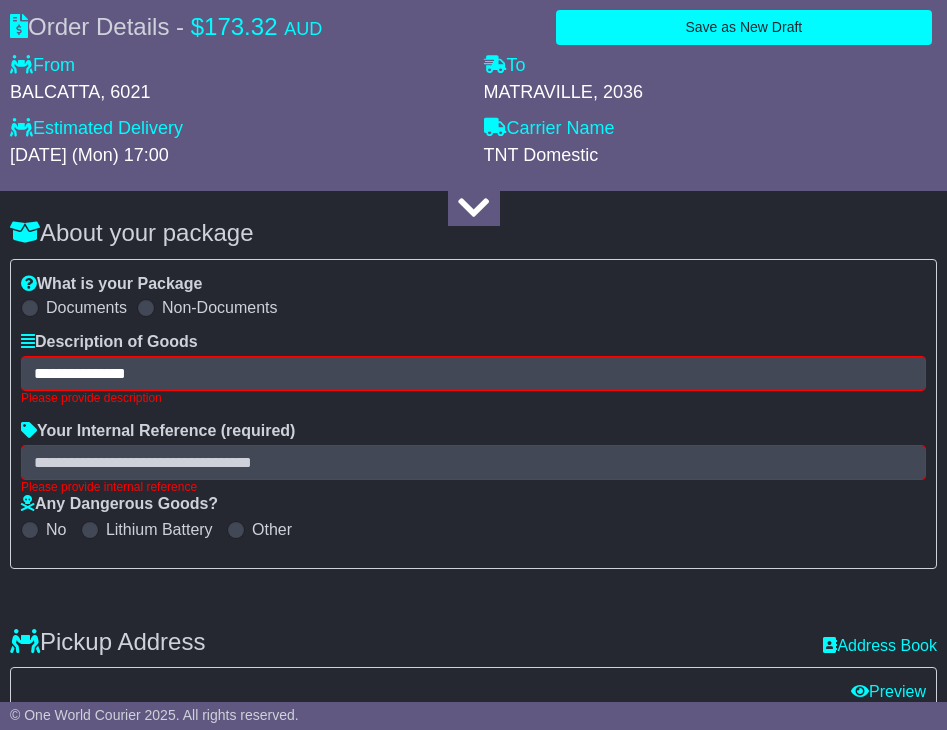 type on "**********" 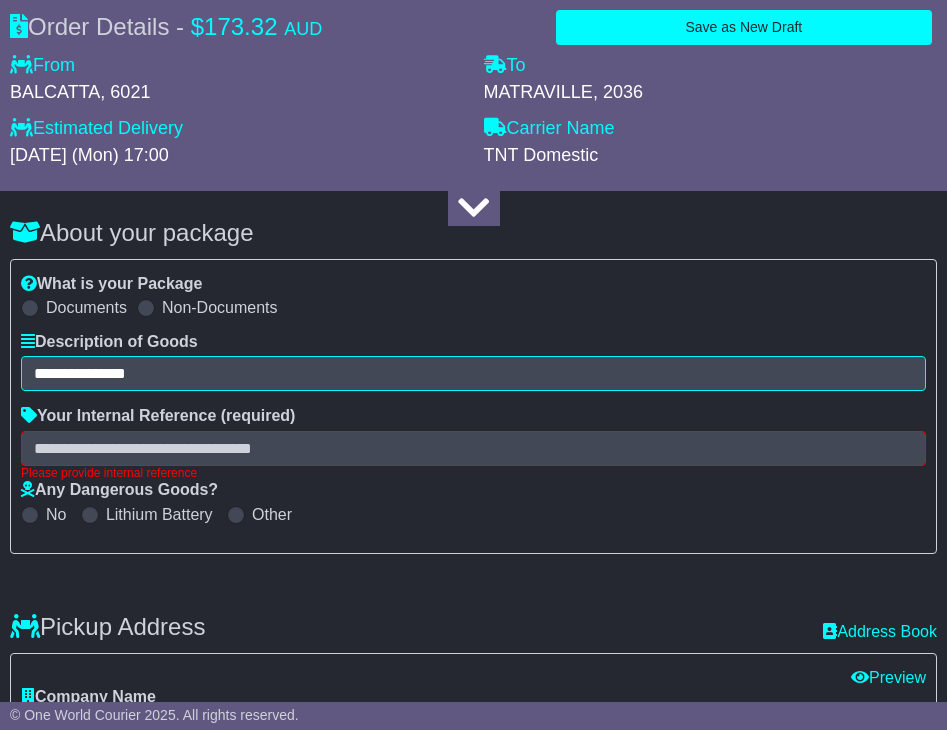 click on "Your Internal Reference (required)
Please provide internal reference" at bounding box center (473, 443) 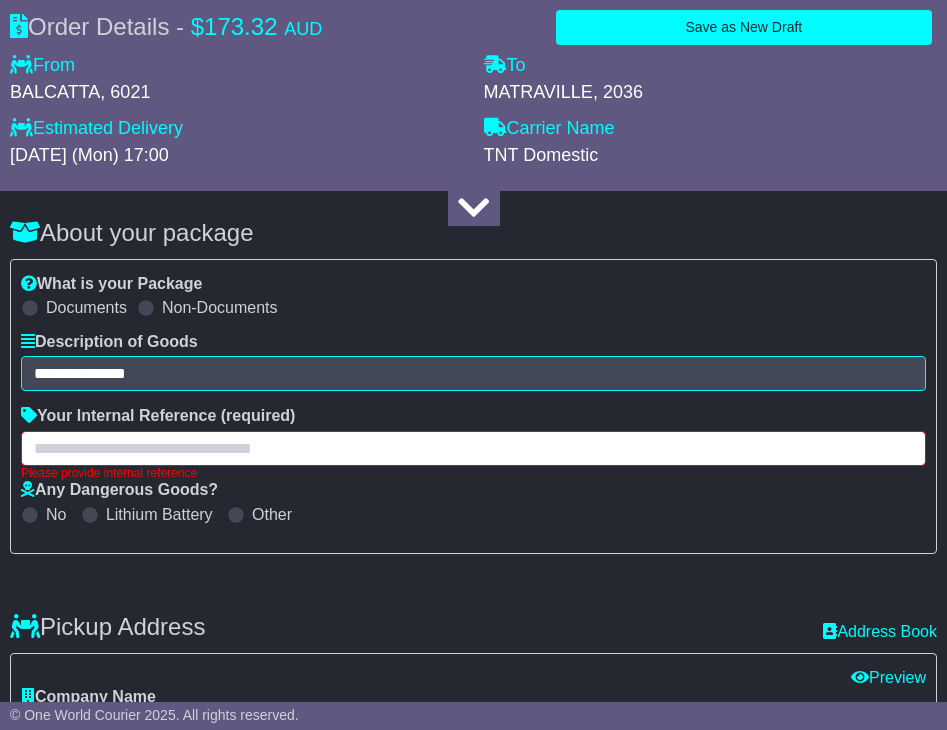 paste on "**********" 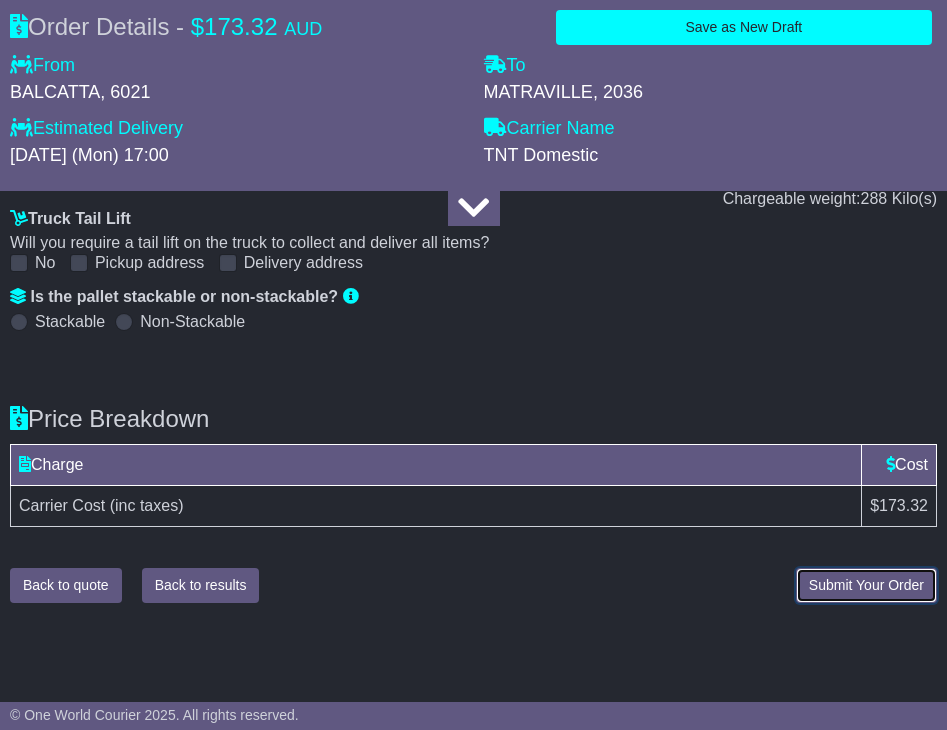 click on "Submit Your Order" at bounding box center [866, 585] 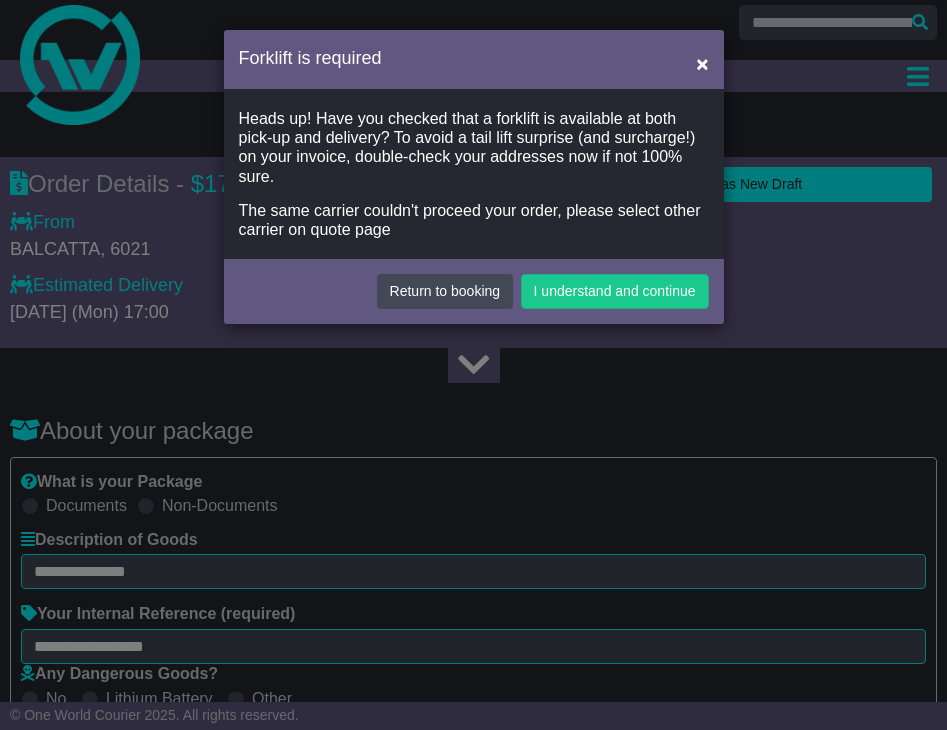 scroll, scrollTop: 0, scrollLeft: 0, axis: both 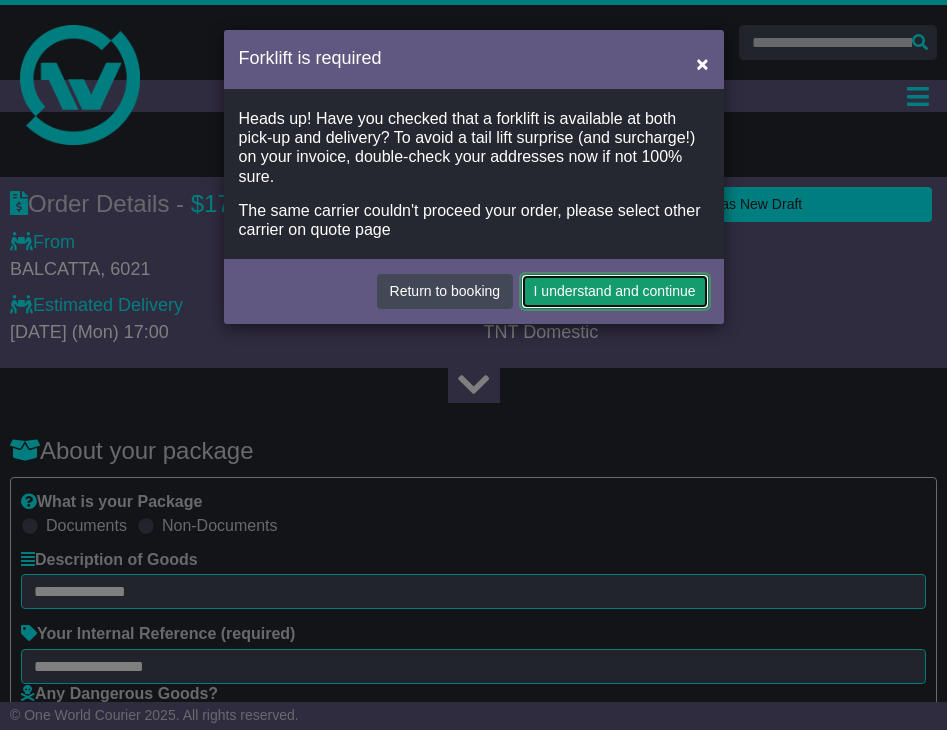 click on "I understand and continue" at bounding box center [615, 291] 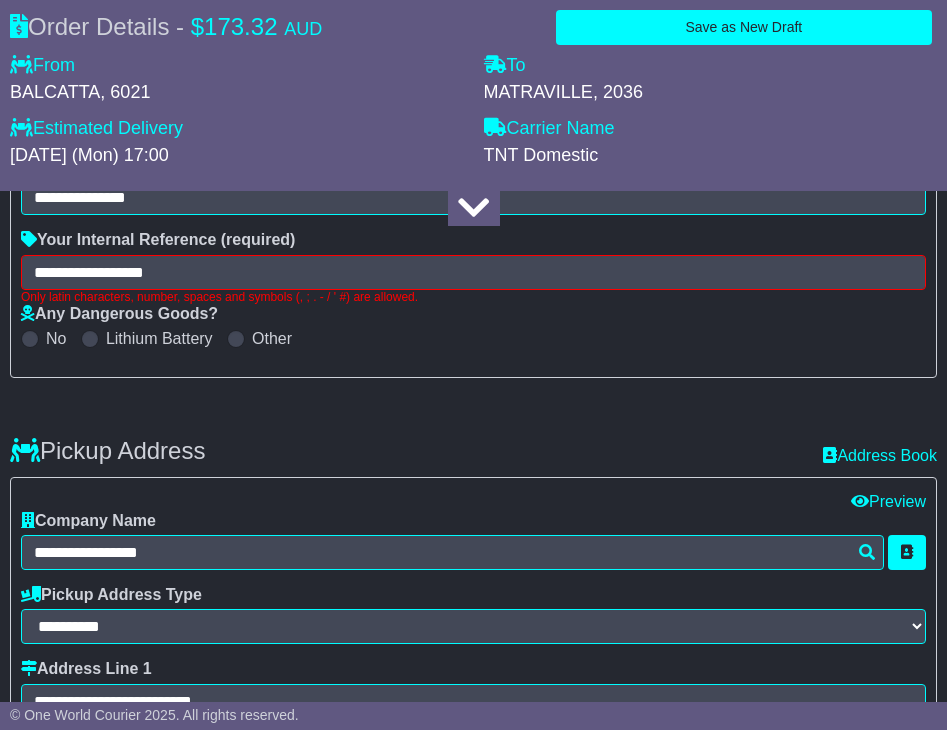 scroll, scrollTop: 407, scrollLeft: 0, axis: vertical 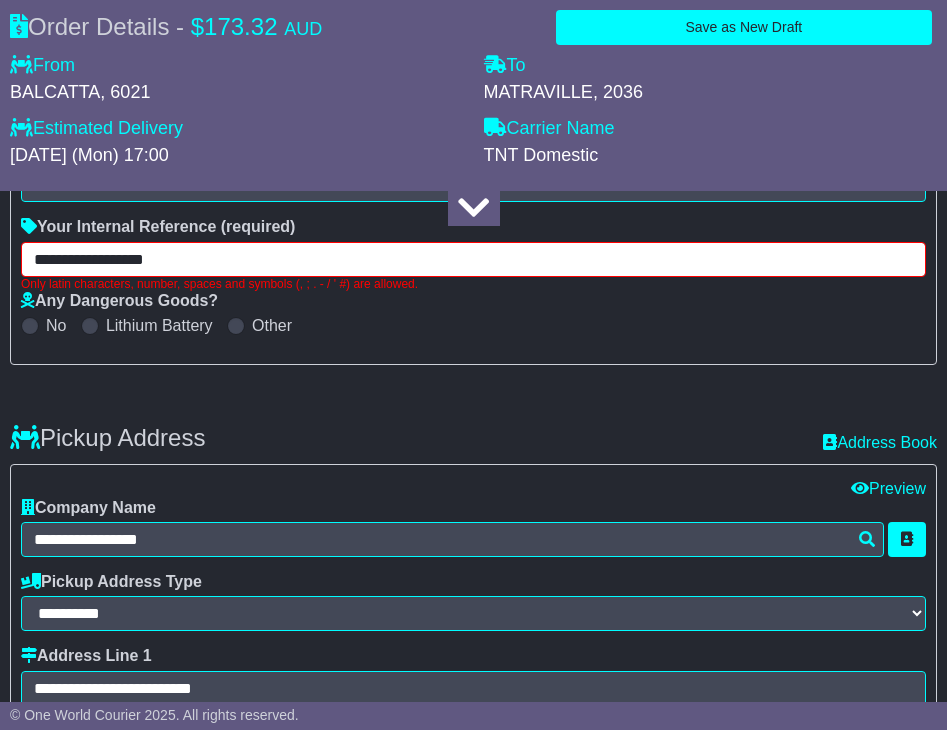 click on "**********" at bounding box center (473, 259) 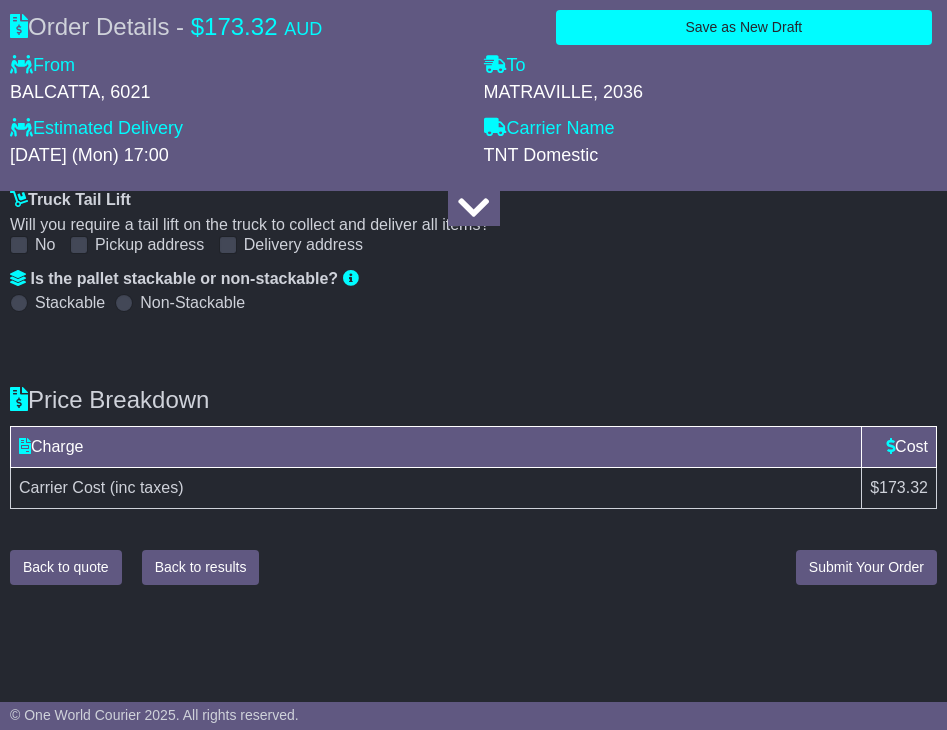 type on "*****" 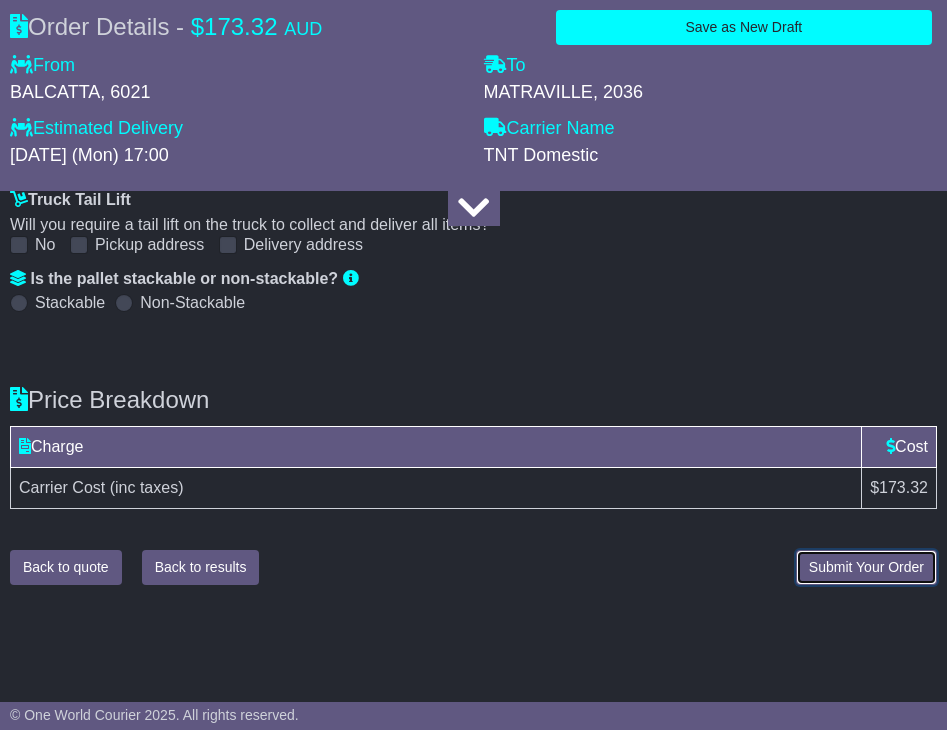 click on "Submit Your Order" at bounding box center [866, 567] 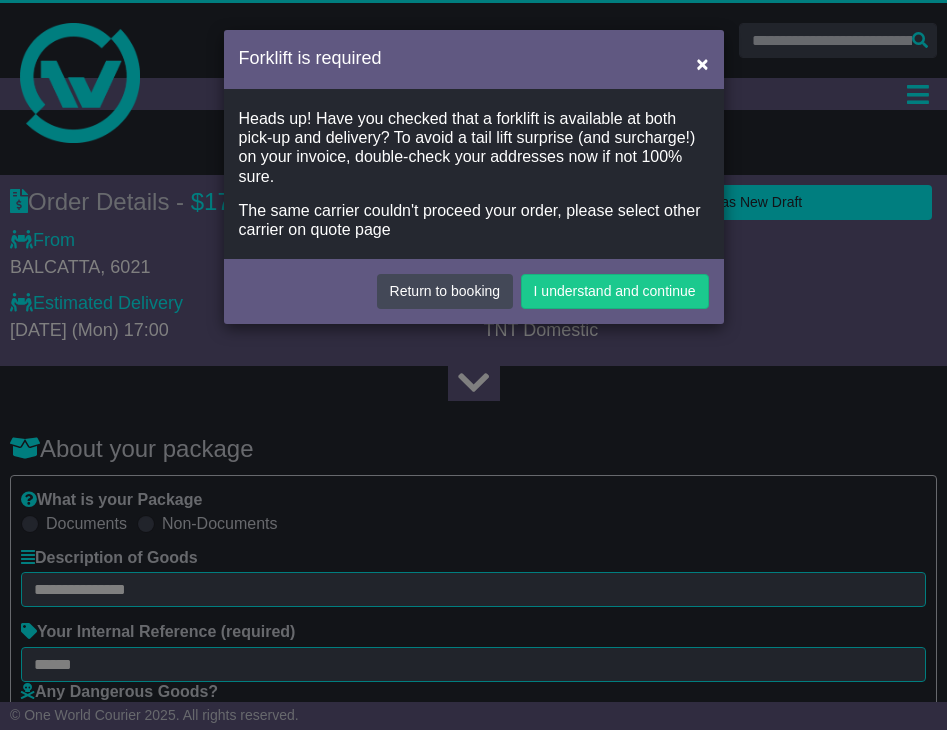 scroll, scrollTop: 0, scrollLeft: 0, axis: both 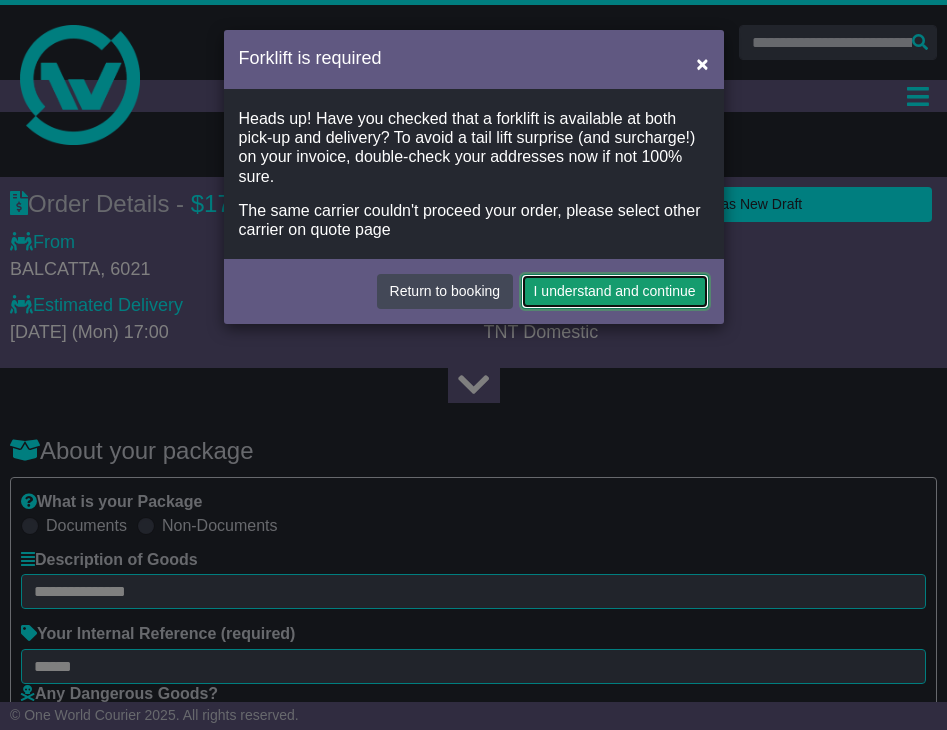 click on "I understand and continue" at bounding box center (615, 291) 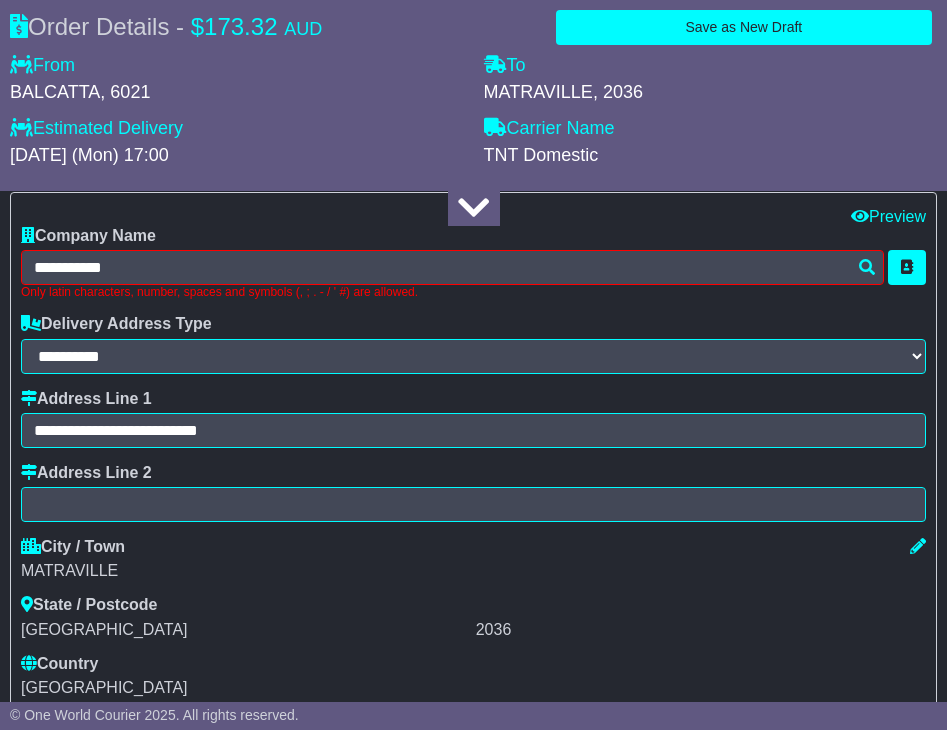 scroll, scrollTop: 1910, scrollLeft: 0, axis: vertical 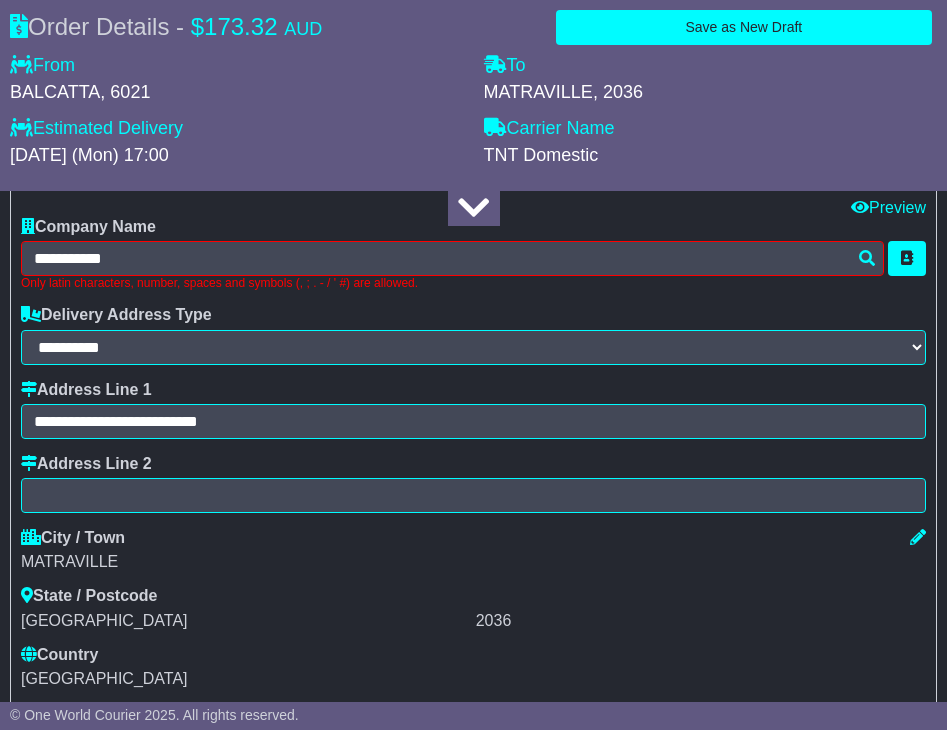 click on "**********" at bounding box center (473, 452) 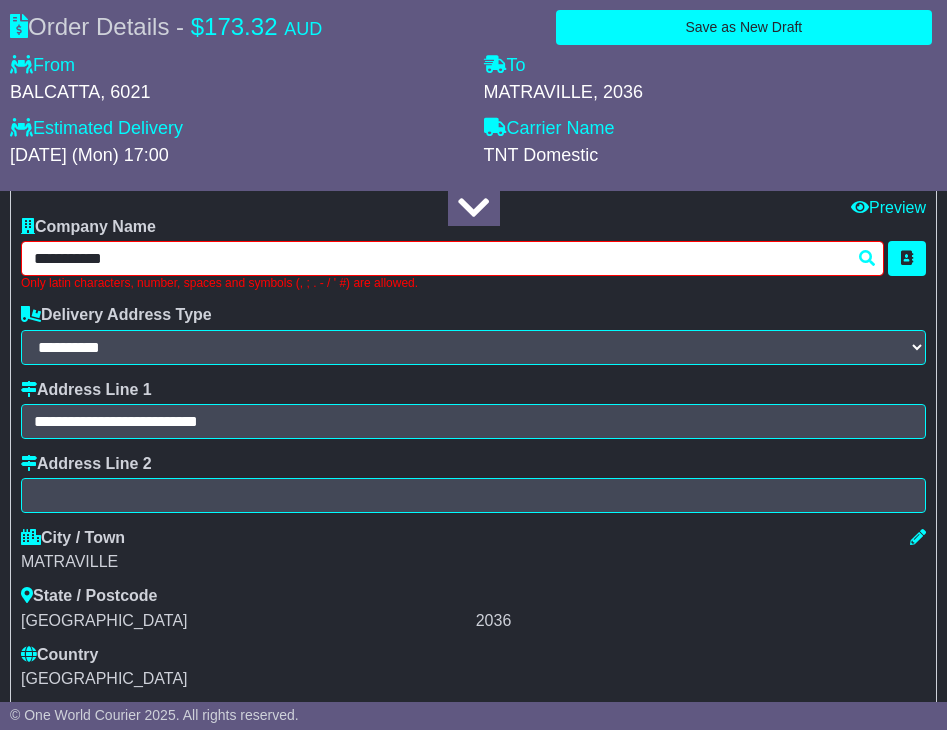 click on "**********" at bounding box center (452, 258) 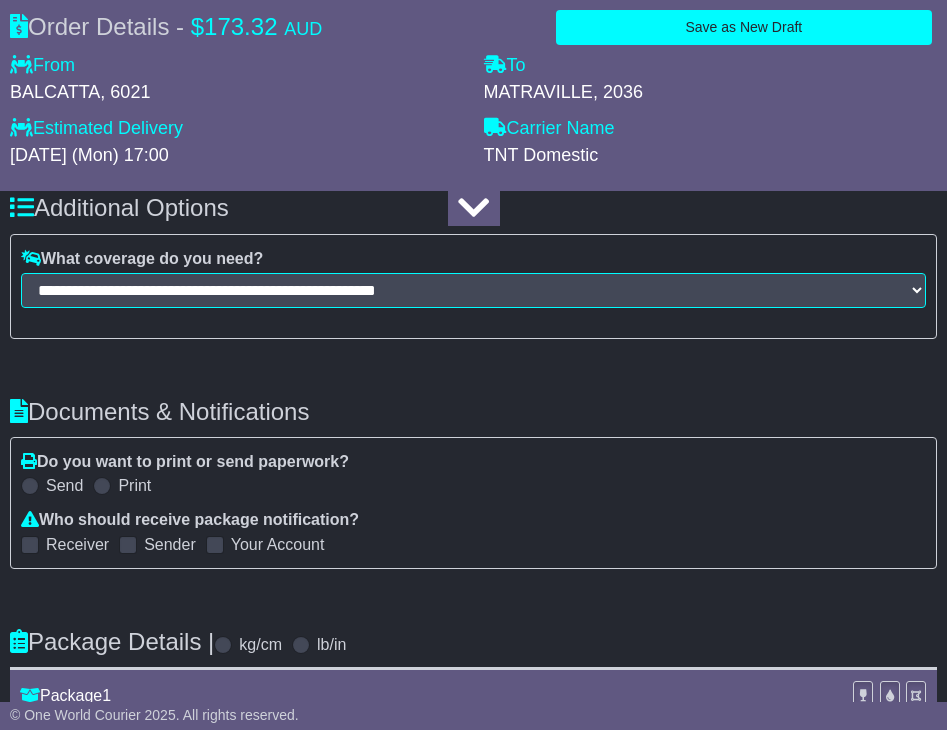 scroll, scrollTop: 3635, scrollLeft: 0, axis: vertical 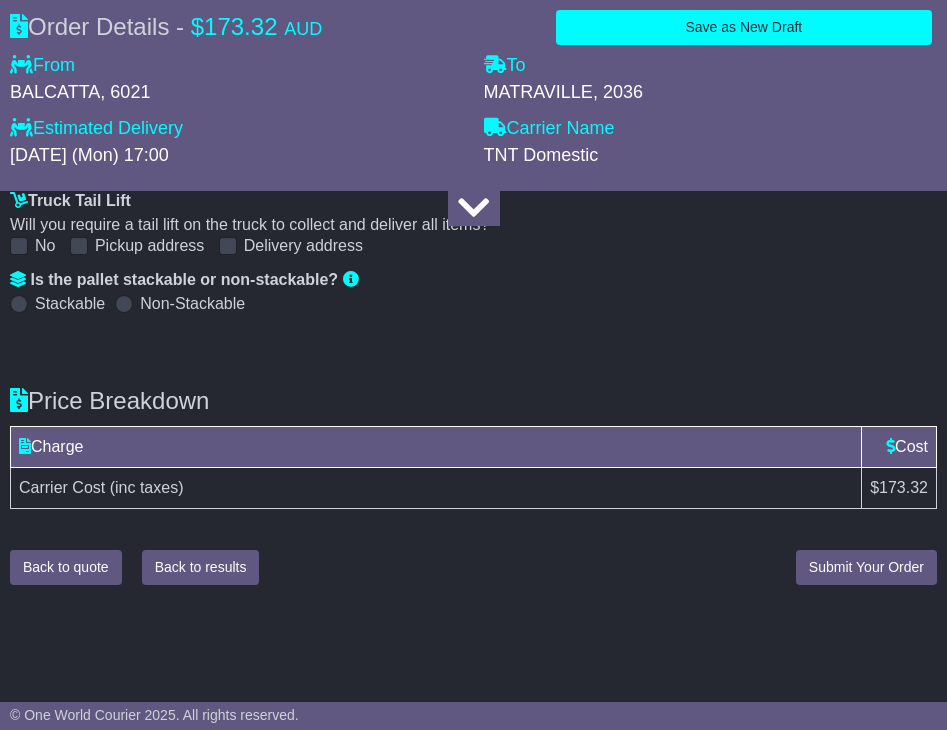 type on "**********" 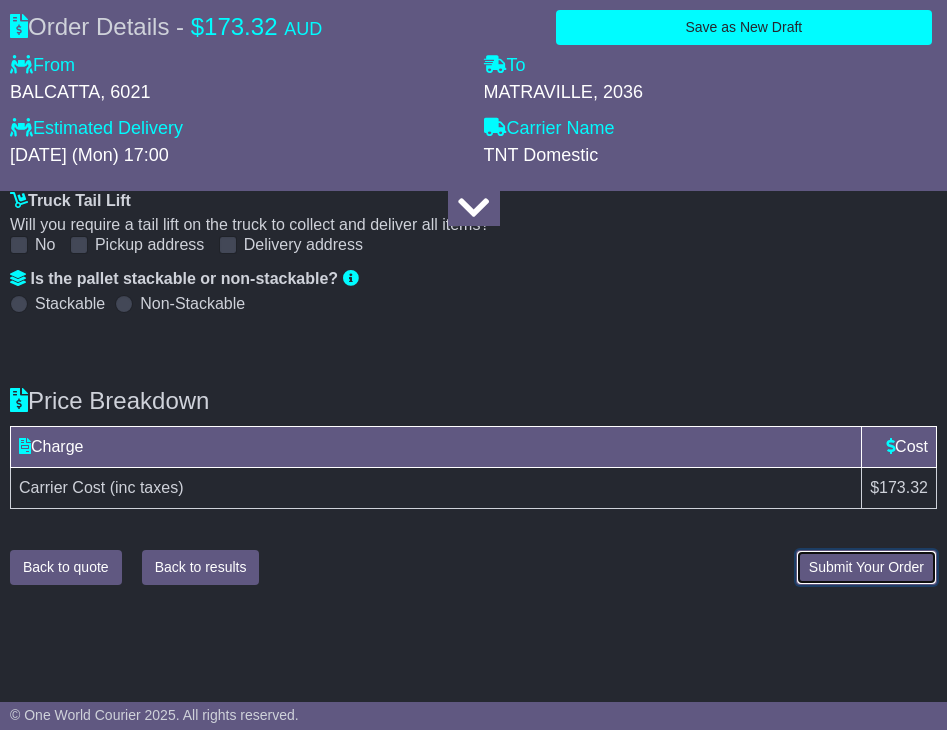scroll, scrollTop: 3621, scrollLeft: 0, axis: vertical 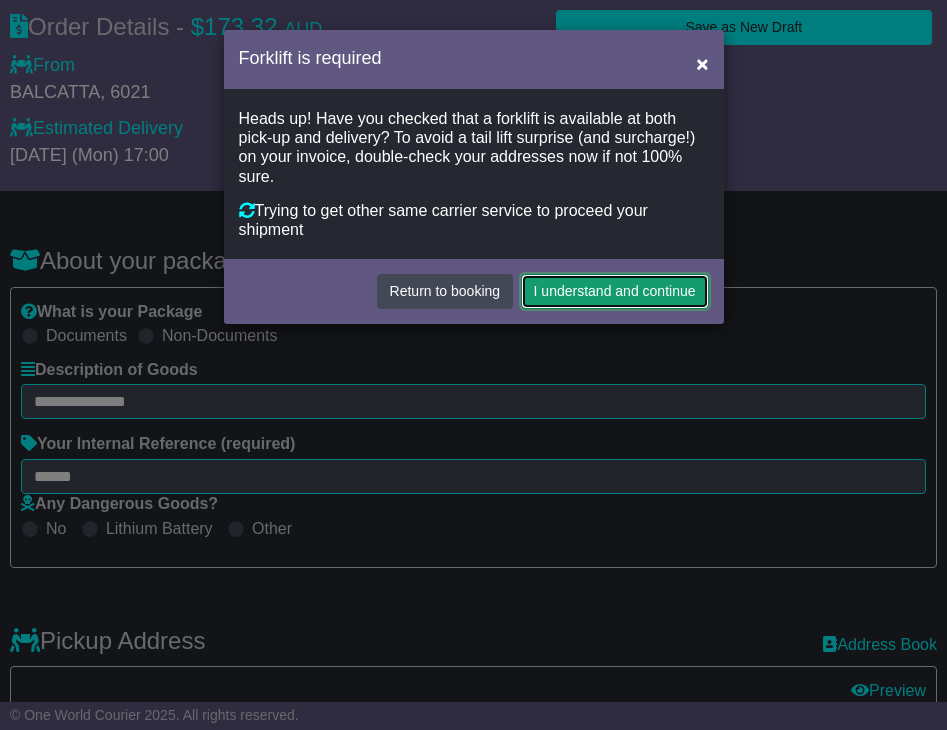 click on "I understand and continue" at bounding box center [615, 291] 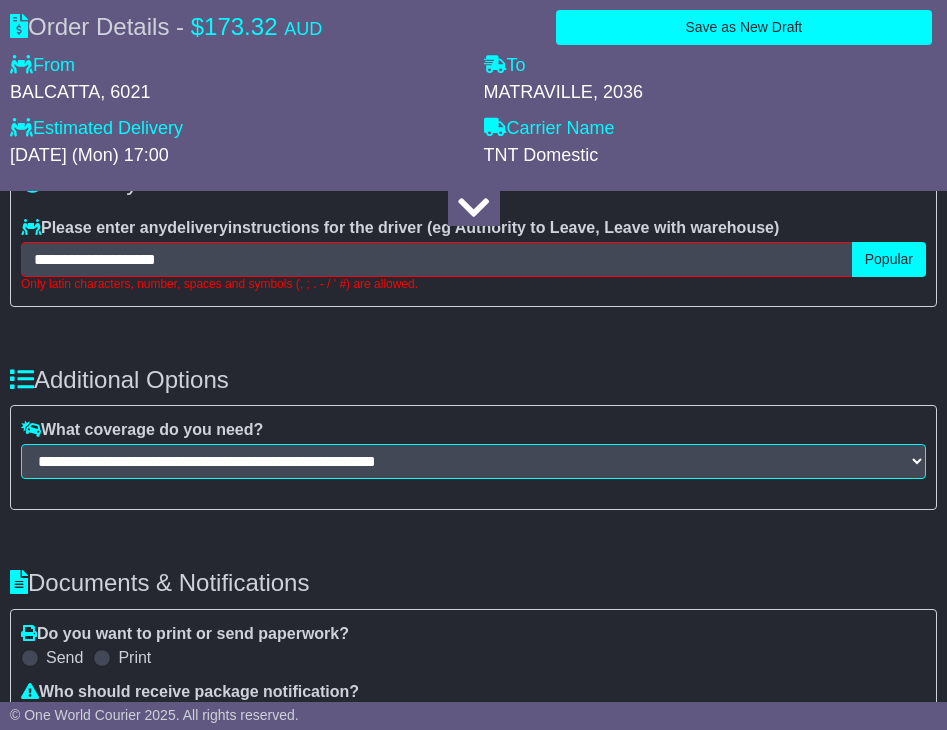 scroll, scrollTop: 2676, scrollLeft: 0, axis: vertical 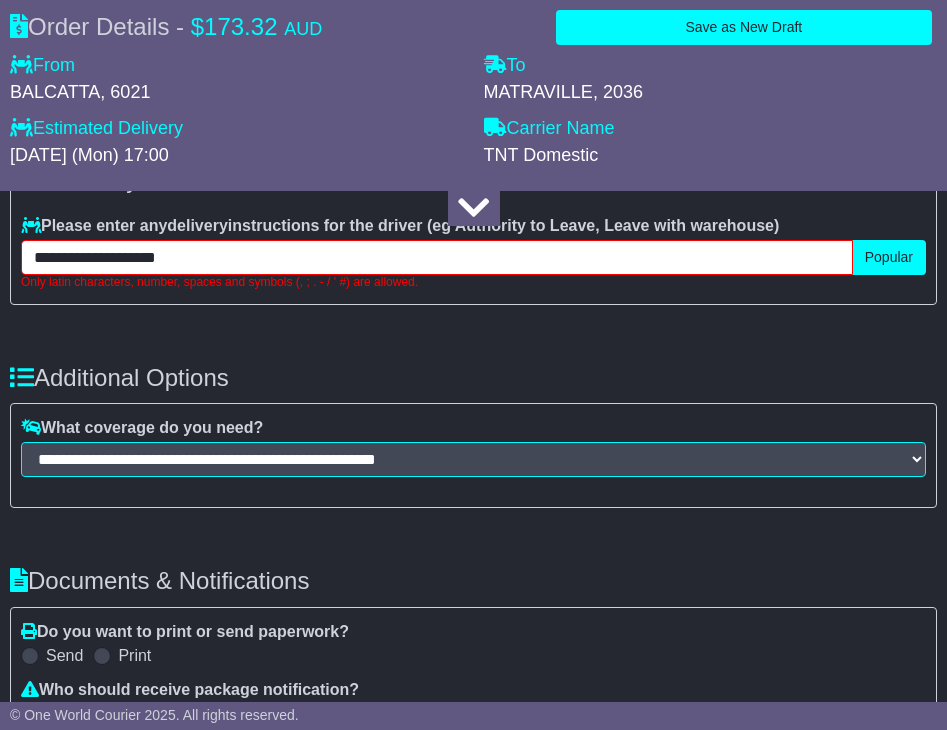 drag, startPoint x: 248, startPoint y: 254, endPoint x: -83, endPoint y: 260, distance: 331.05438 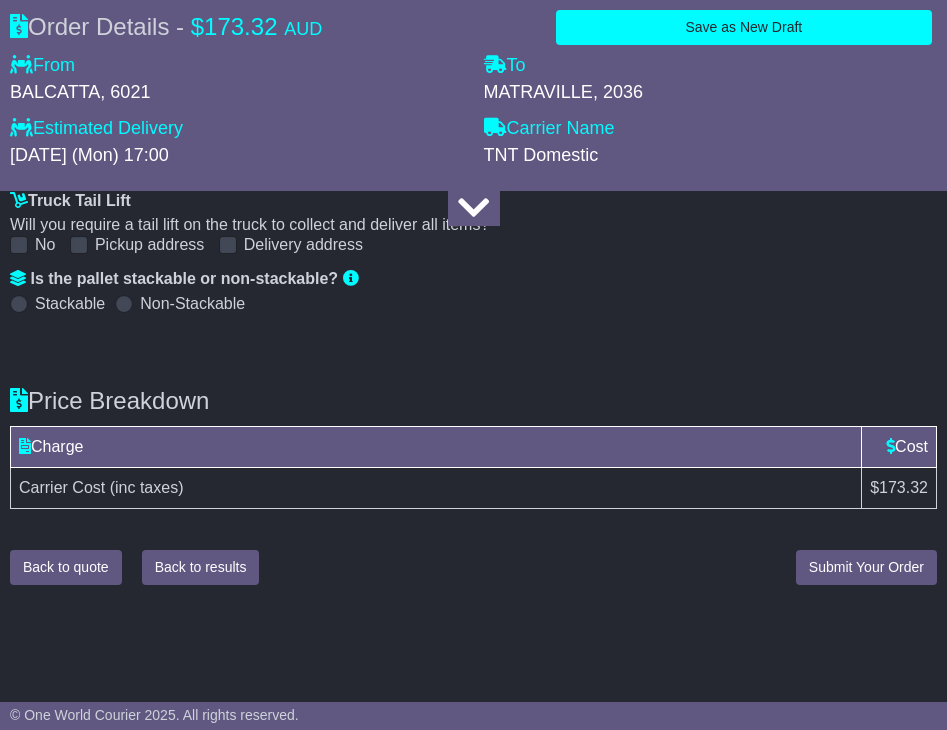 type on "**********" 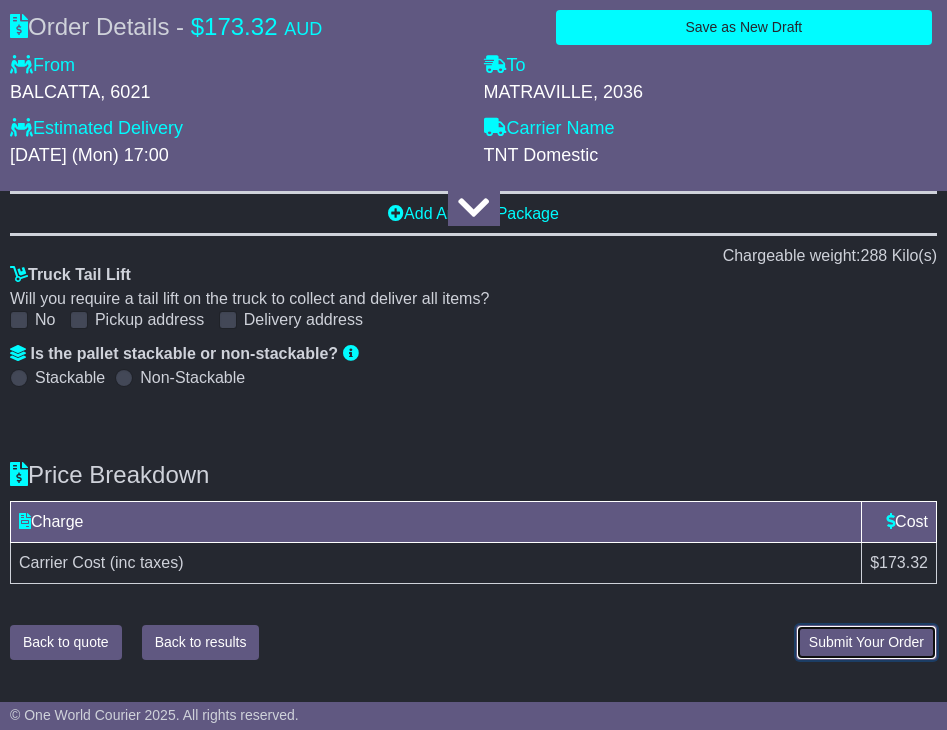 click on "Submit Your Order" at bounding box center [866, 642] 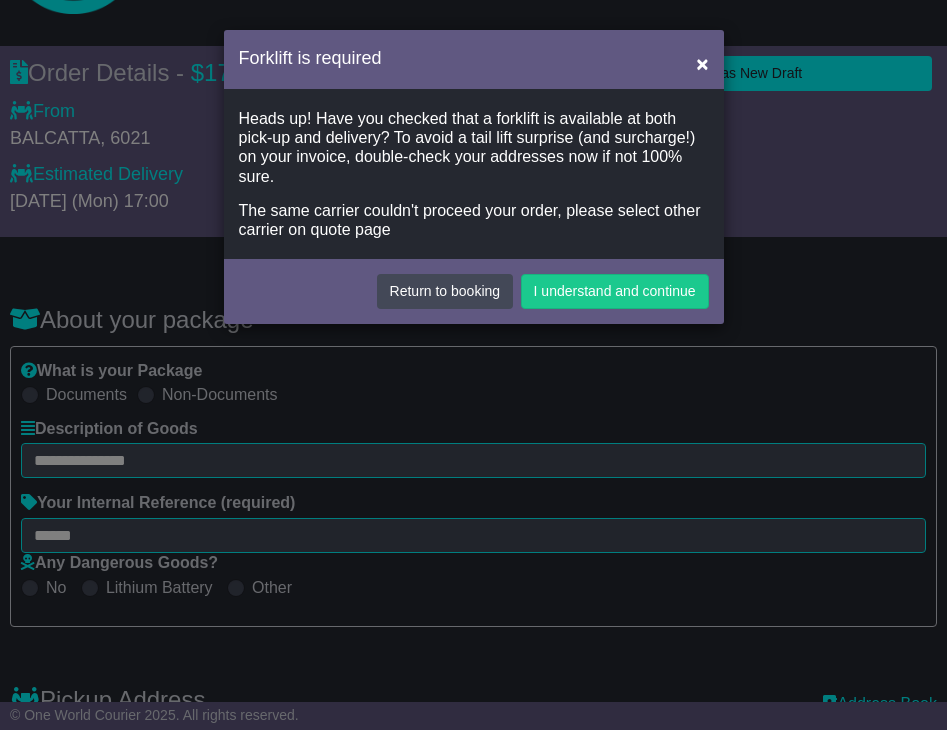 scroll, scrollTop: 0, scrollLeft: 0, axis: both 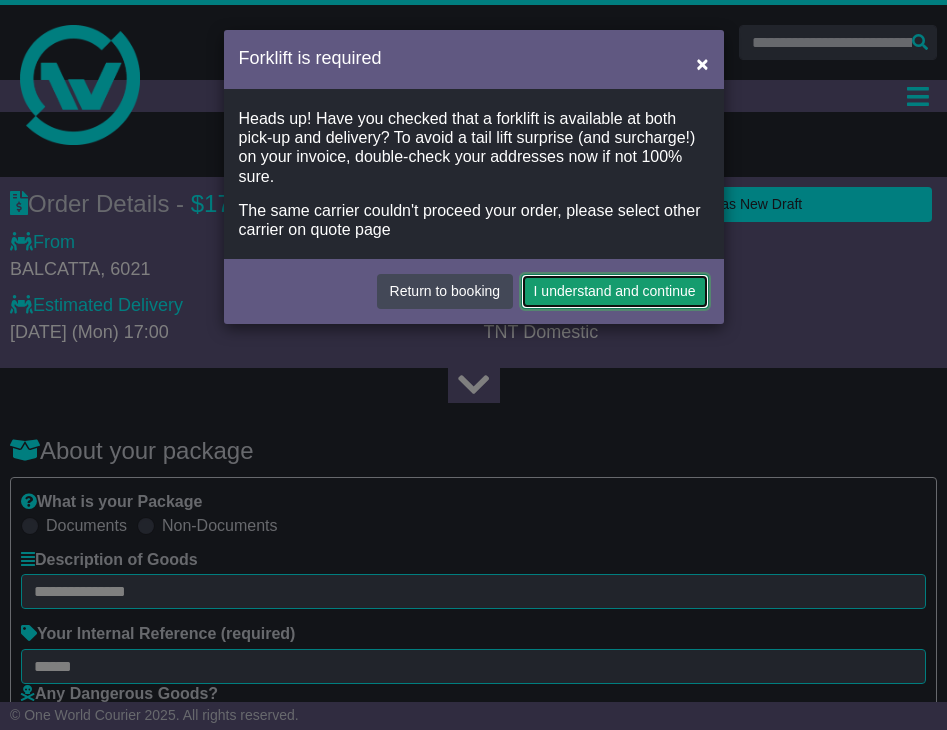 click on "I understand and continue" at bounding box center (615, 291) 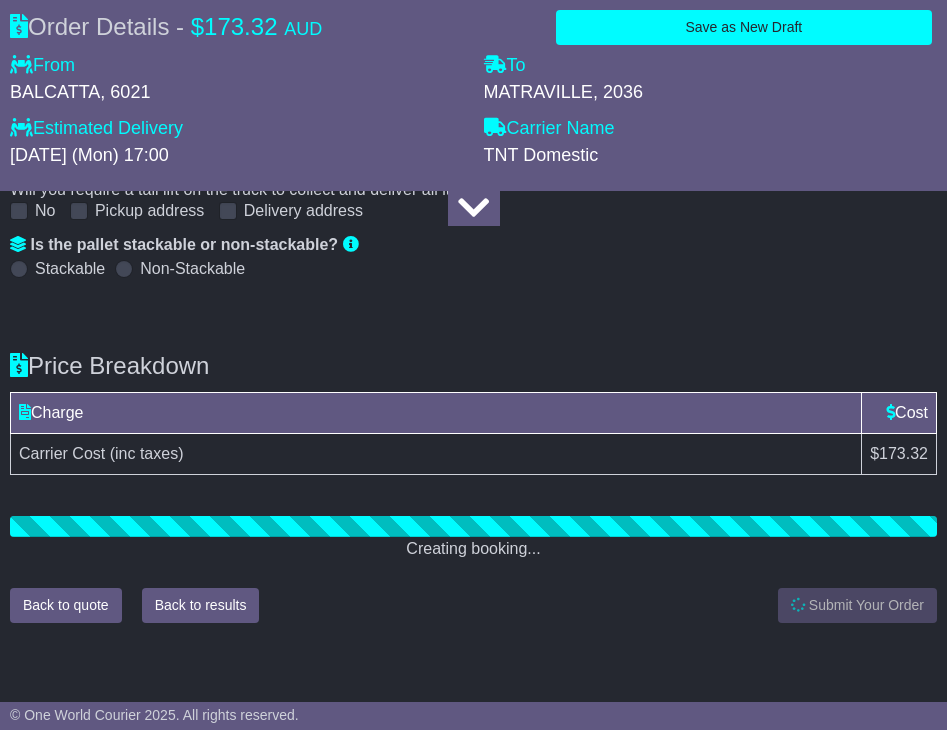 scroll, scrollTop: 3679, scrollLeft: 0, axis: vertical 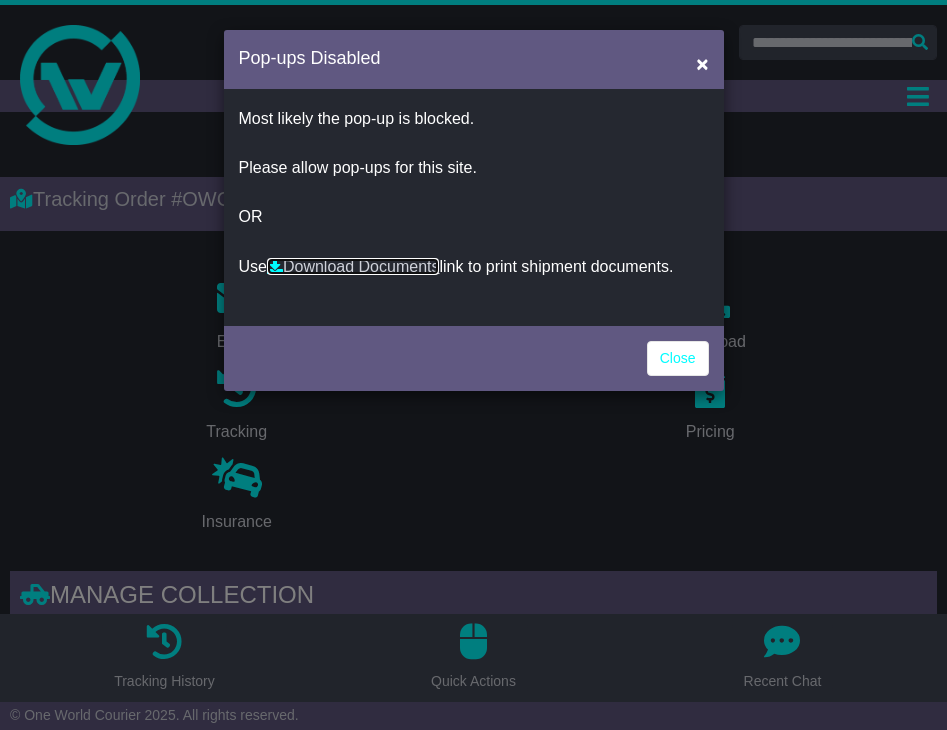 click on "Download Documents" at bounding box center [353, 266] 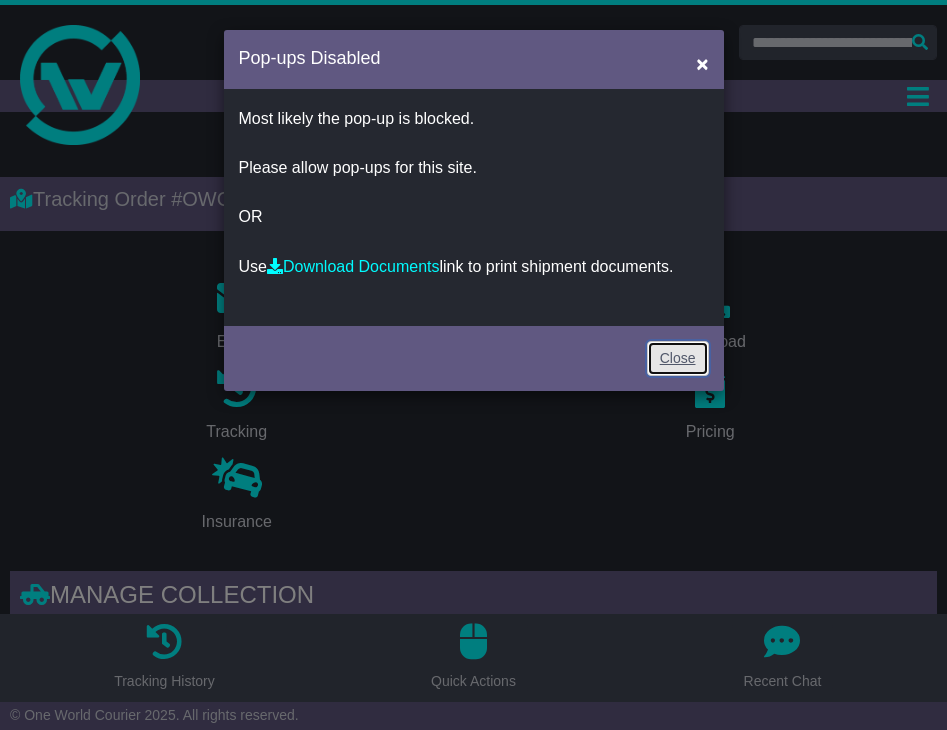 click on "Close" at bounding box center (678, 358) 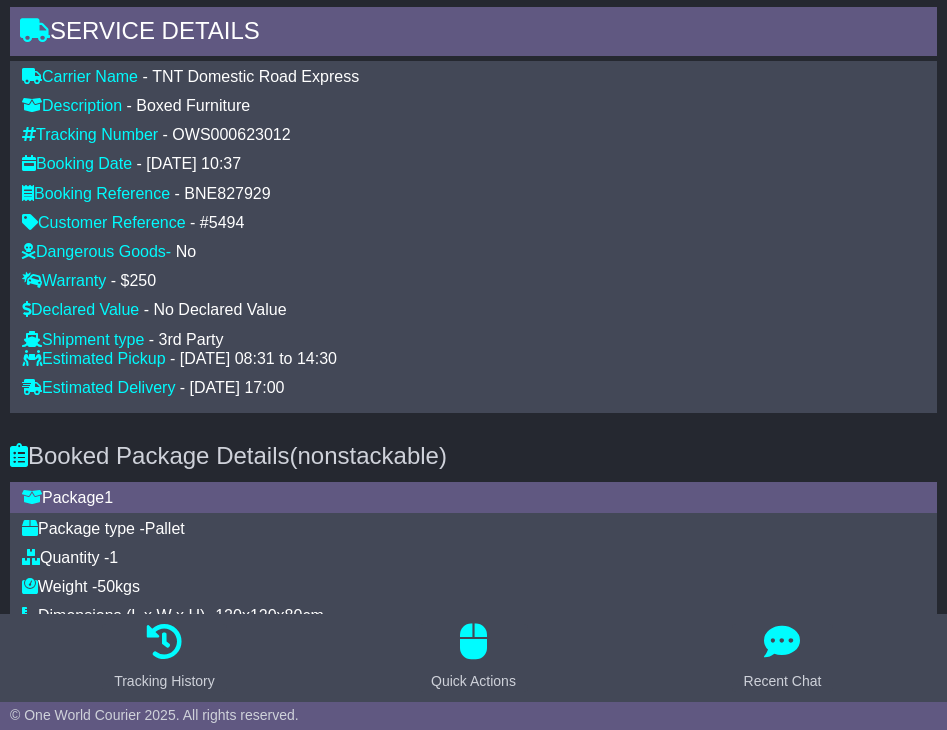 scroll, scrollTop: 1703, scrollLeft: 0, axis: vertical 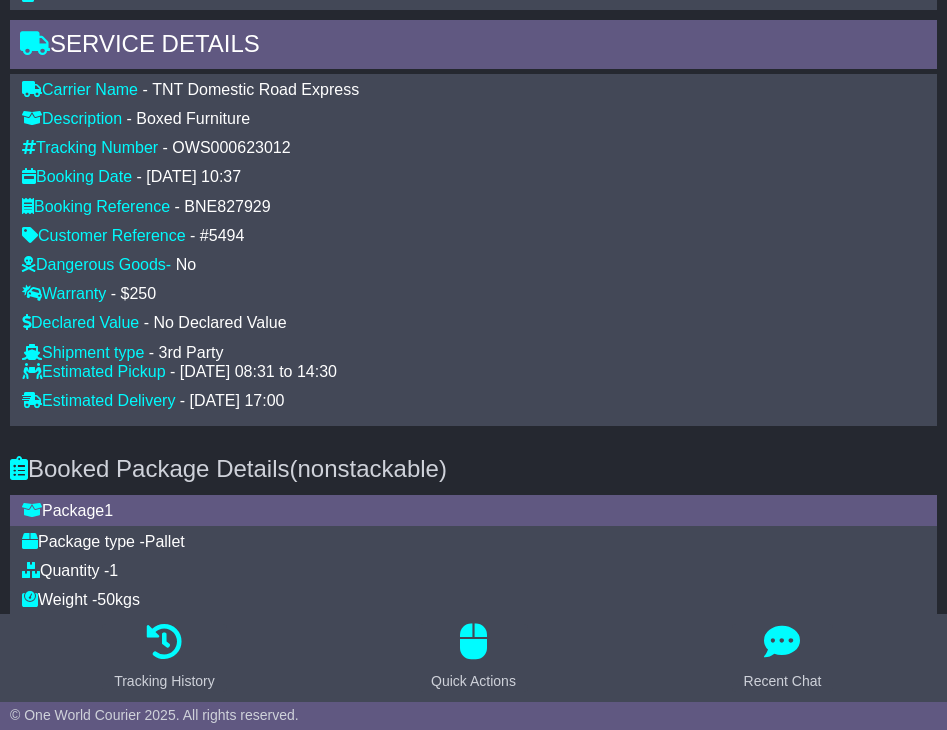 click on "BNE827929" at bounding box center [227, 206] 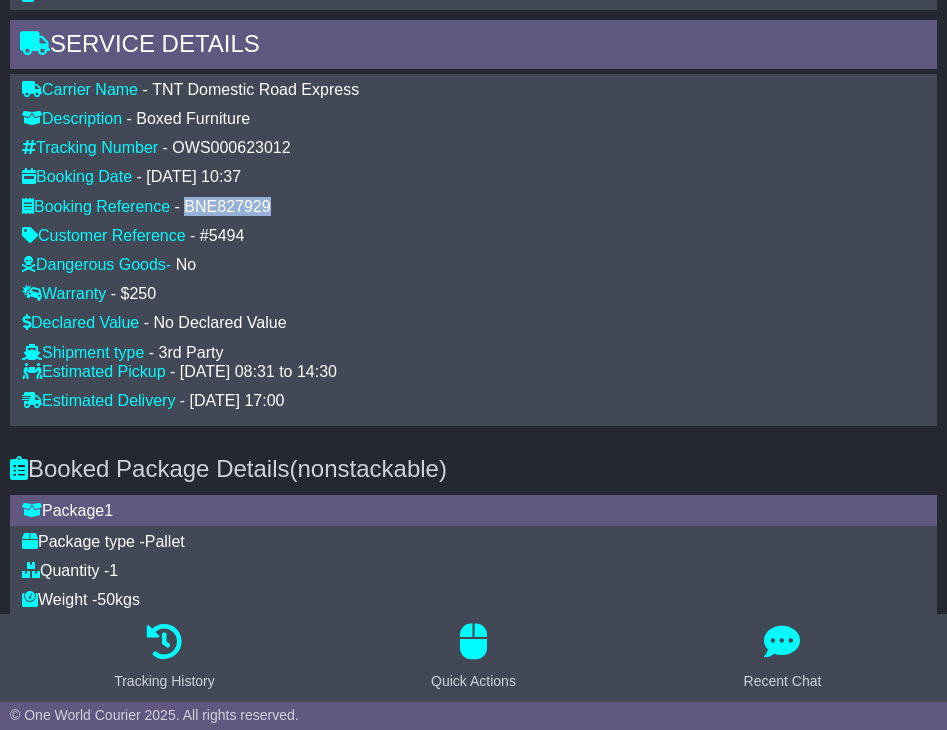 click on "BNE827929" at bounding box center (227, 206) 